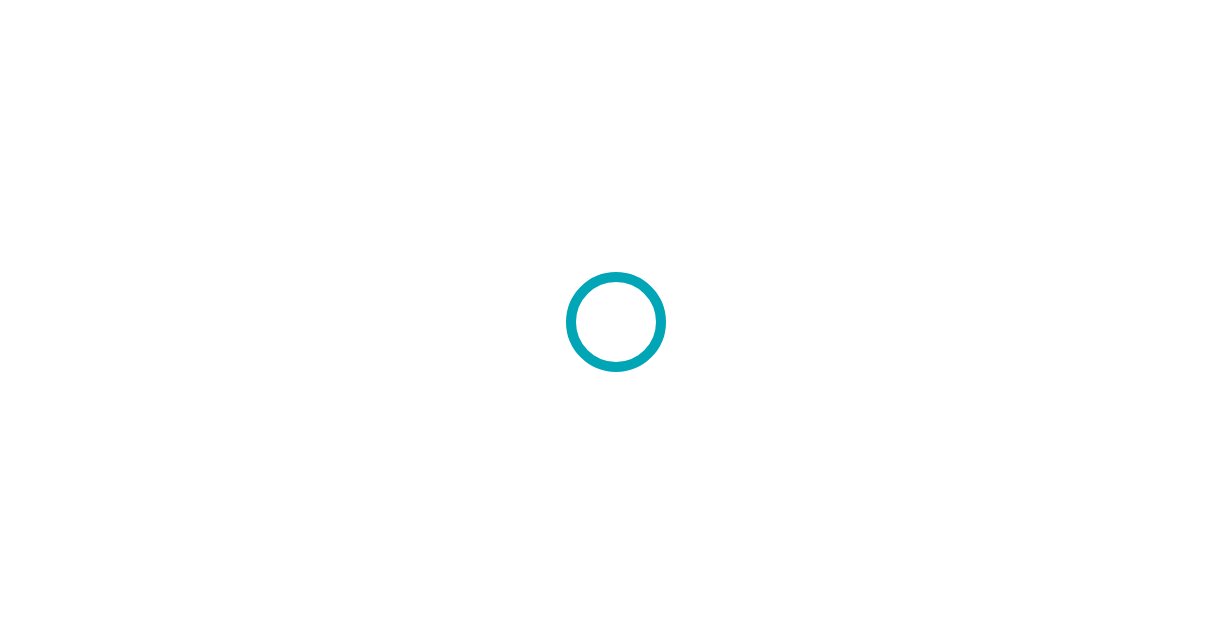 scroll, scrollTop: 0, scrollLeft: 0, axis: both 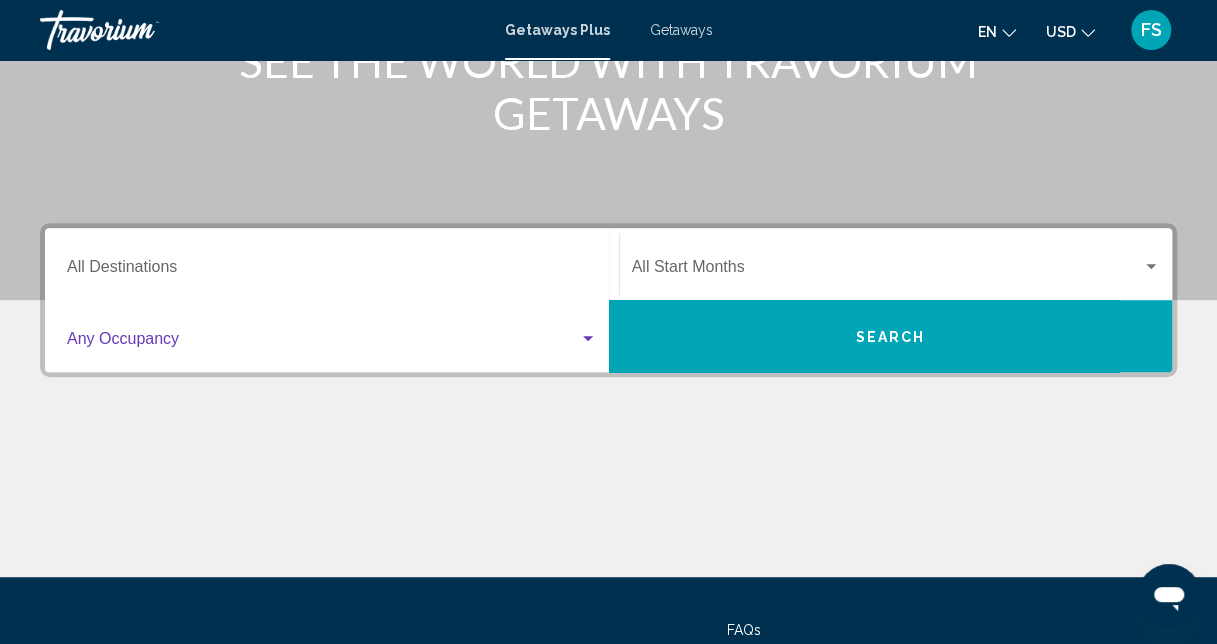click at bounding box center (323, 343) 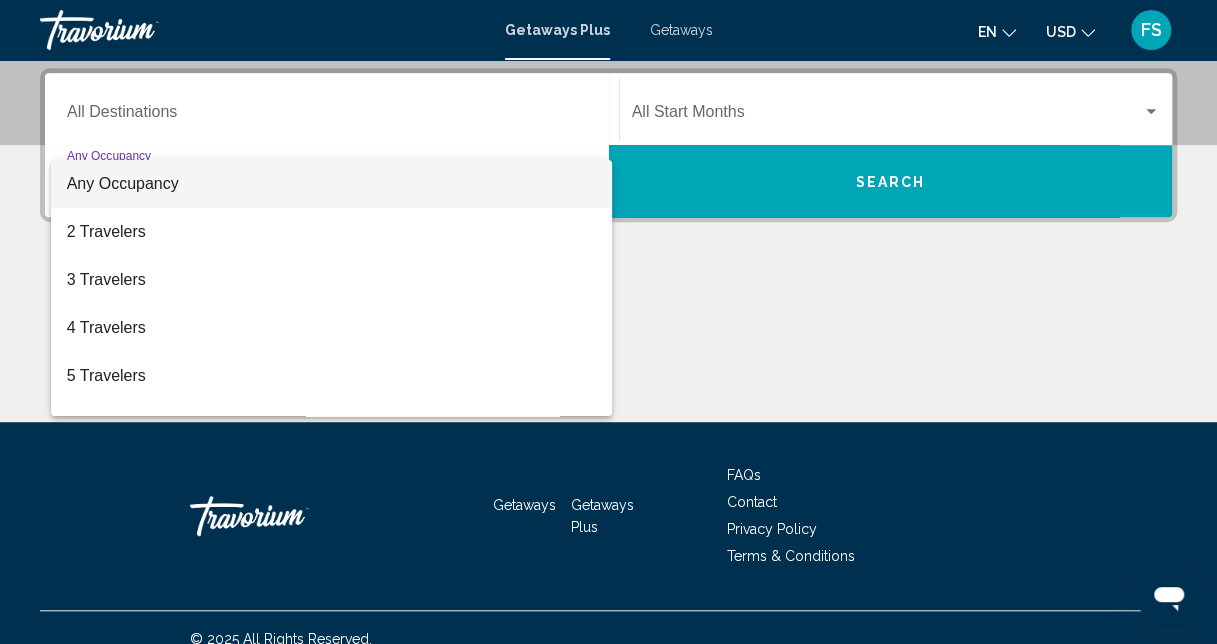 scroll, scrollTop: 458, scrollLeft: 0, axis: vertical 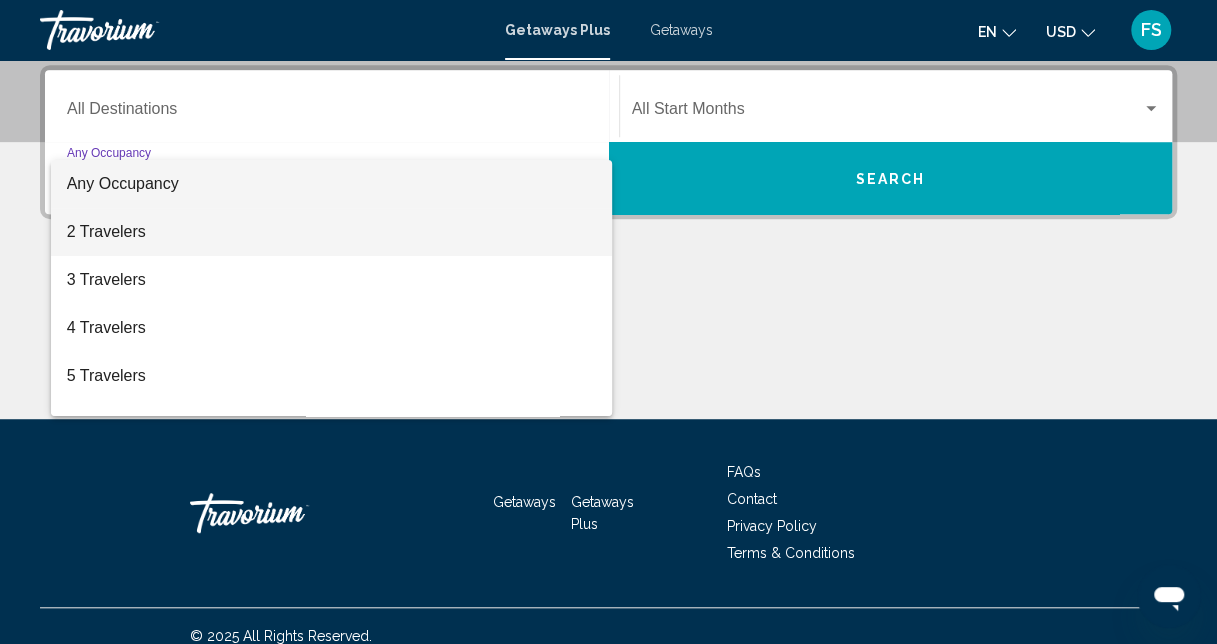 click on "2 Travelers" at bounding box center (332, 232) 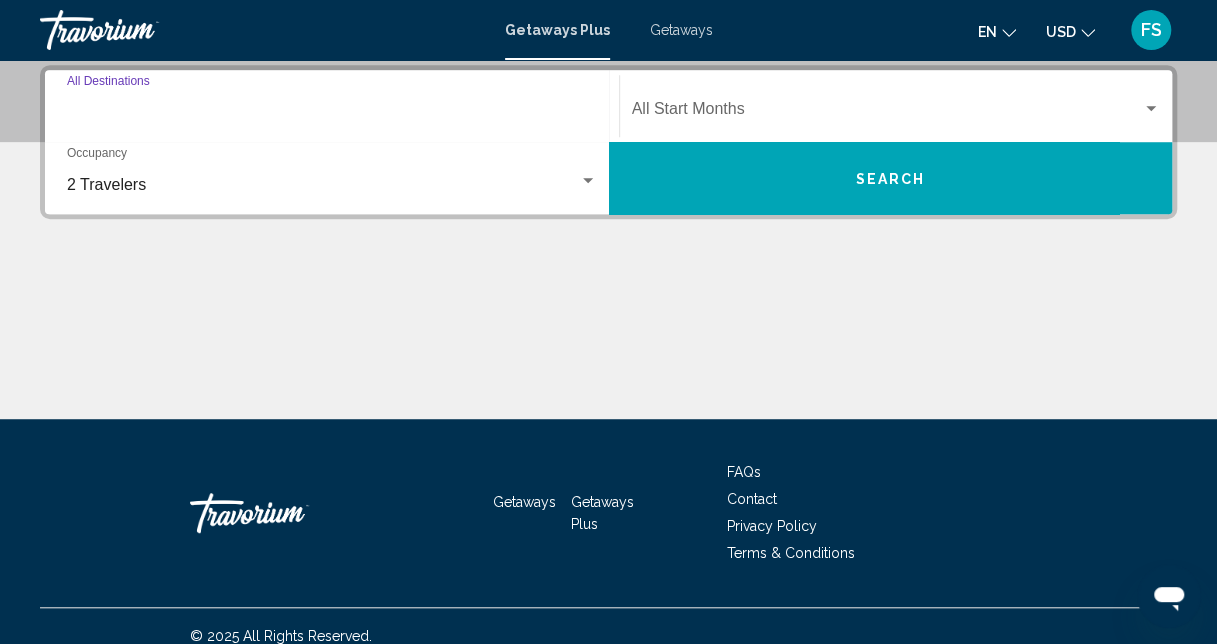 click on "Destination All Destinations" at bounding box center (332, 113) 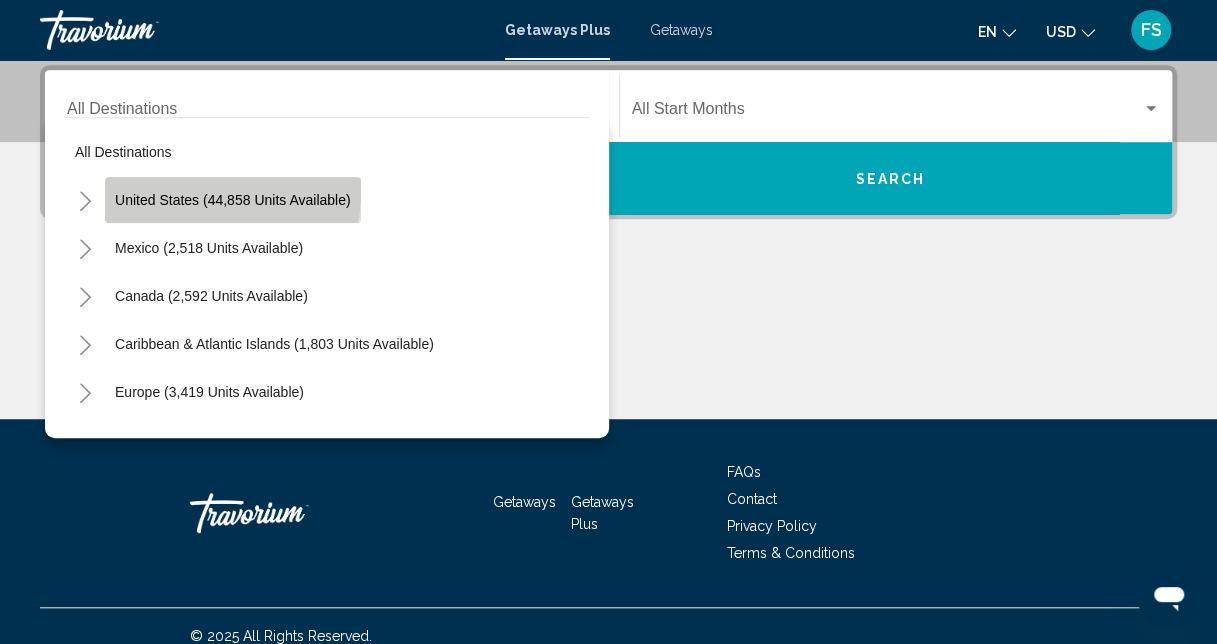 click on "United States (44,858 units available)" 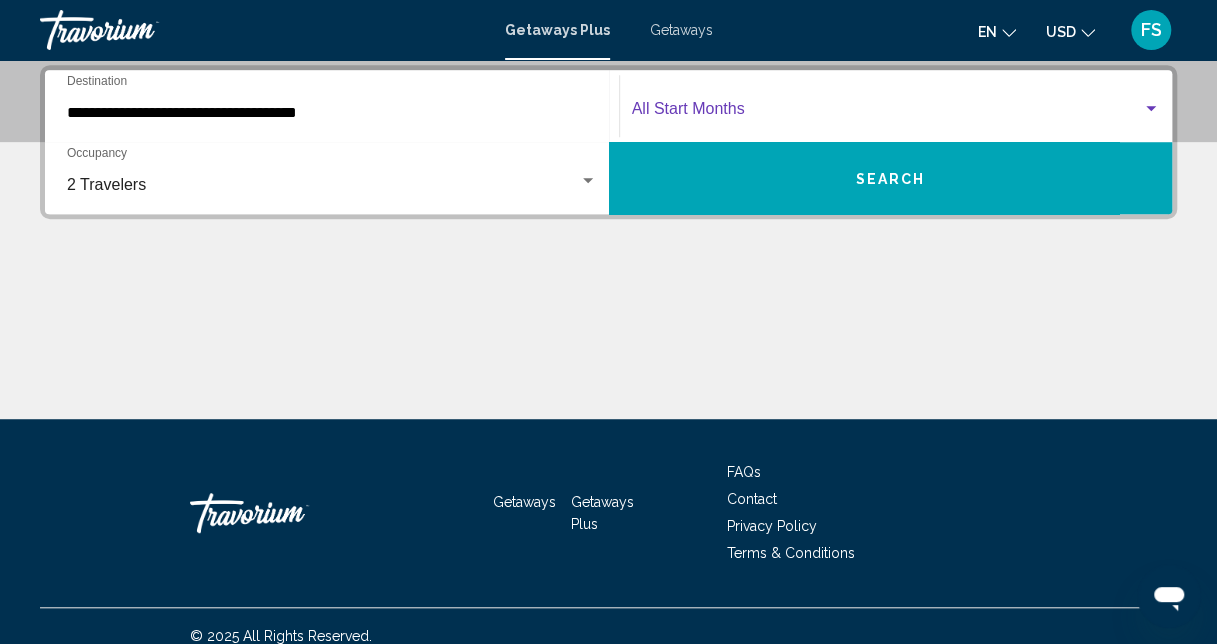 click at bounding box center (887, 113) 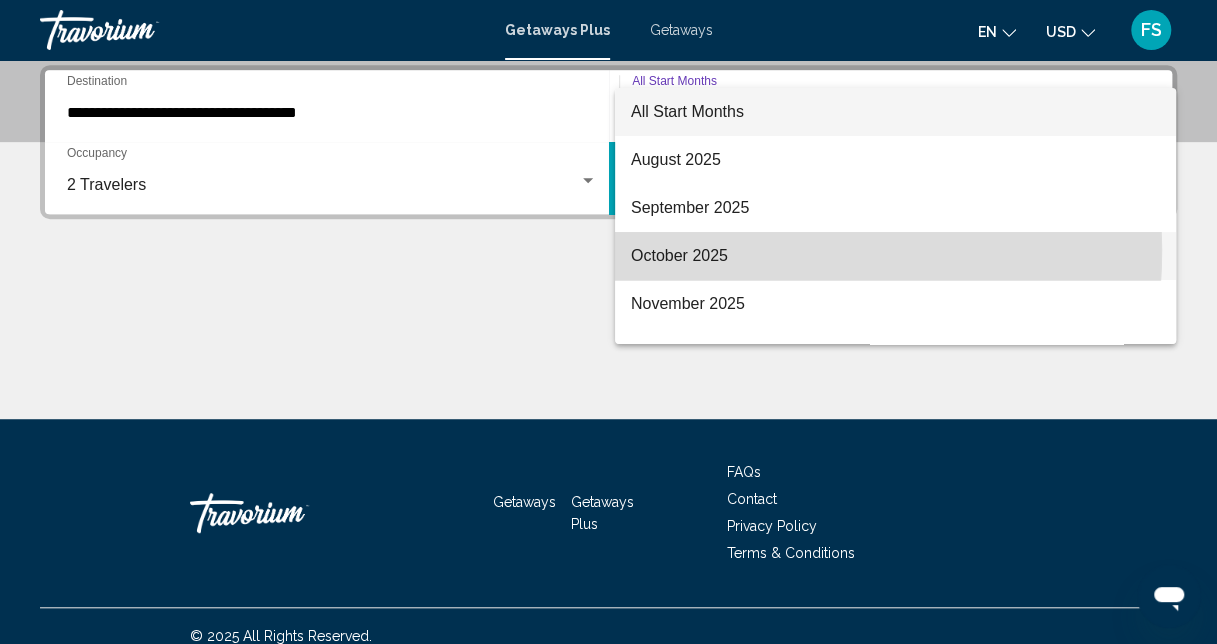 click on "October 2025" at bounding box center [895, 256] 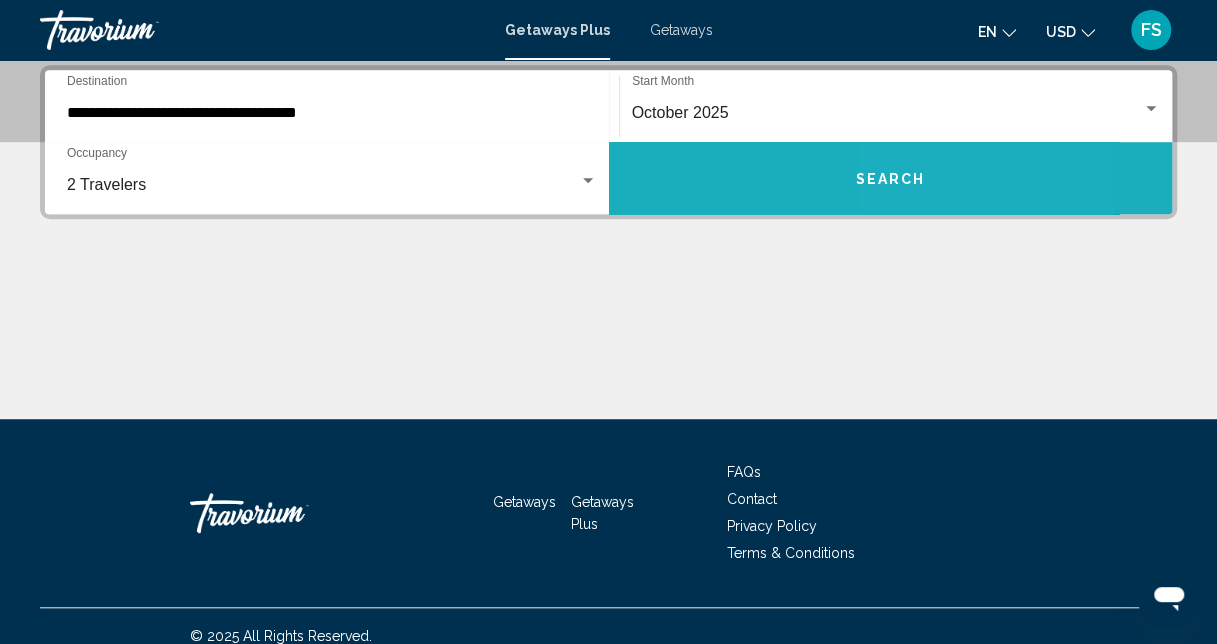 click on "Search" at bounding box center [891, 178] 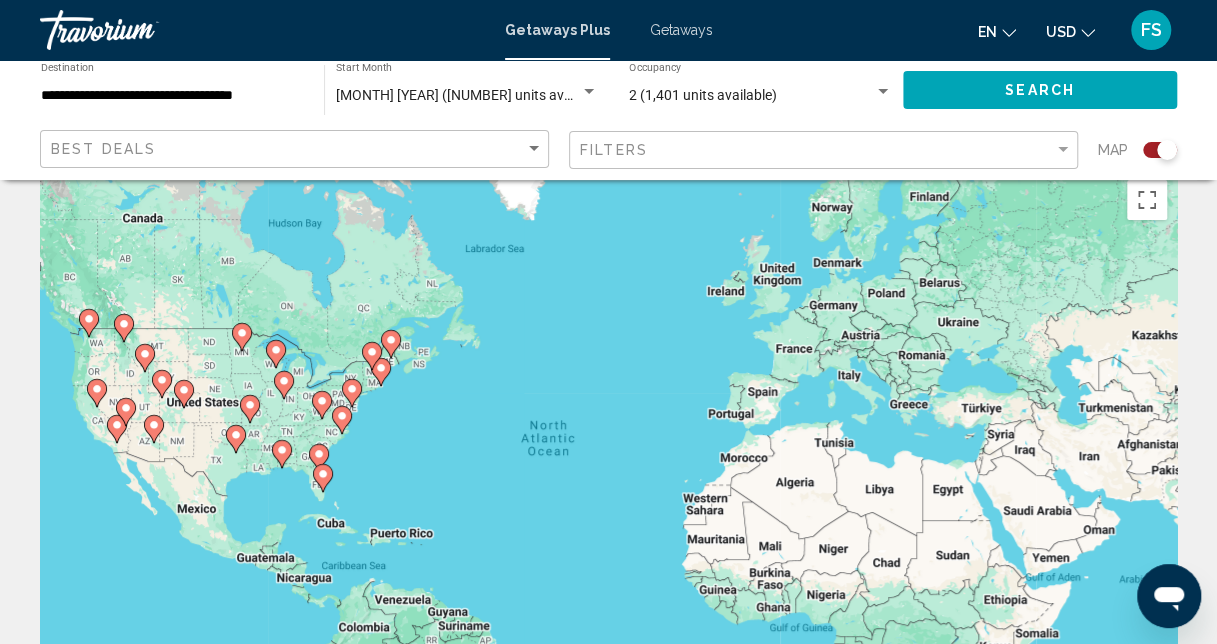 scroll, scrollTop: 0, scrollLeft: 0, axis: both 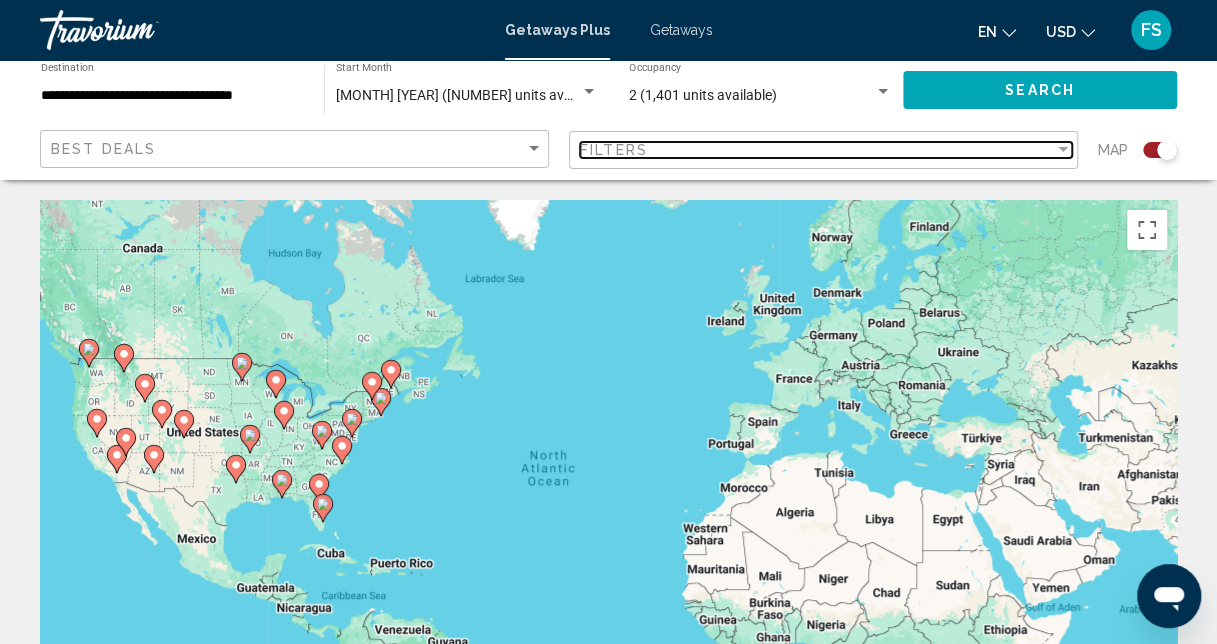 click at bounding box center (1063, 149) 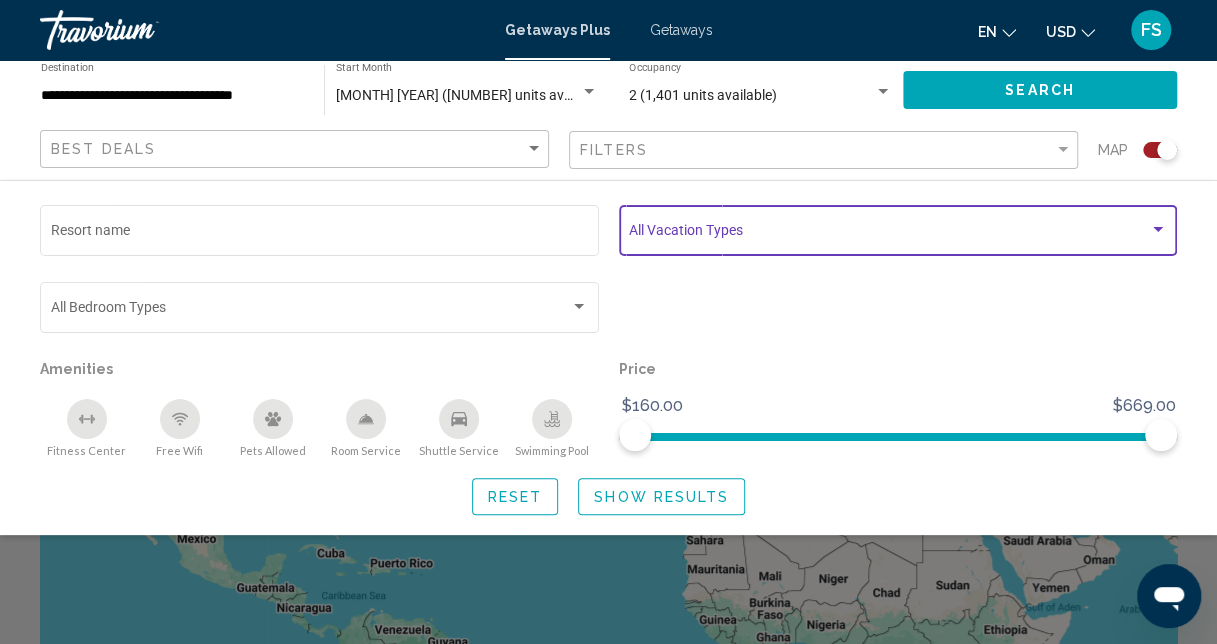 click at bounding box center (1158, 229) 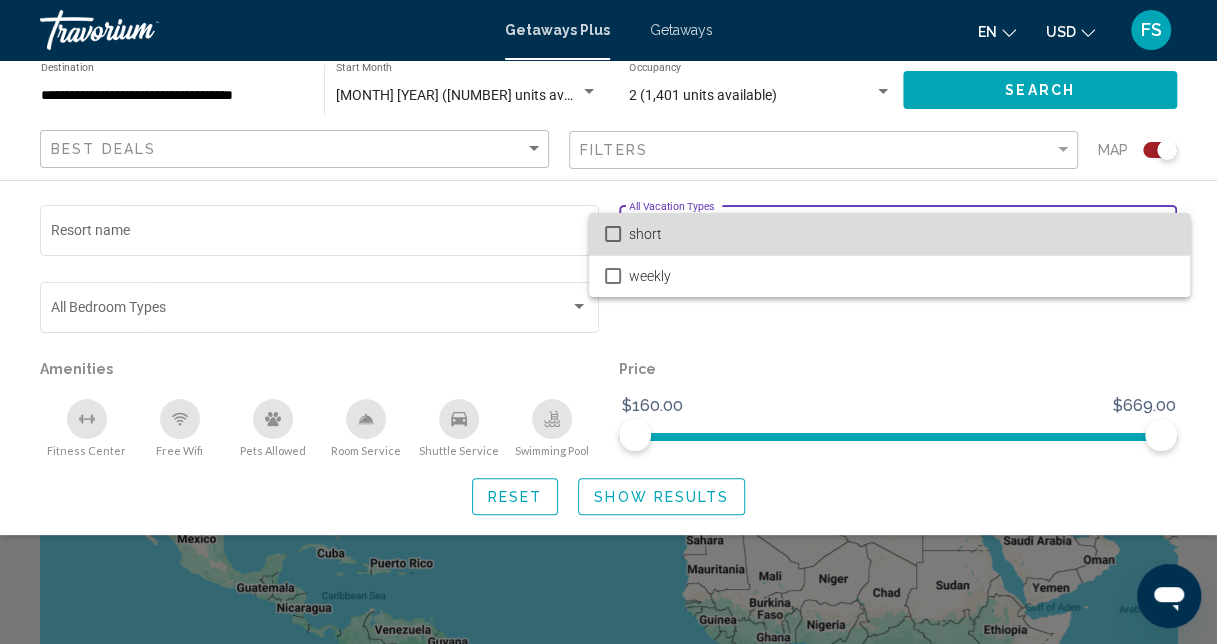 click on "short" at bounding box center [889, 234] 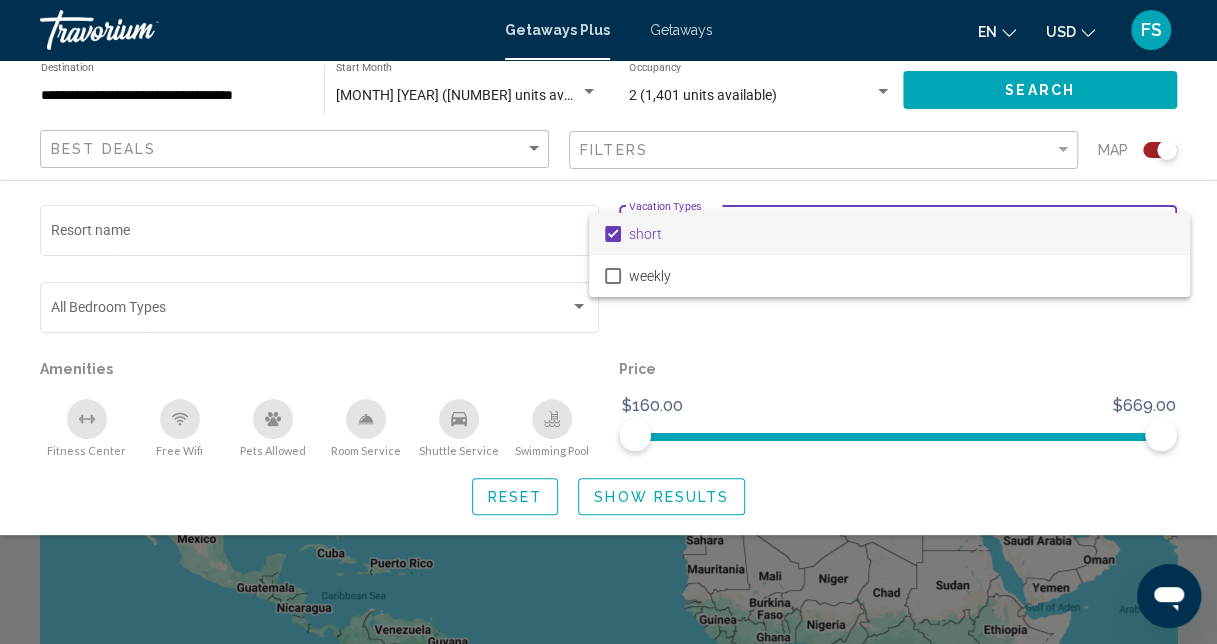 click at bounding box center [608, 322] 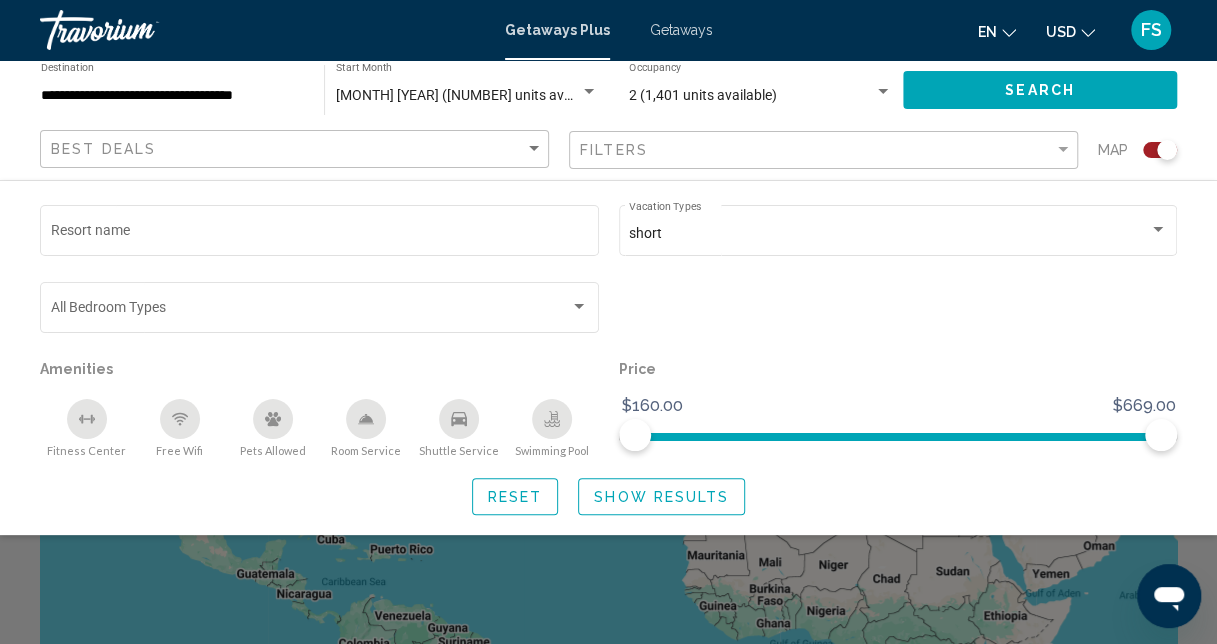 scroll, scrollTop: 0, scrollLeft: 0, axis: both 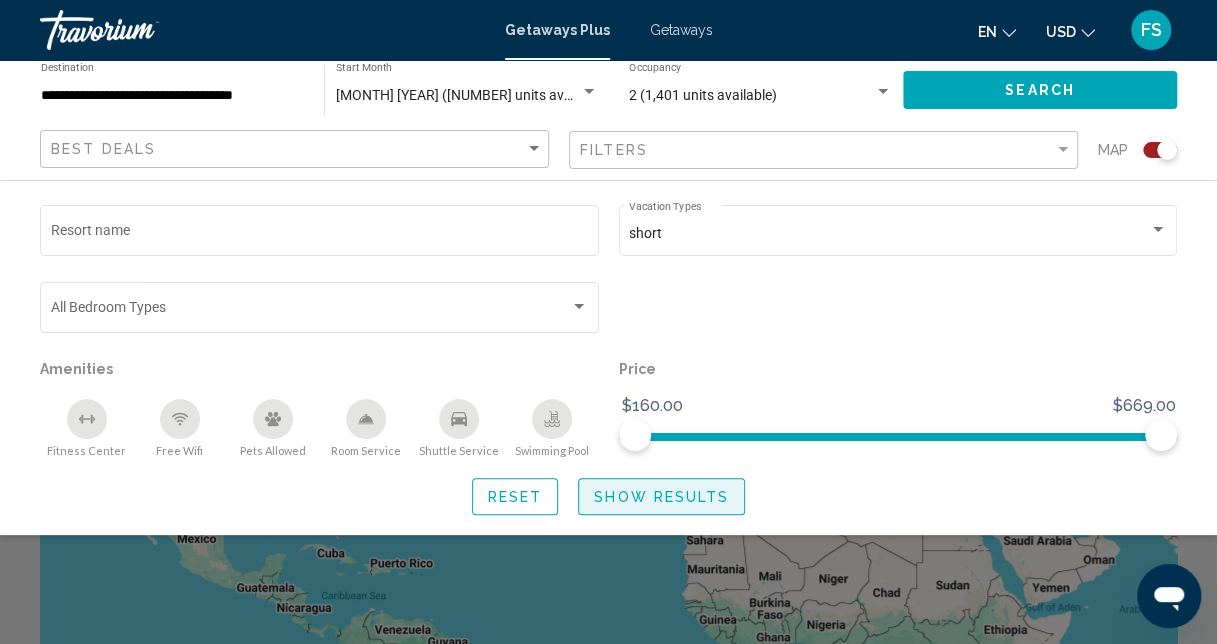 click on "Show Results" 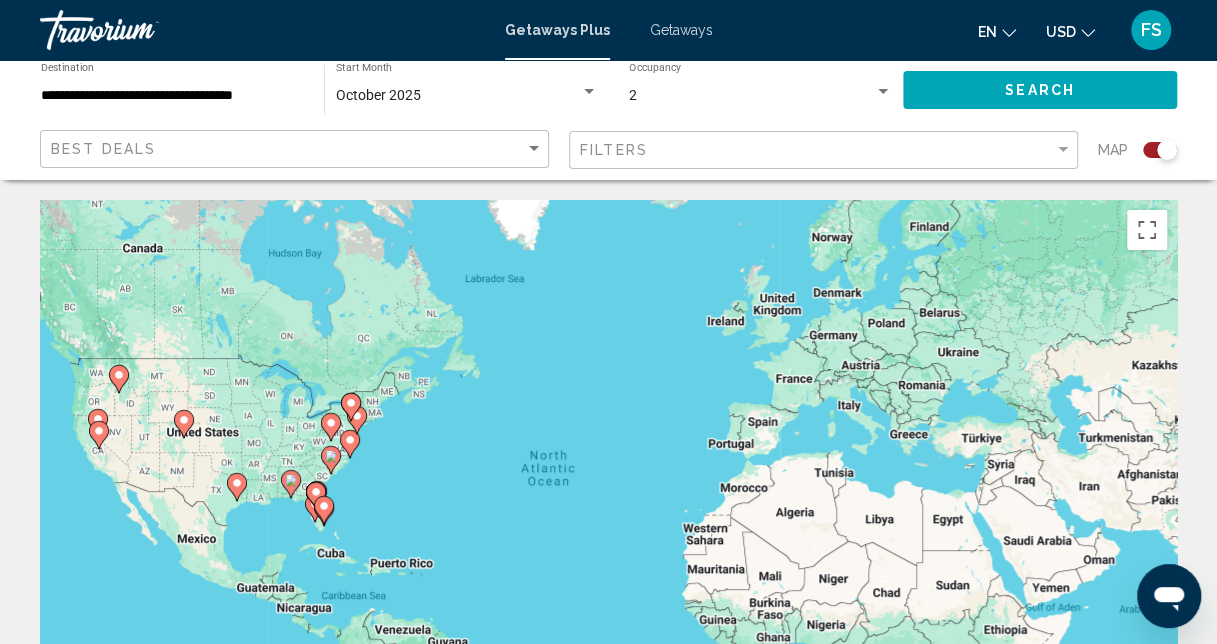 click at bounding box center (589, 91) 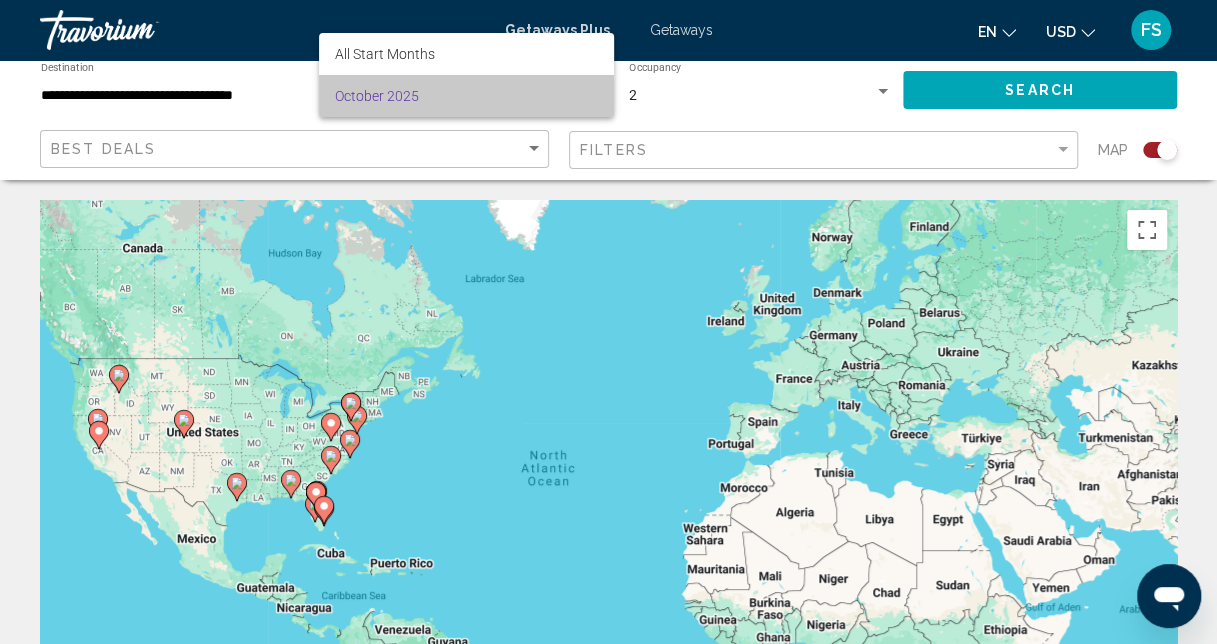 click on "October 2025" at bounding box center [466, 96] 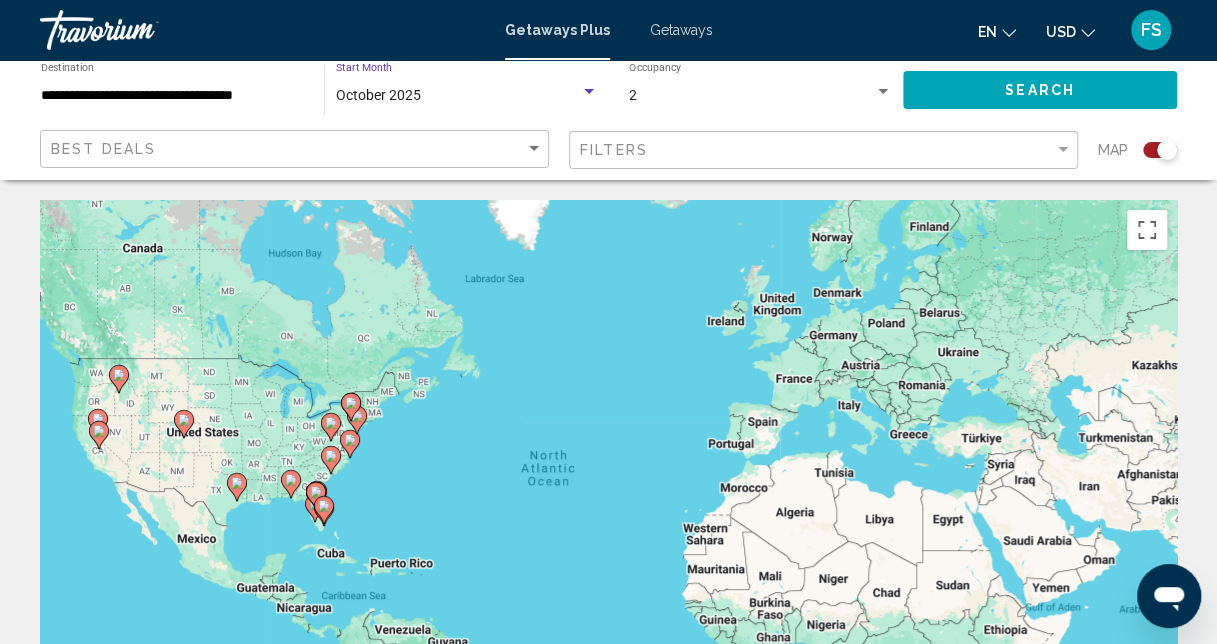 click on "**********" at bounding box center [172, 96] 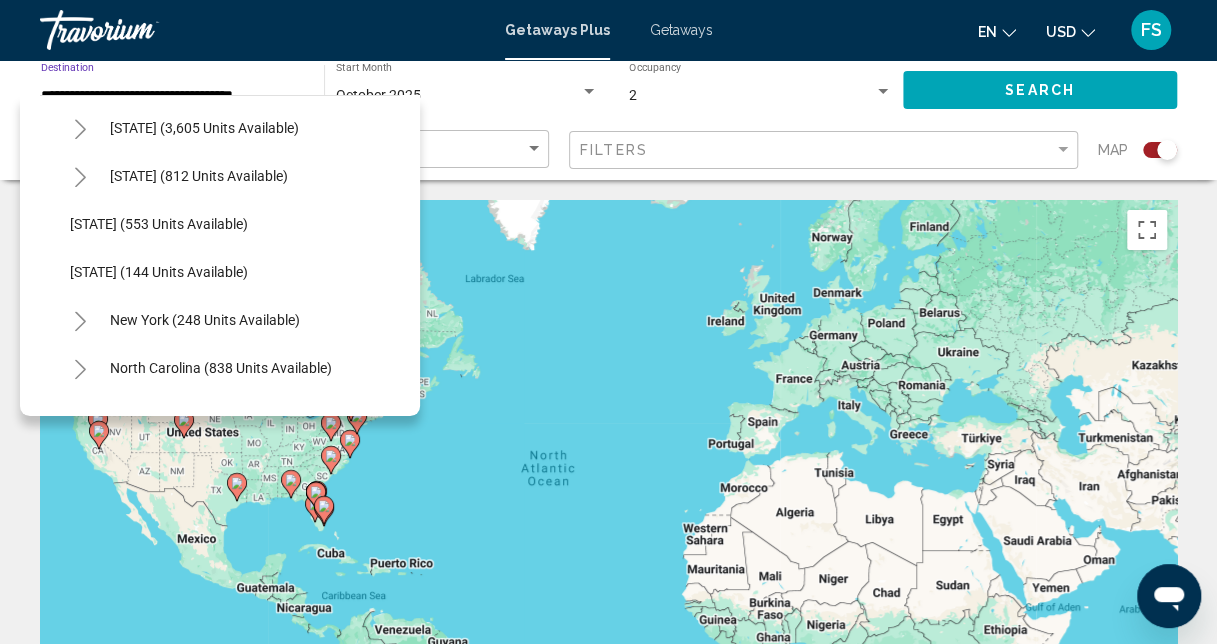 scroll, scrollTop: 1200, scrollLeft: 0, axis: vertical 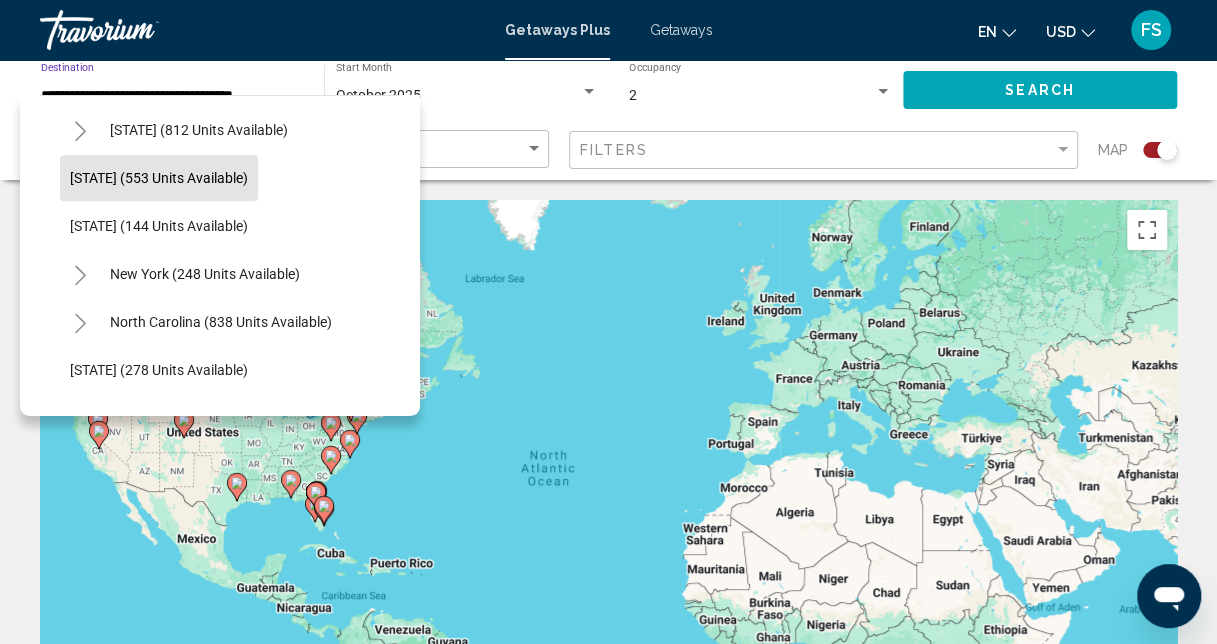 click on "[STATE] (553 units available)" 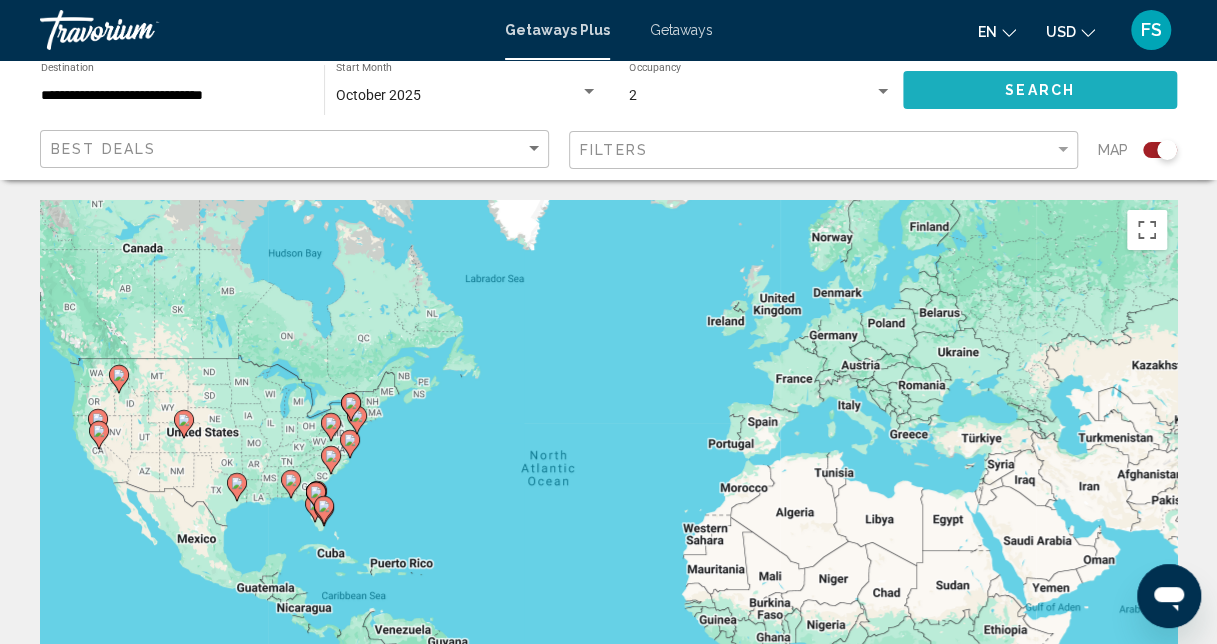 click on "Search" 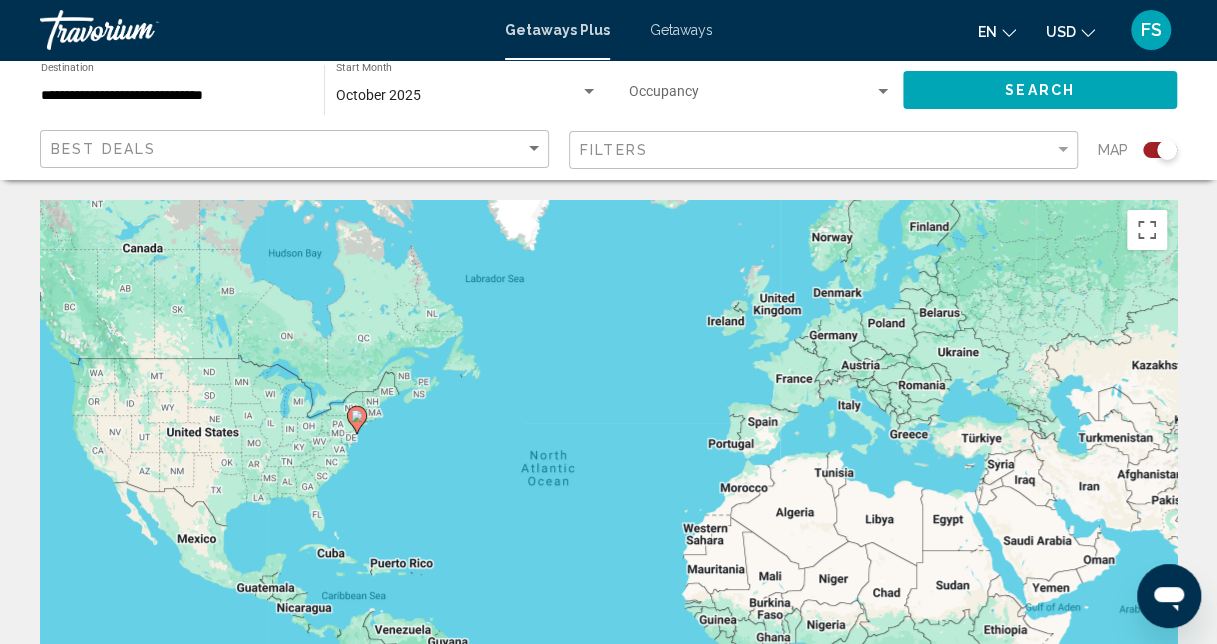 click 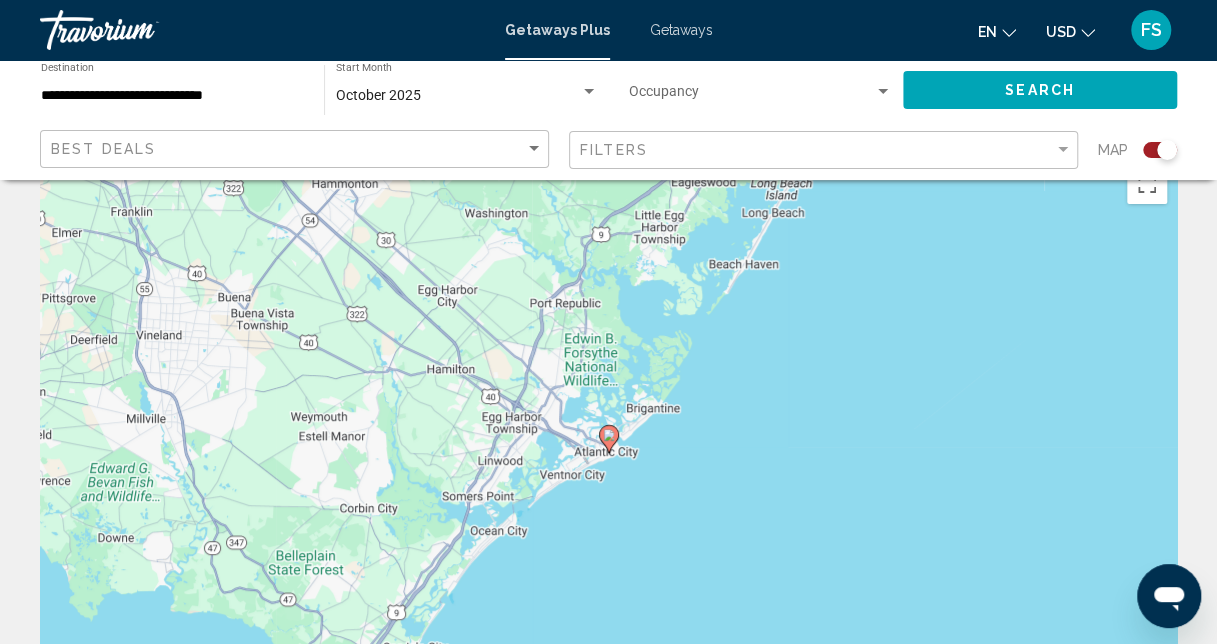 scroll, scrollTop: 0, scrollLeft: 0, axis: both 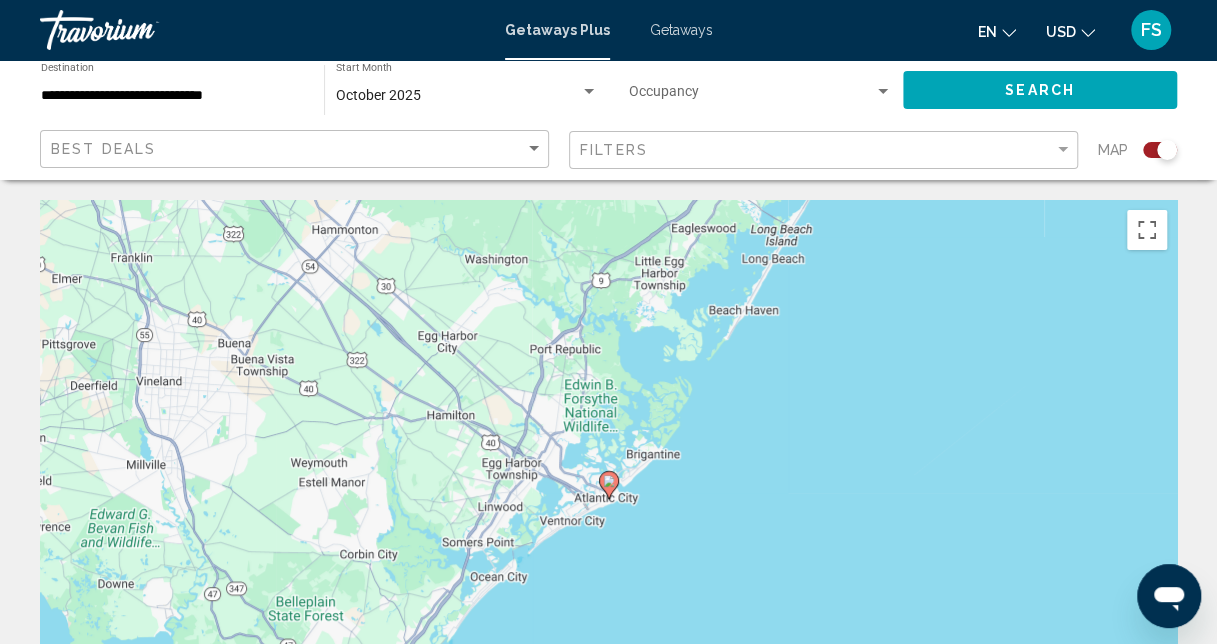 click on "**********" at bounding box center [172, 96] 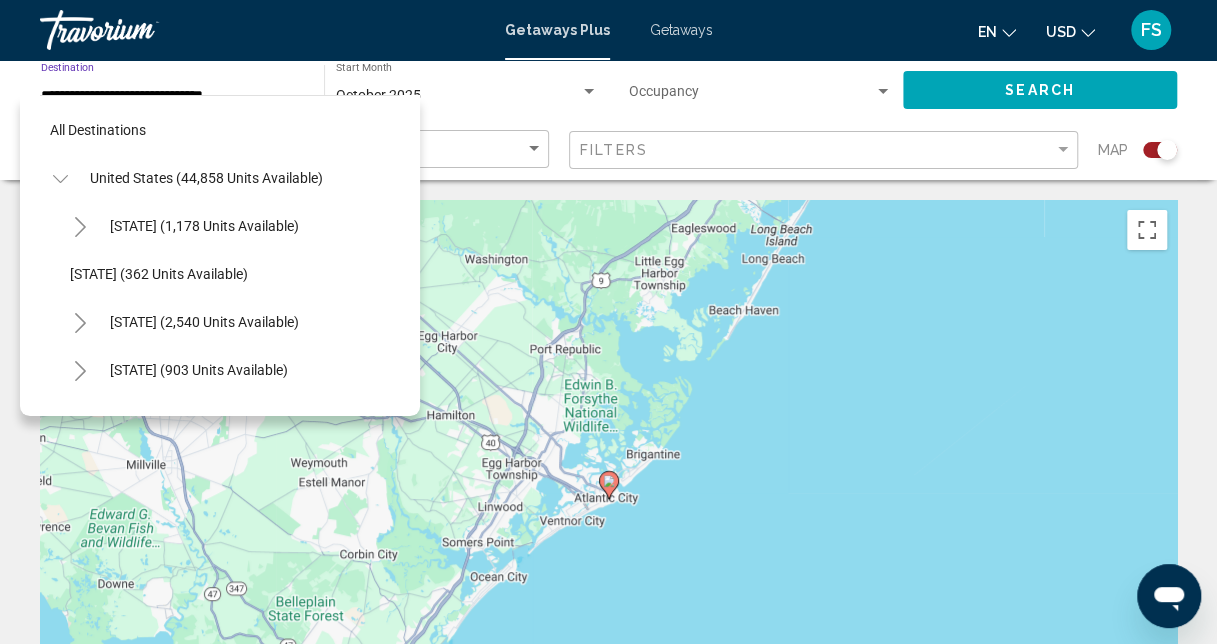 scroll, scrollTop: 1134, scrollLeft: 0, axis: vertical 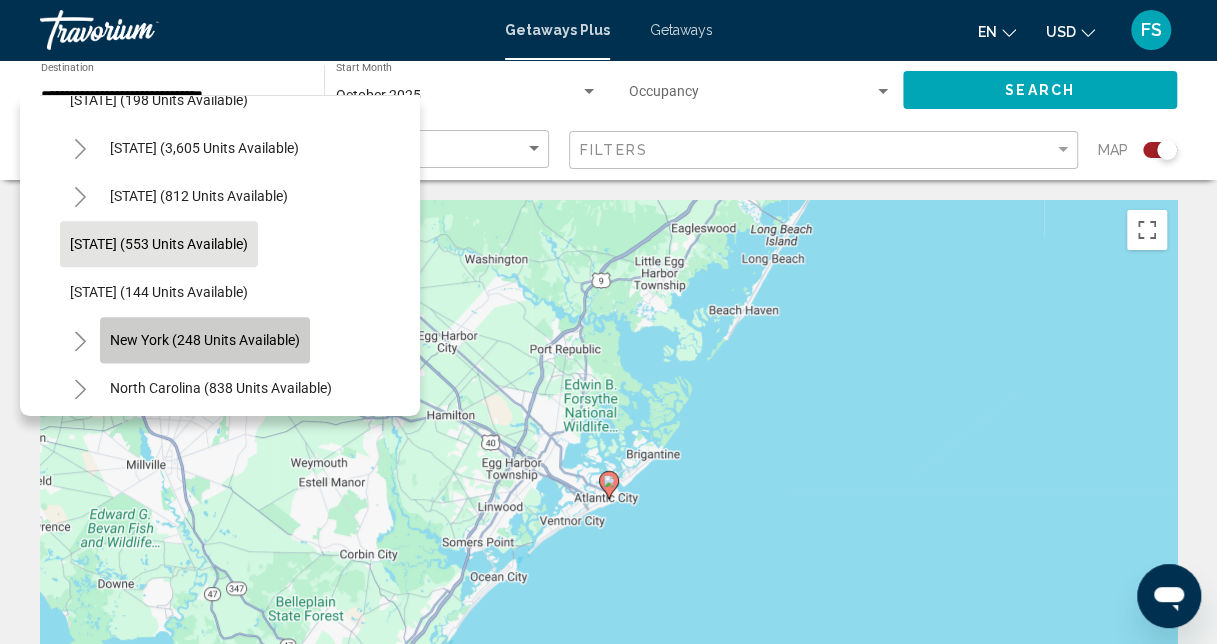 click on "New York (248 units available)" 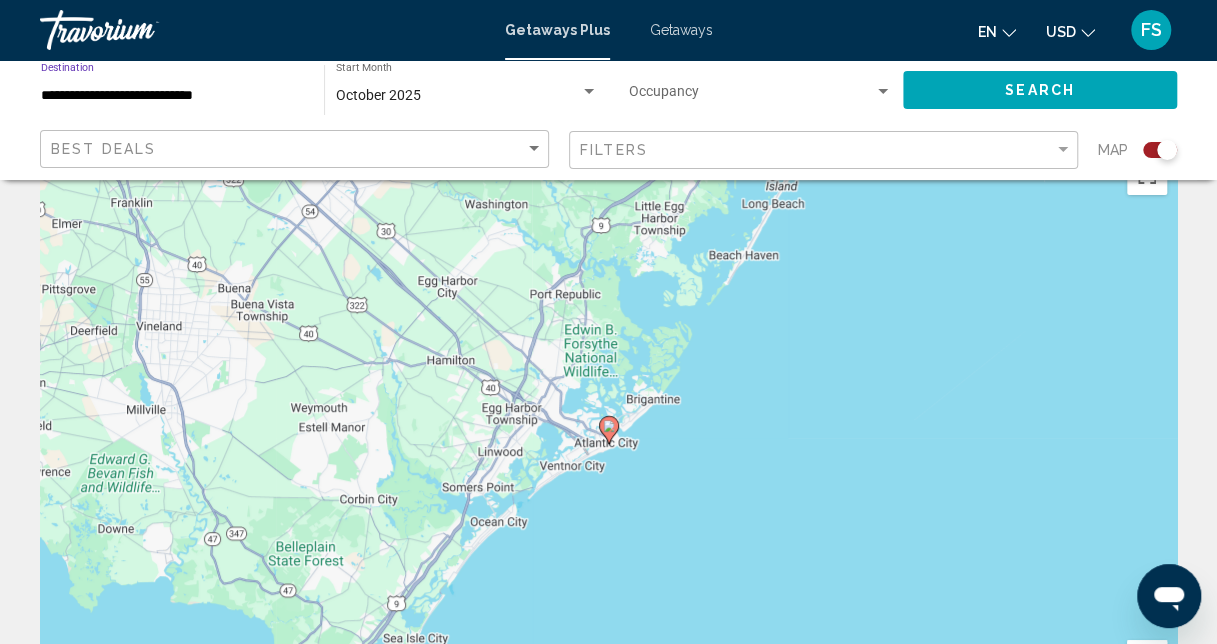 scroll, scrollTop: 0, scrollLeft: 0, axis: both 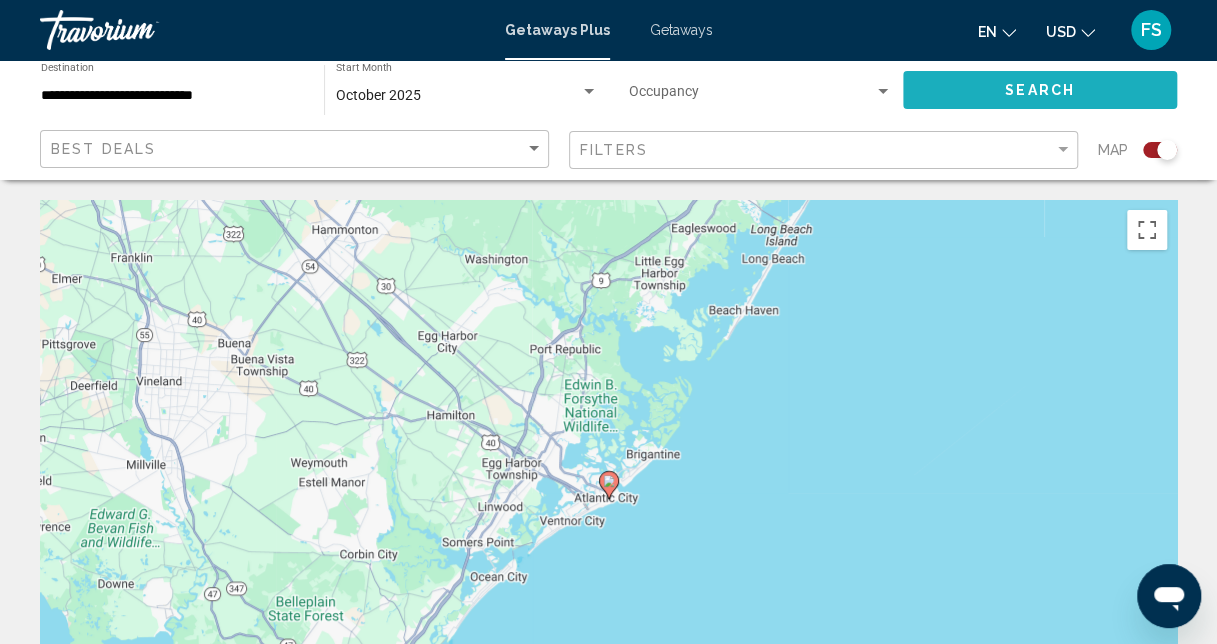 click on "Search" 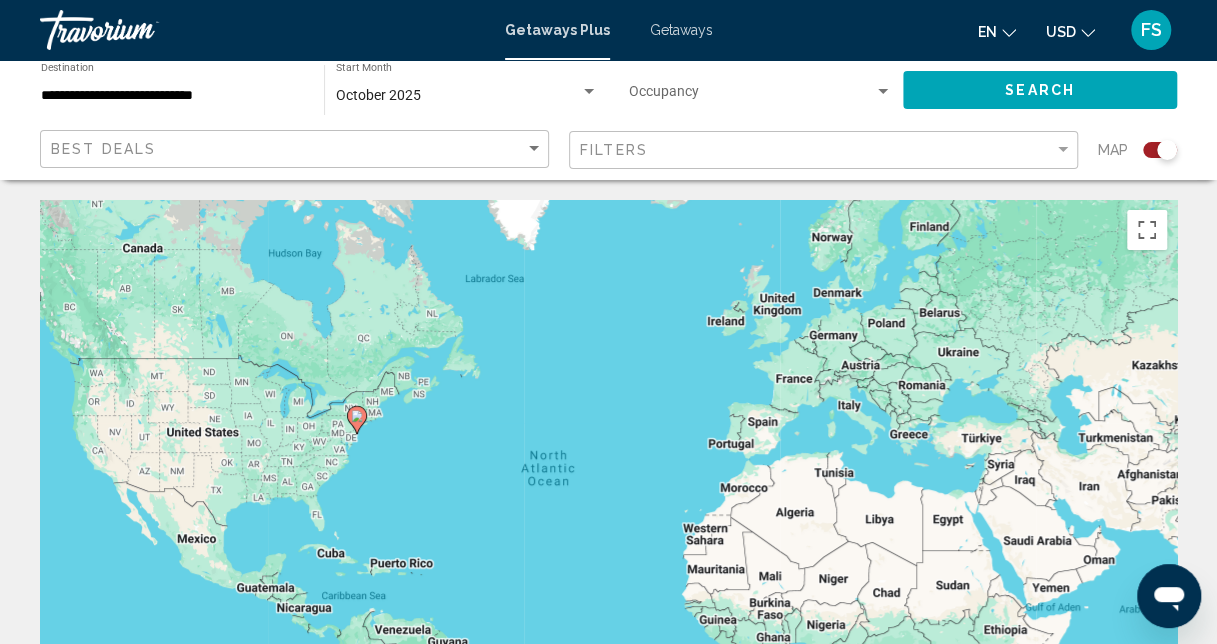 click 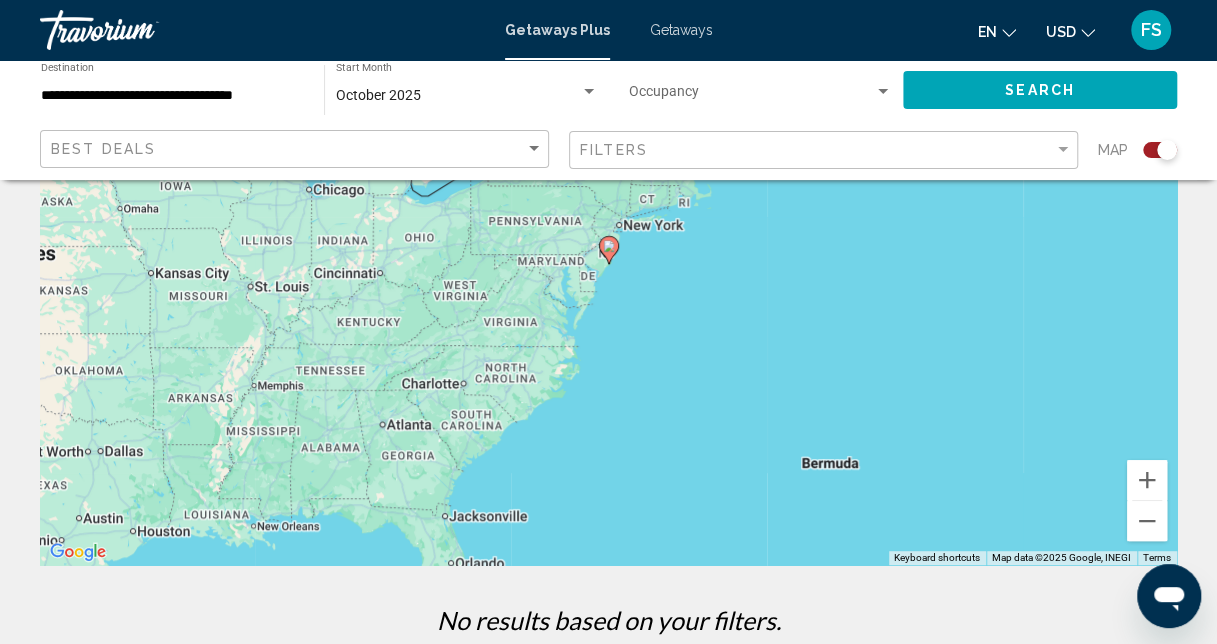 scroll, scrollTop: 86, scrollLeft: 0, axis: vertical 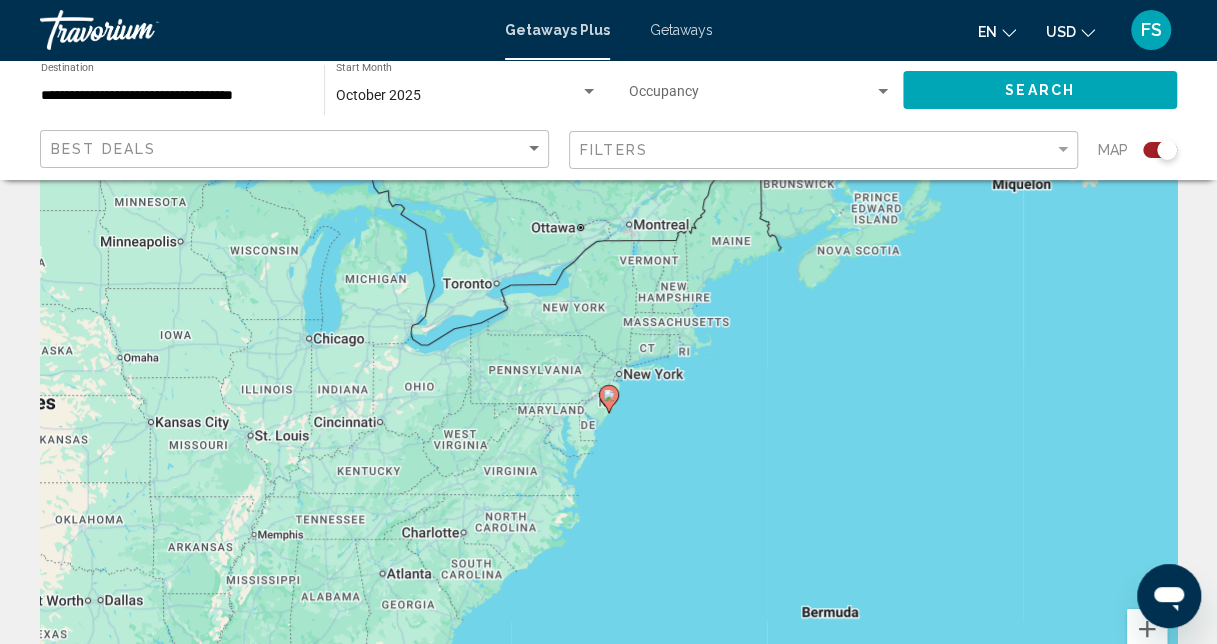 click 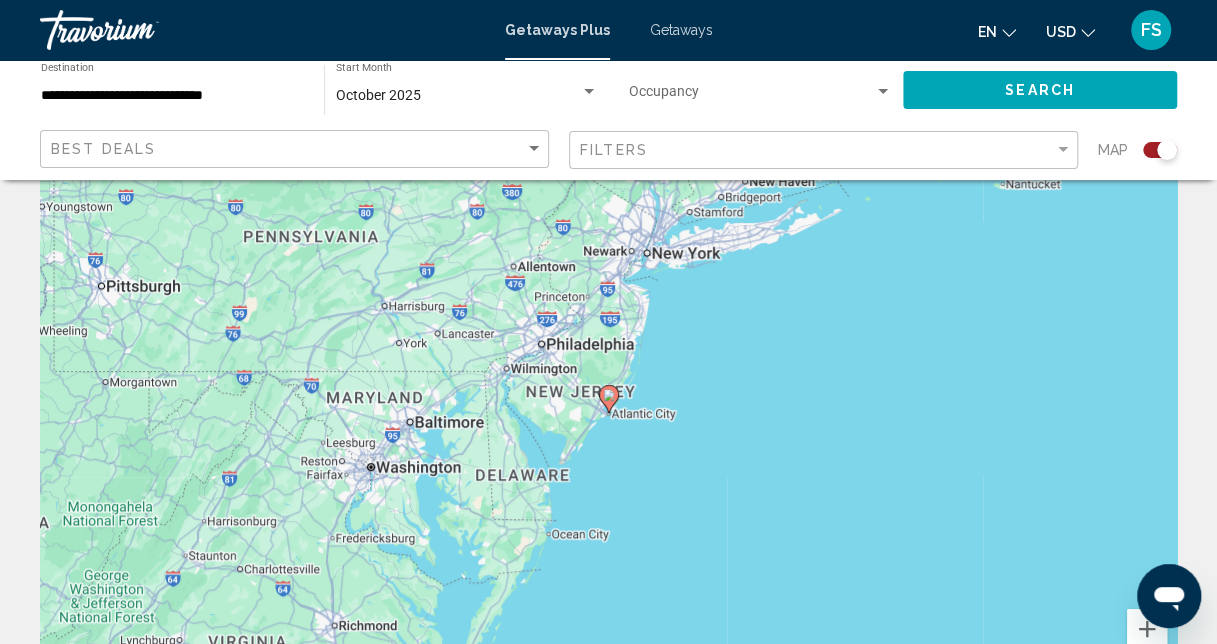 click 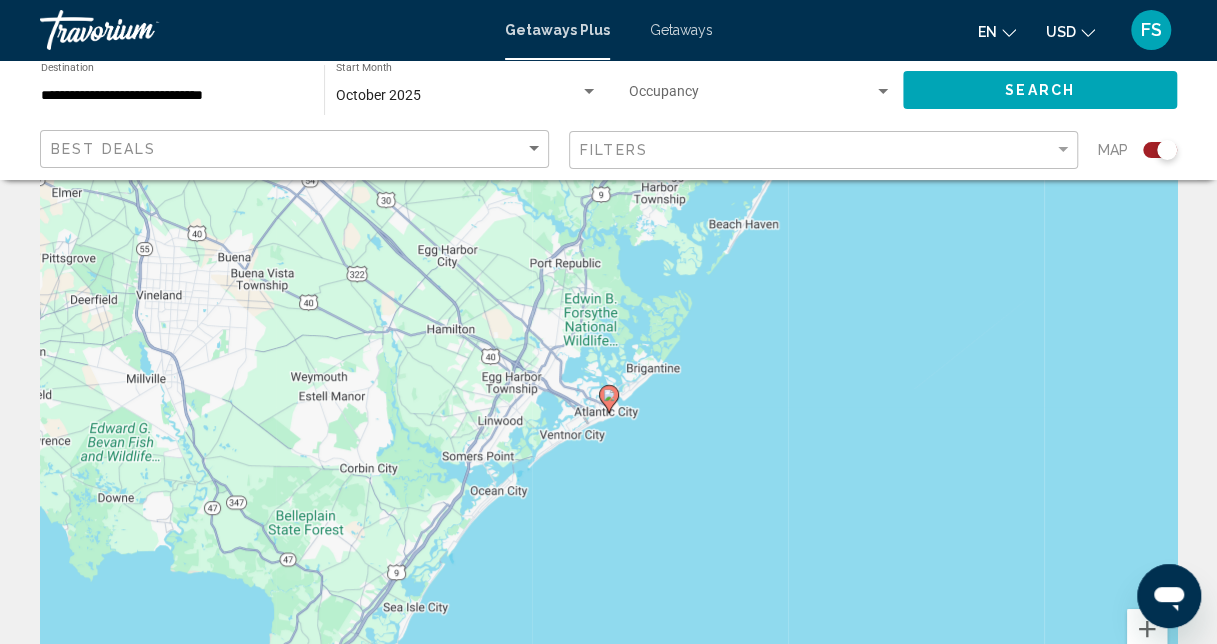 click 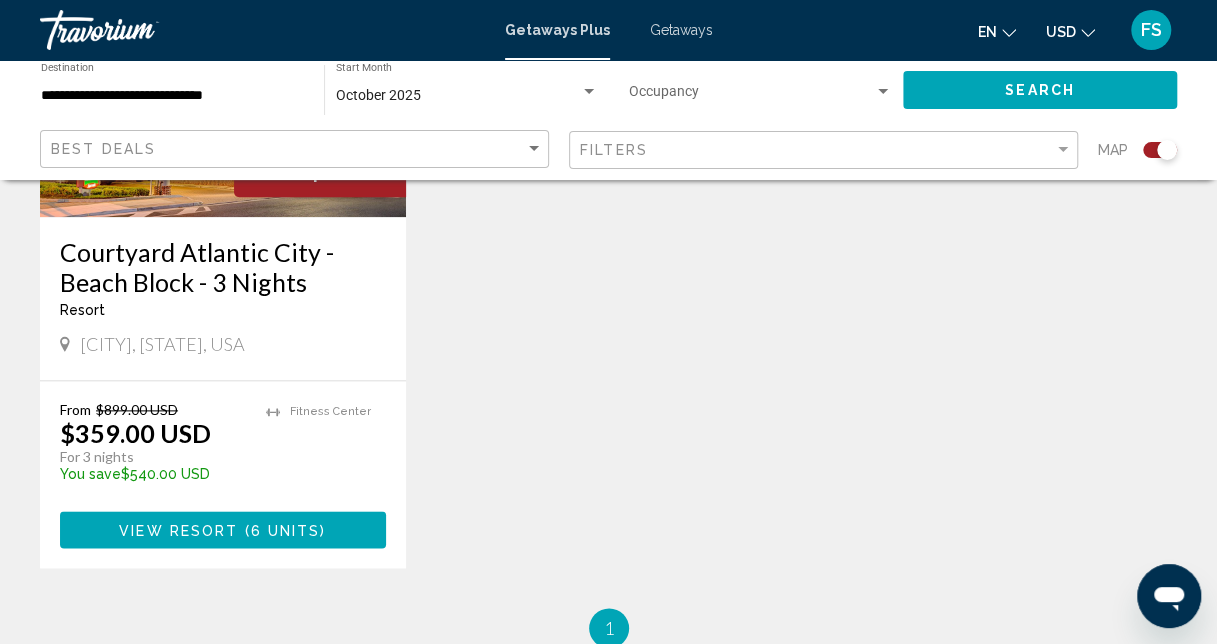 scroll, scrollTop: 981, scrollLeft: 0, axis: vertical 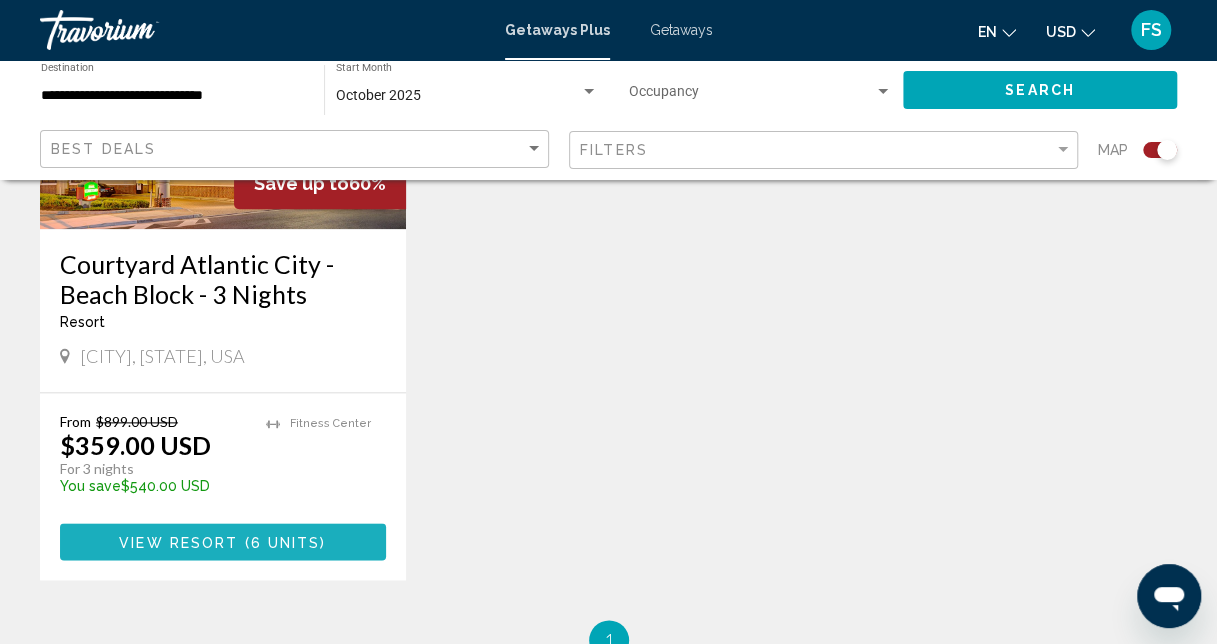 click on "View Resort" at bounding box center (178, 542) 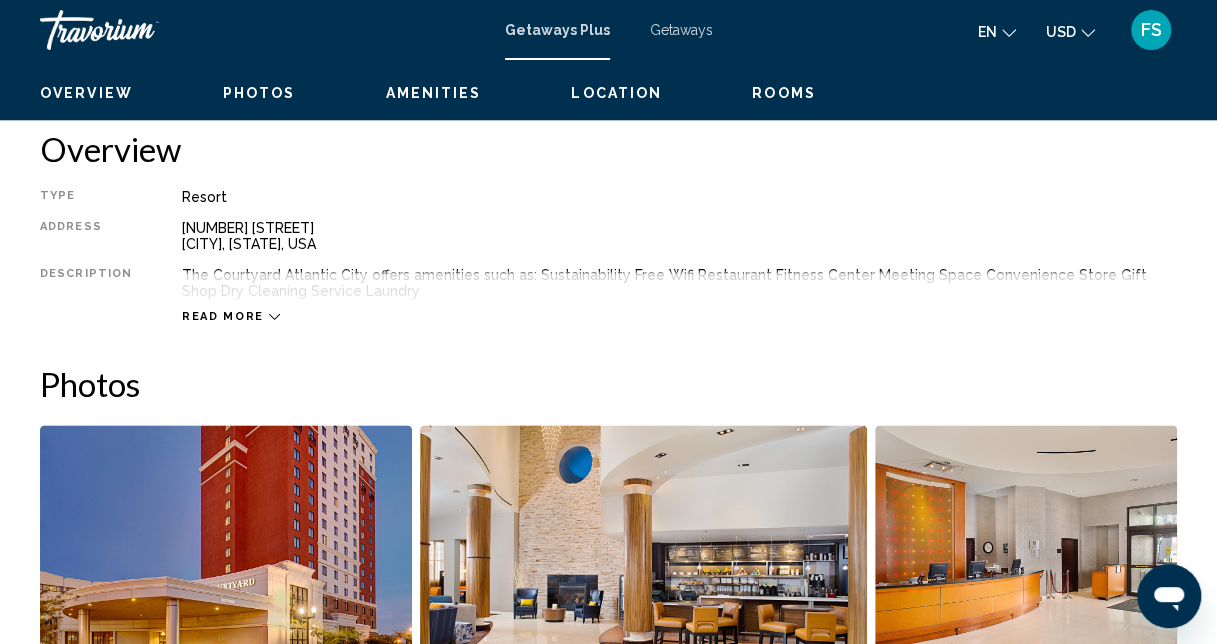 scroll, scrollTop: 213, scrollLeft: 0, axis: vertical 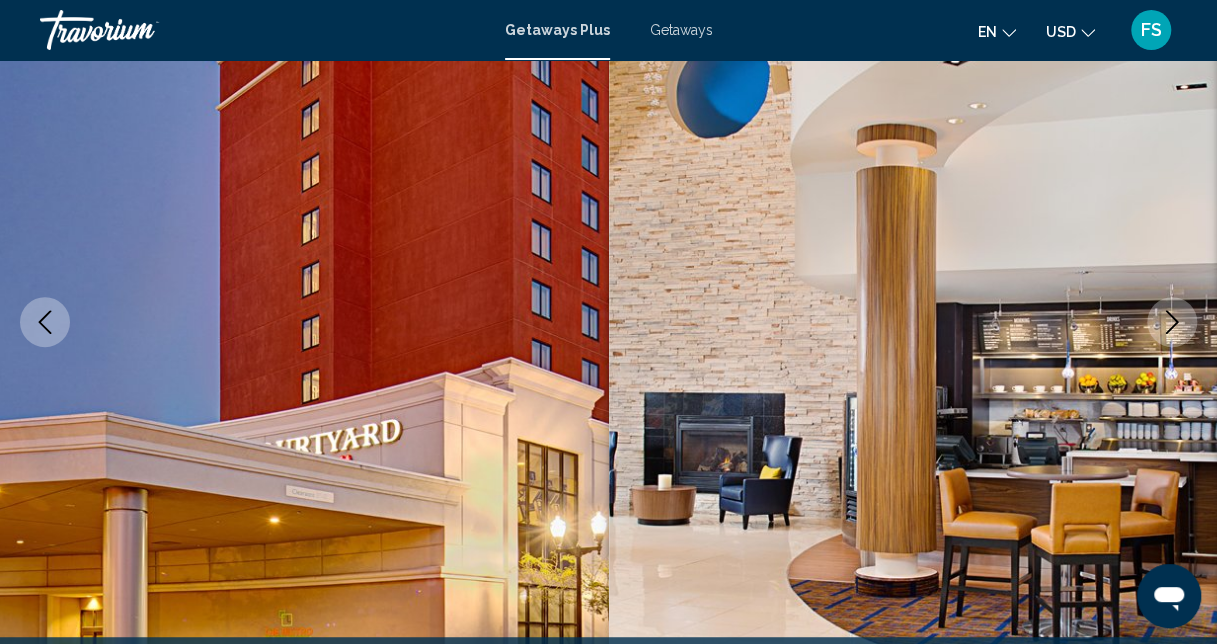 click 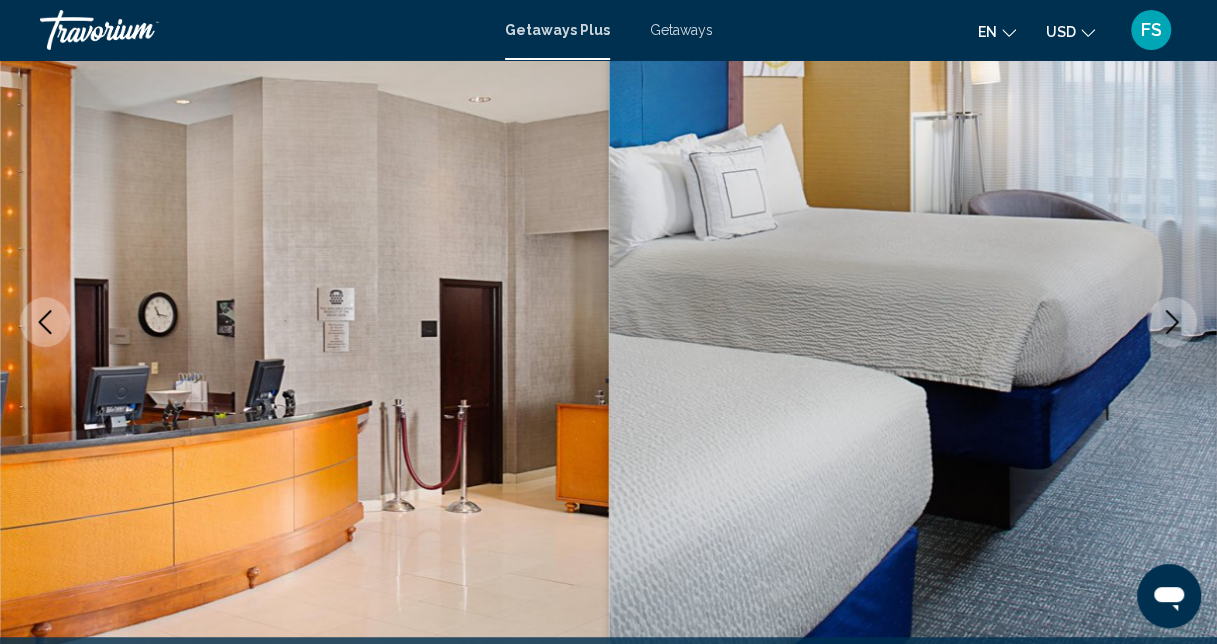 click 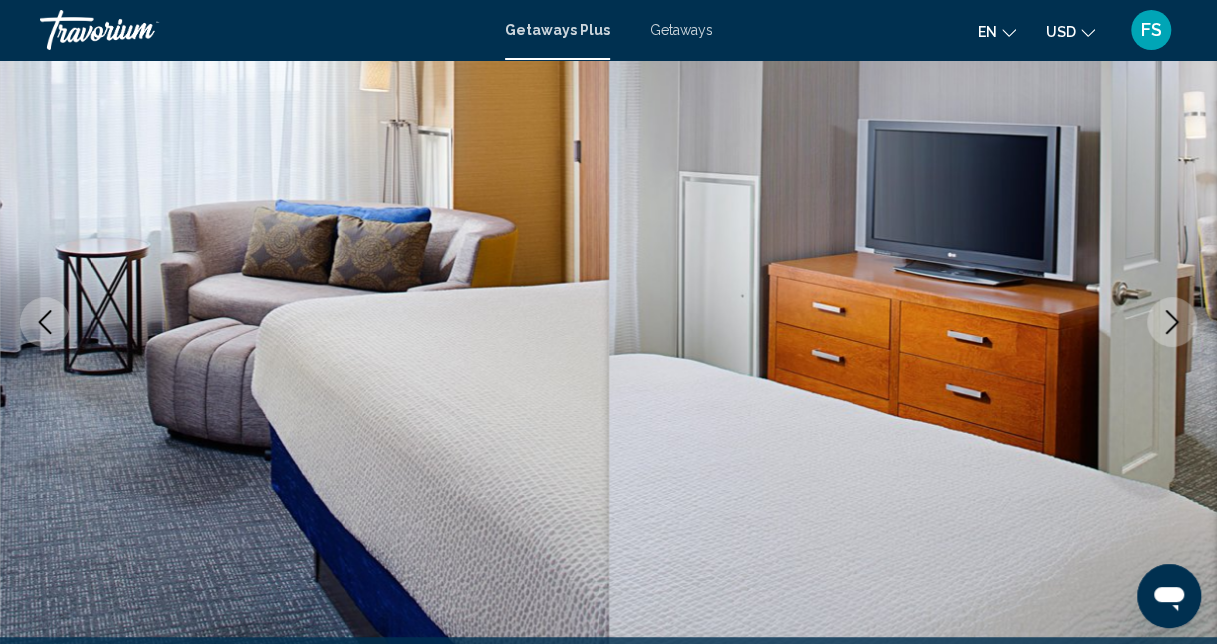 click 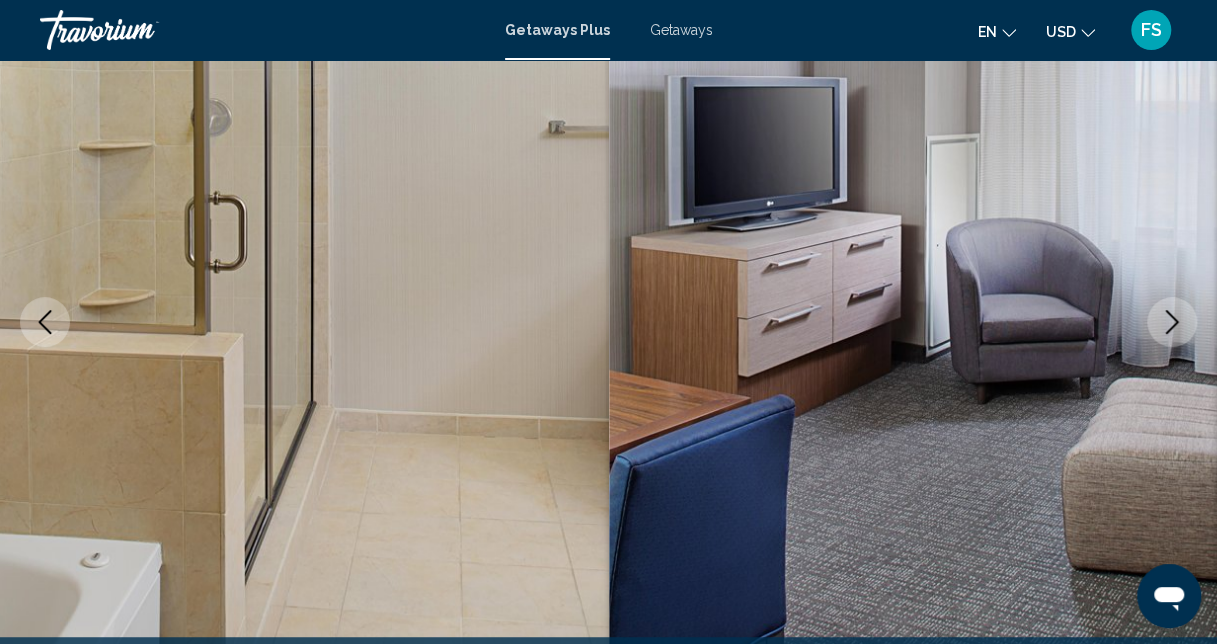 click 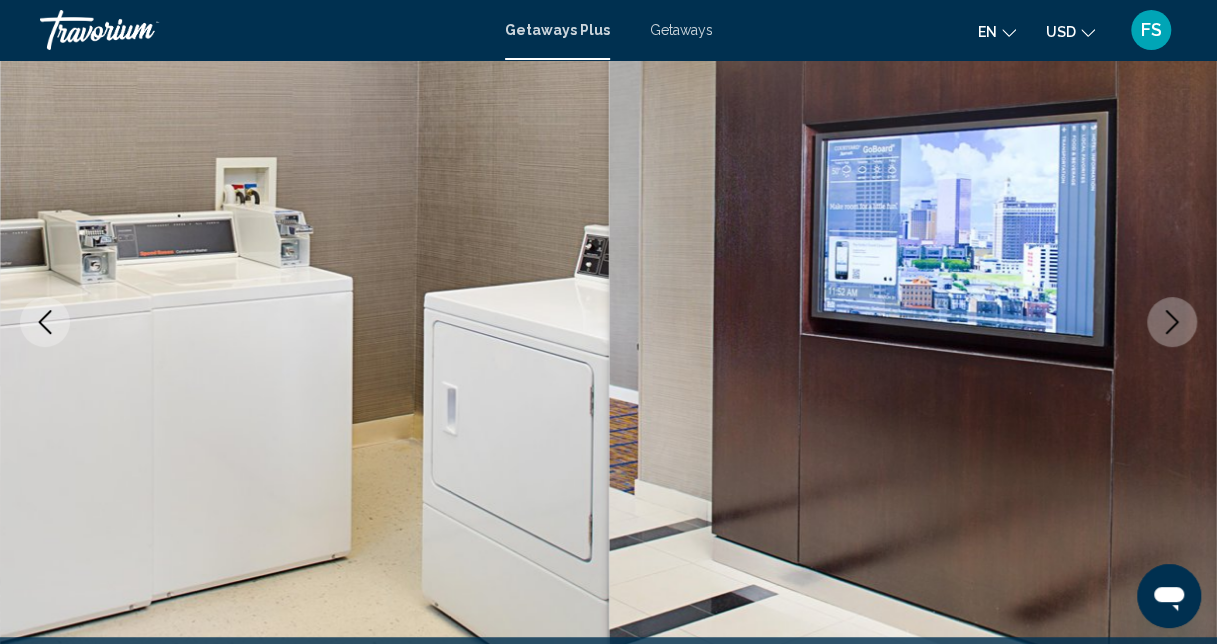 click 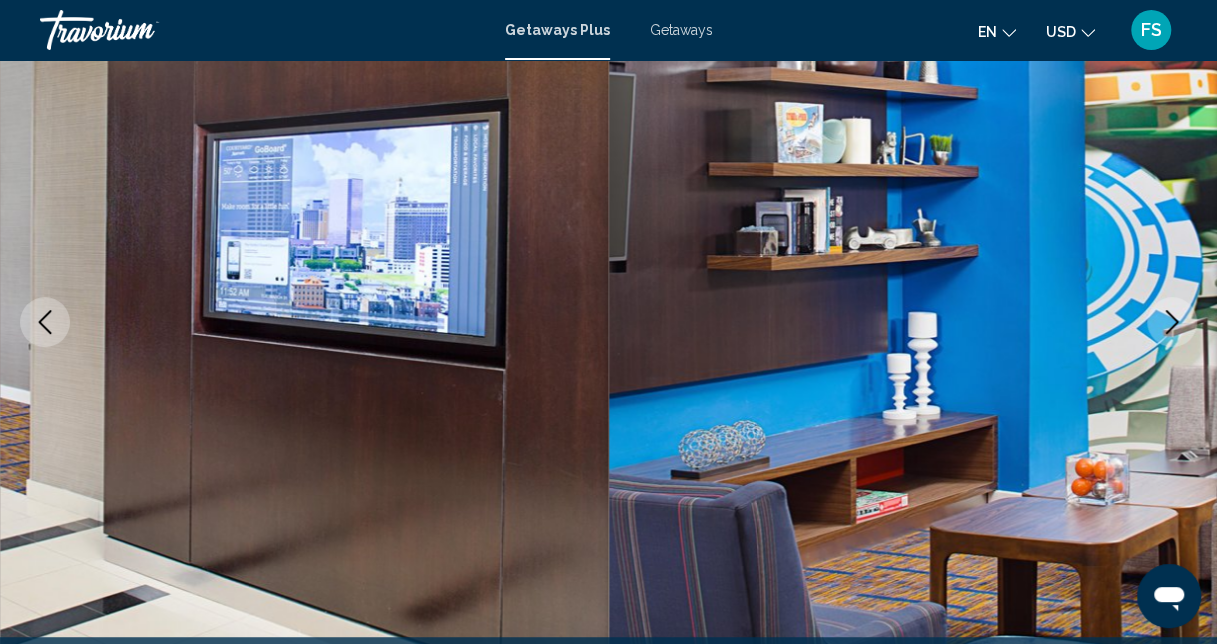 click 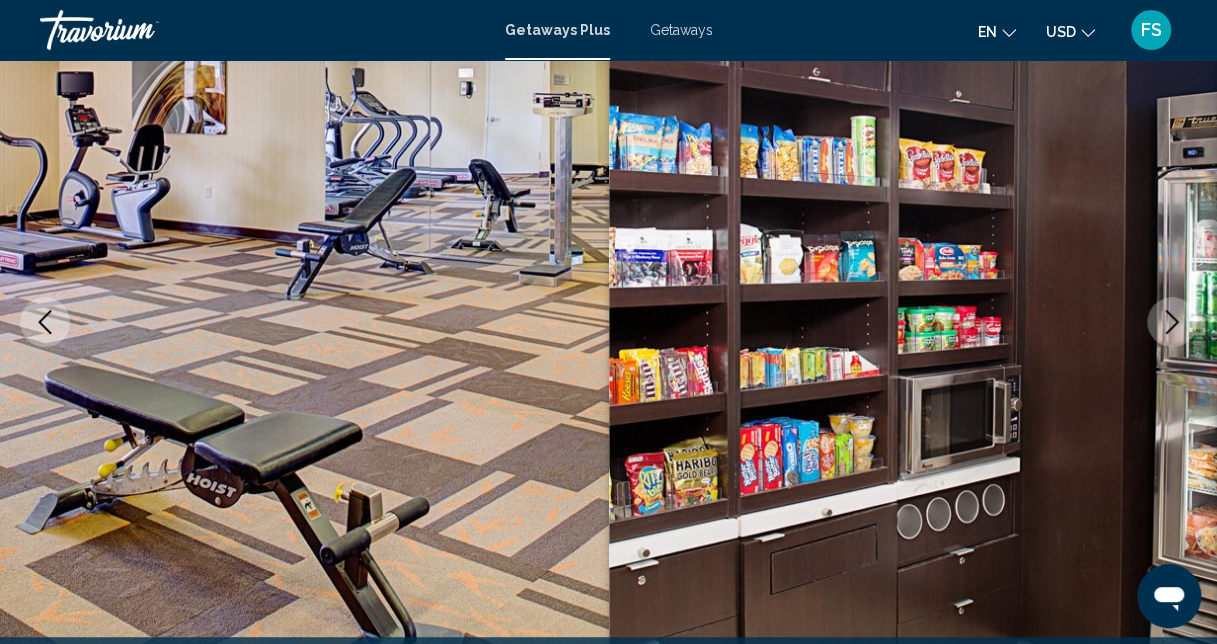 click 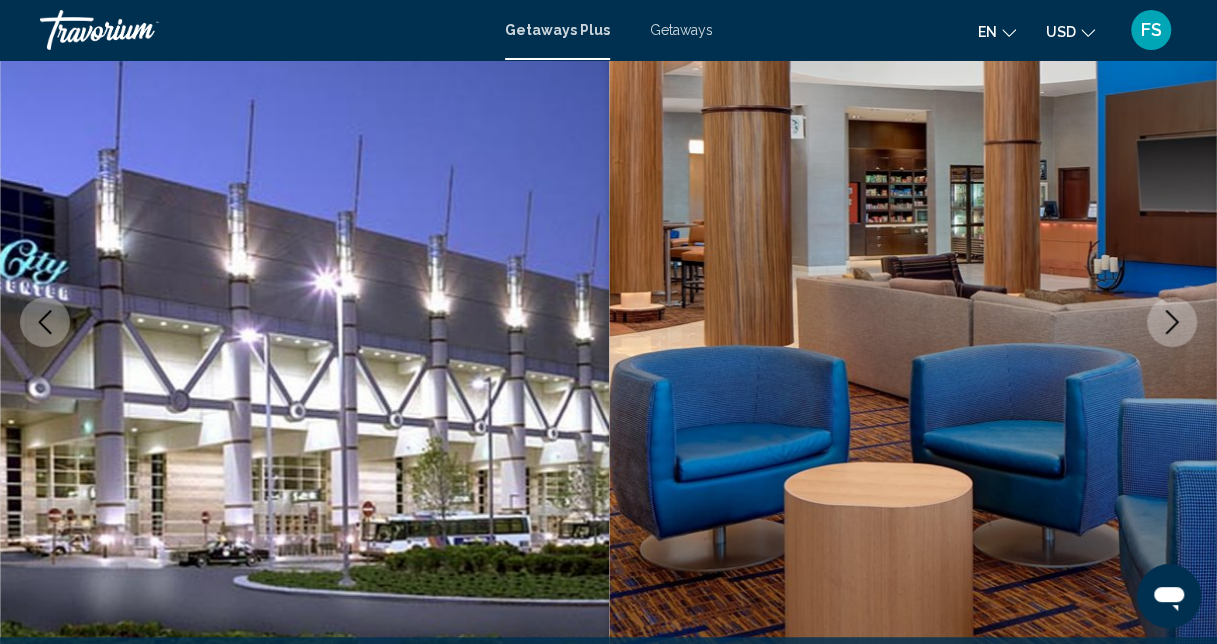 click 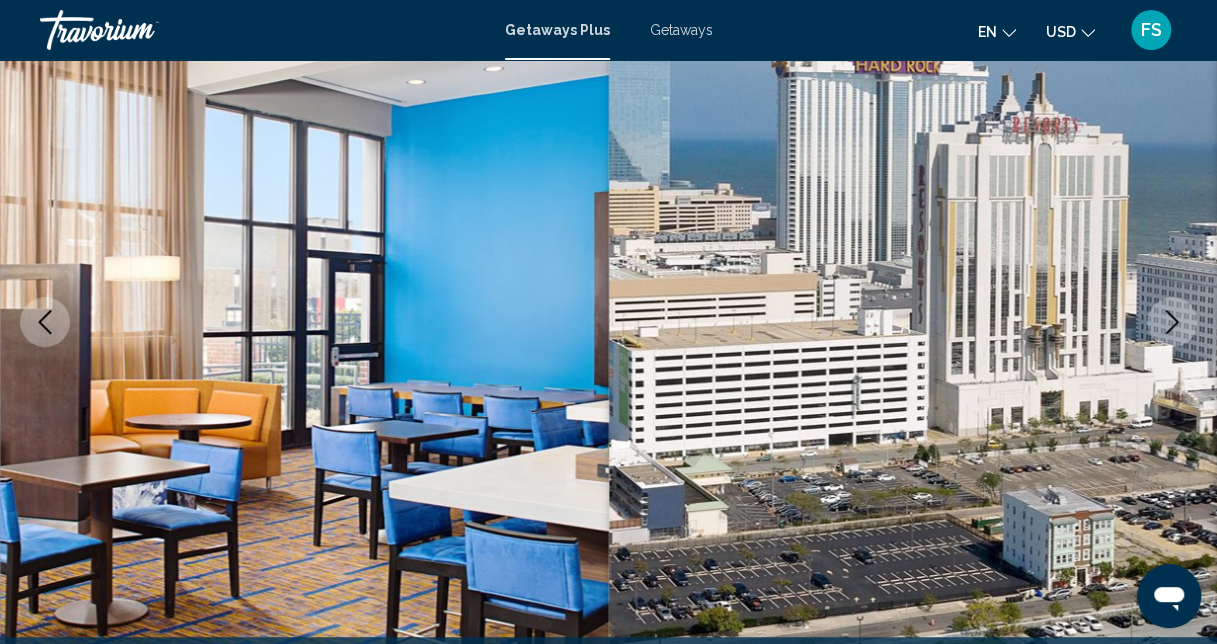 click 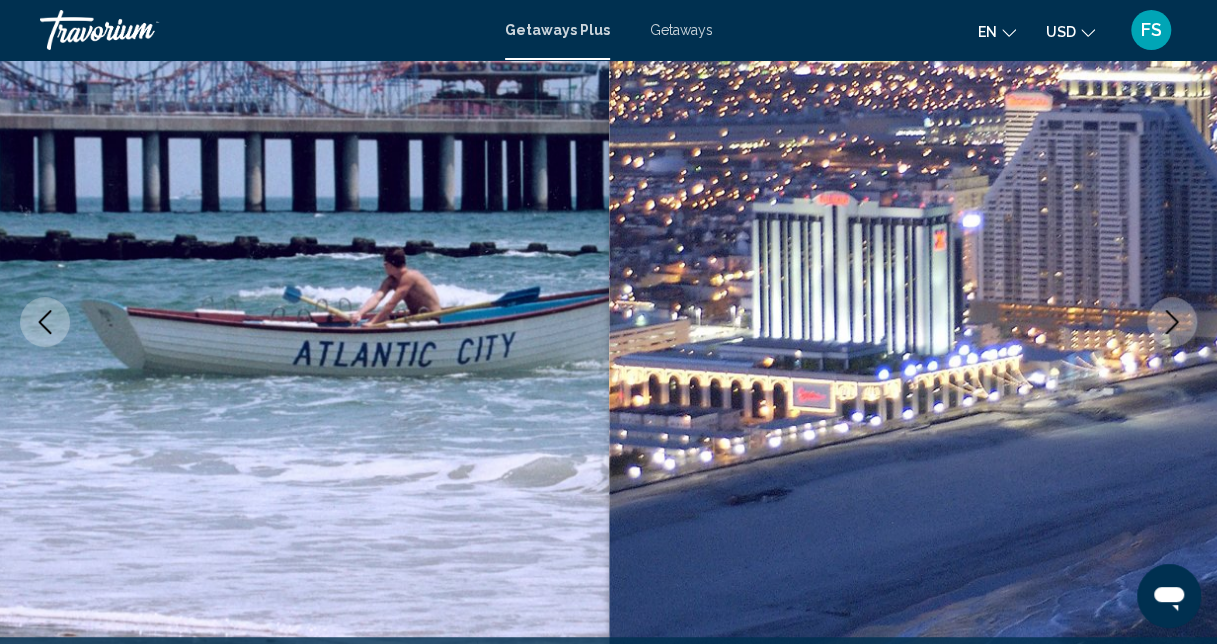 click 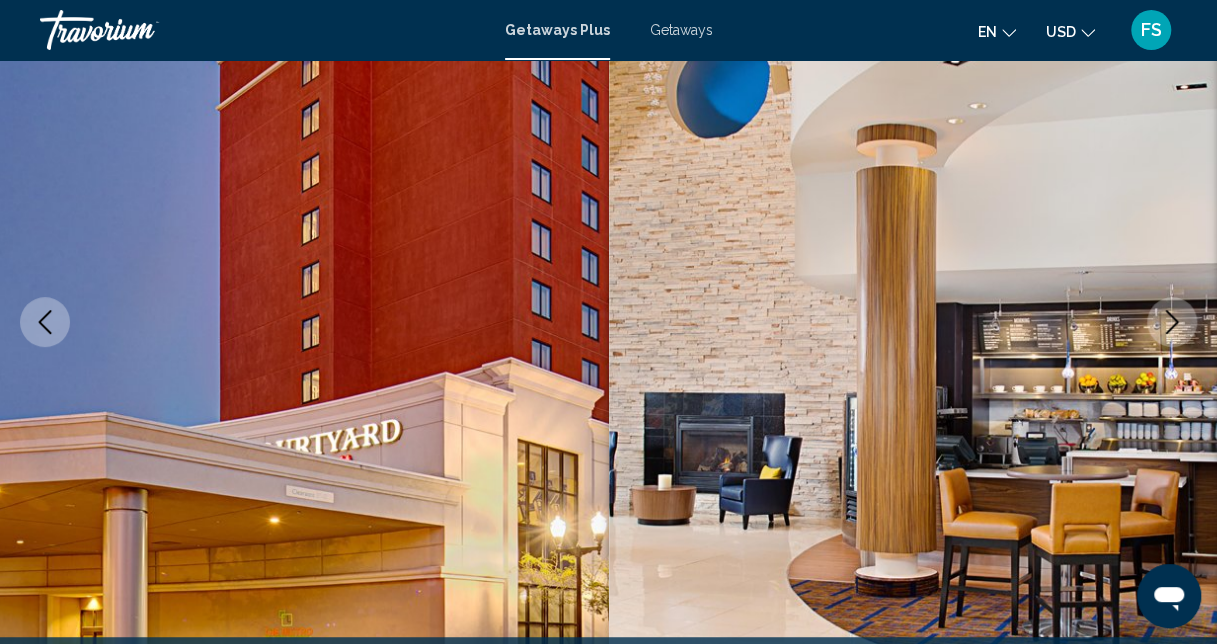 scroll, scrollTop: 0, scrollLeft: 0, axis: both 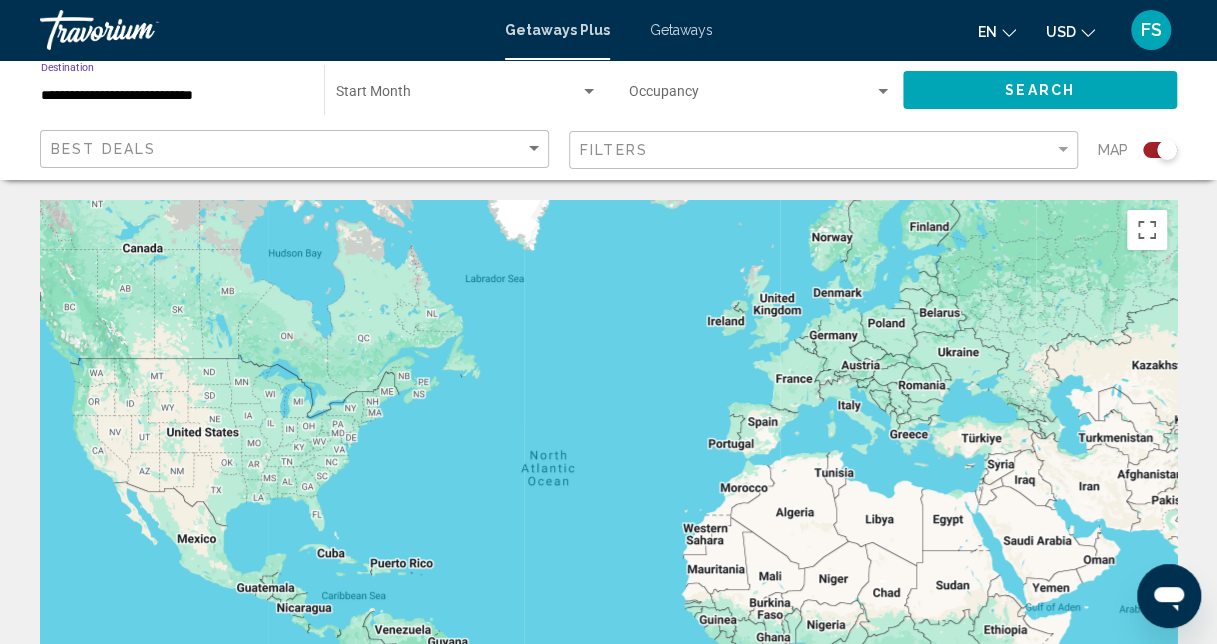 click on "**********" at bounding box center (172, 96) 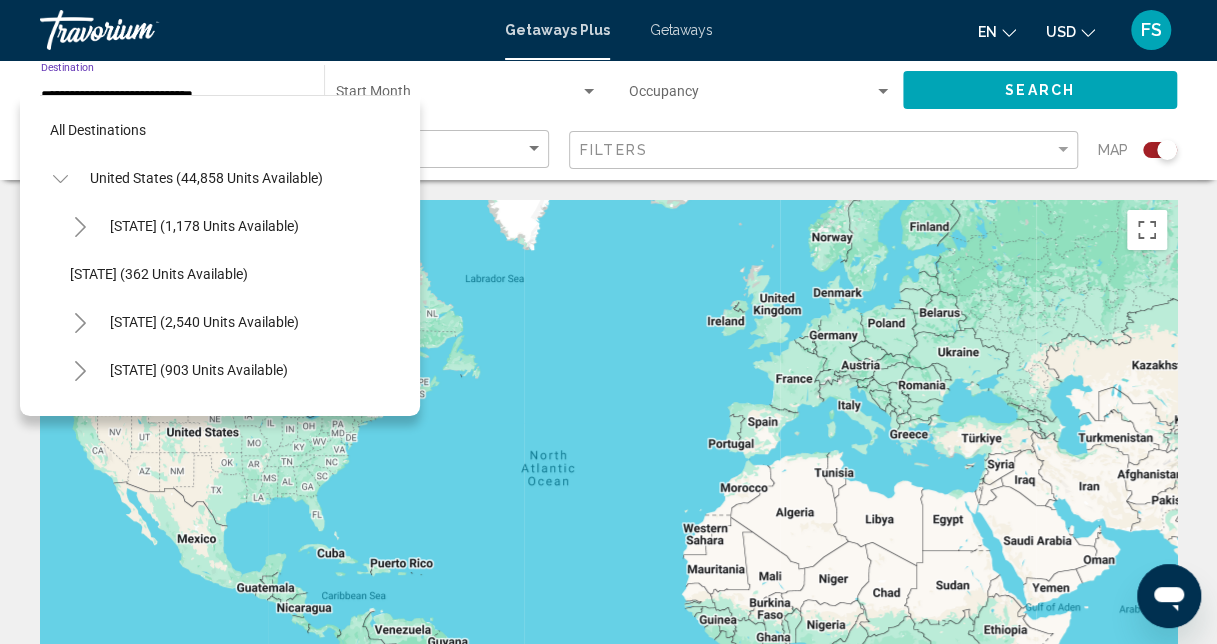 scroll, scrollTop: 1230, scrollLeft: 0, axis: vertical 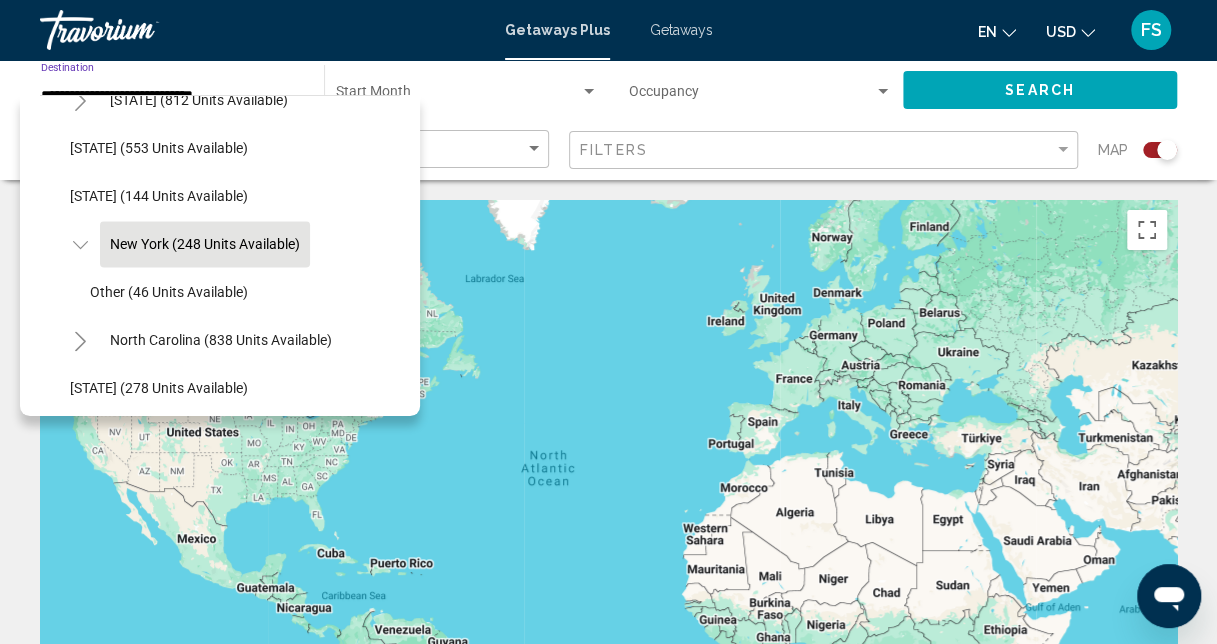 click at bounding box center (589, 91) 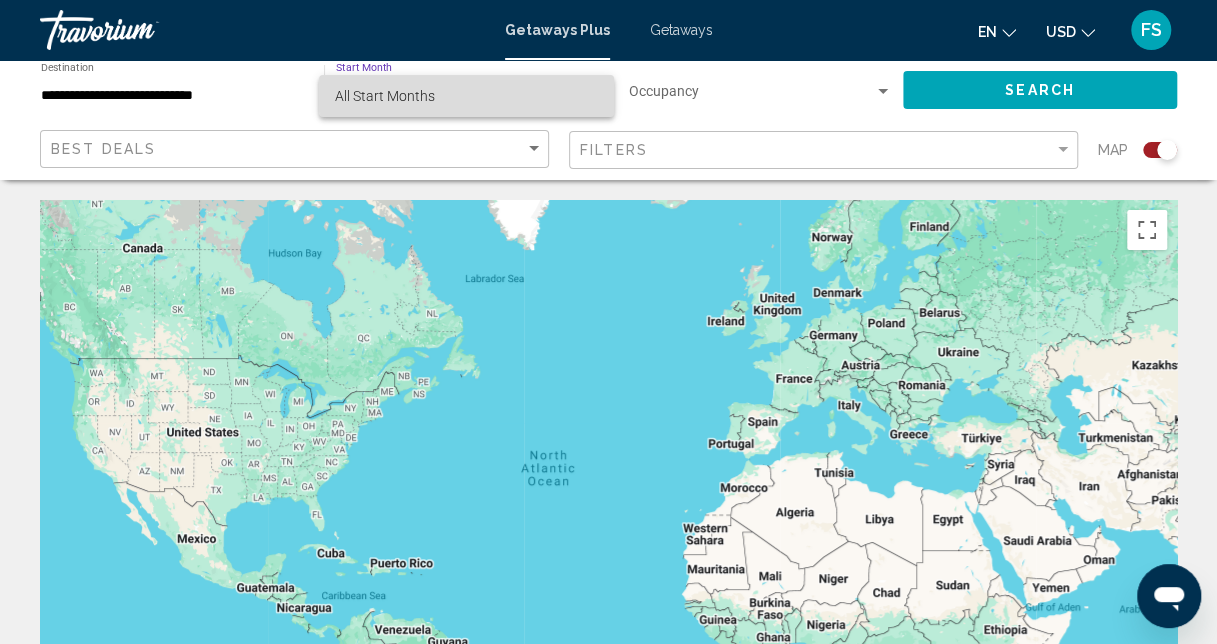 click on "All Start Months" at bounding box center (466, 96) 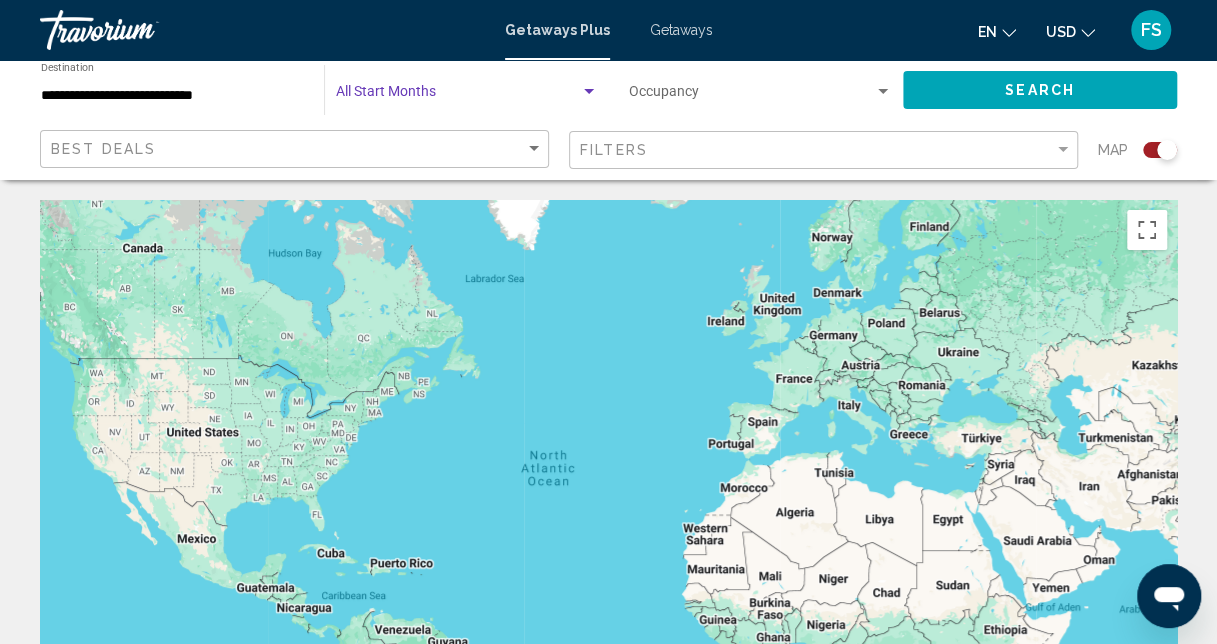 click at bounding box center [458, 96] 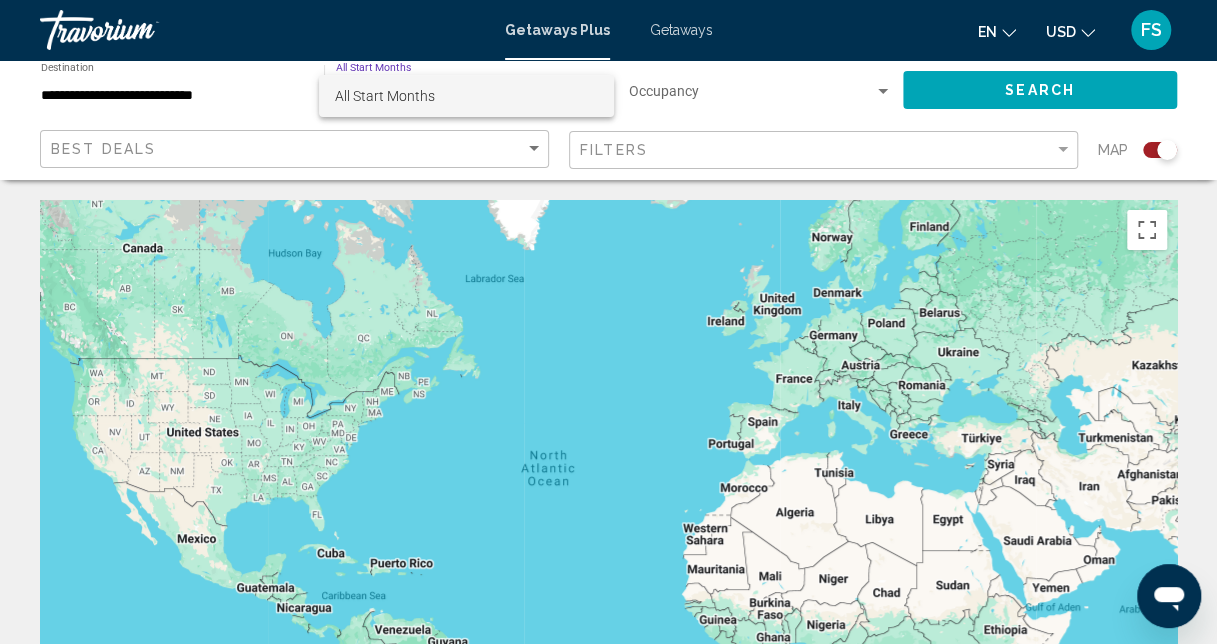 click on "All Start Months" at bounding box center [466, 96] 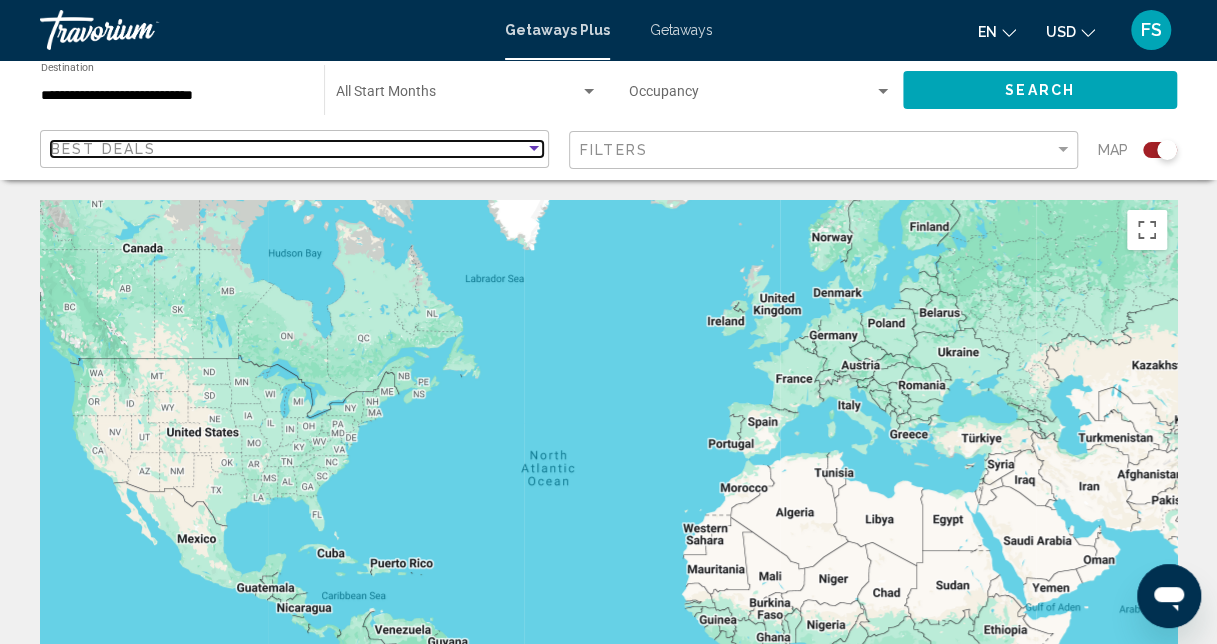 click at bounding box center (534, 149) 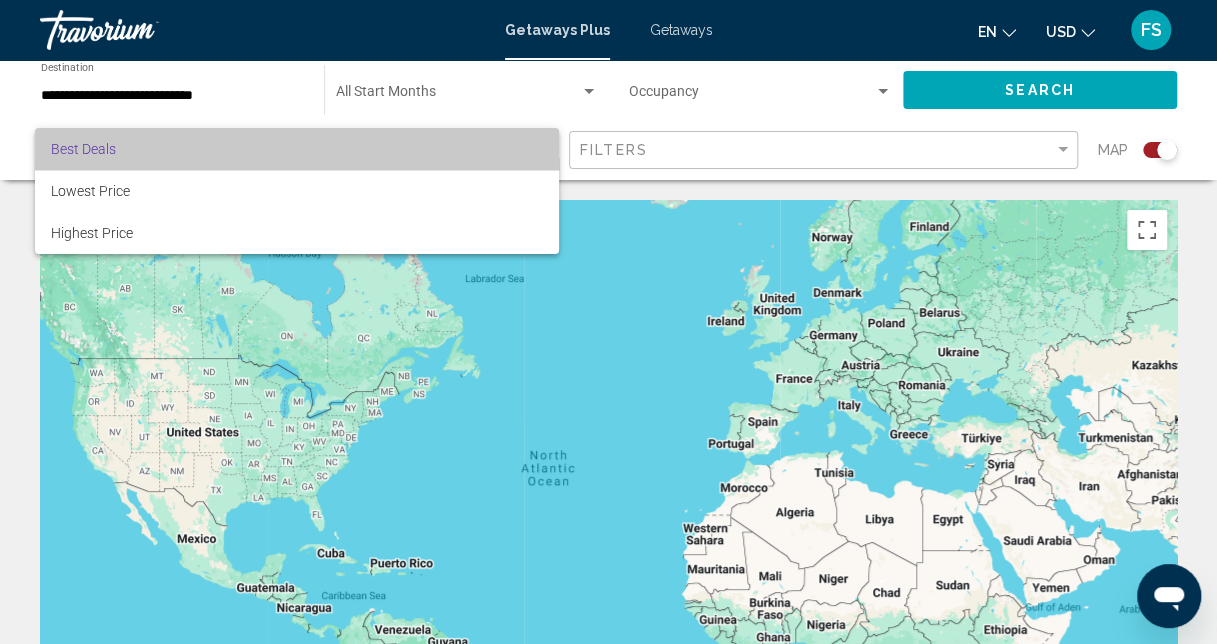 click on "Best Deals" at bounding box center (297, 149) 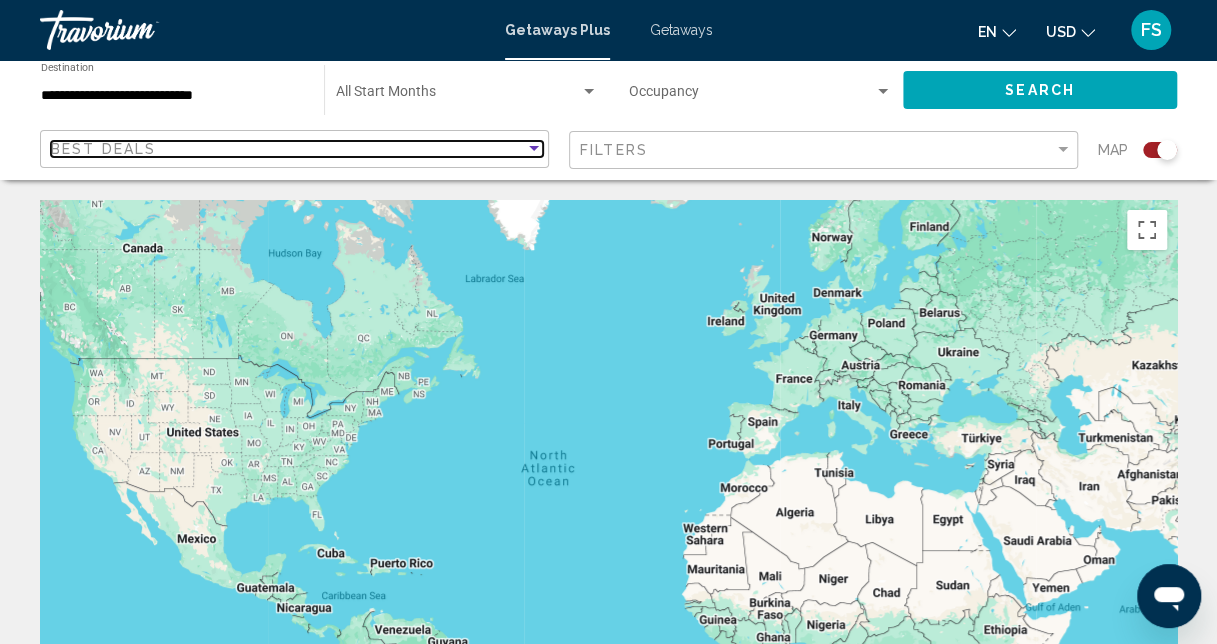 click at bounding box center [534, 149] 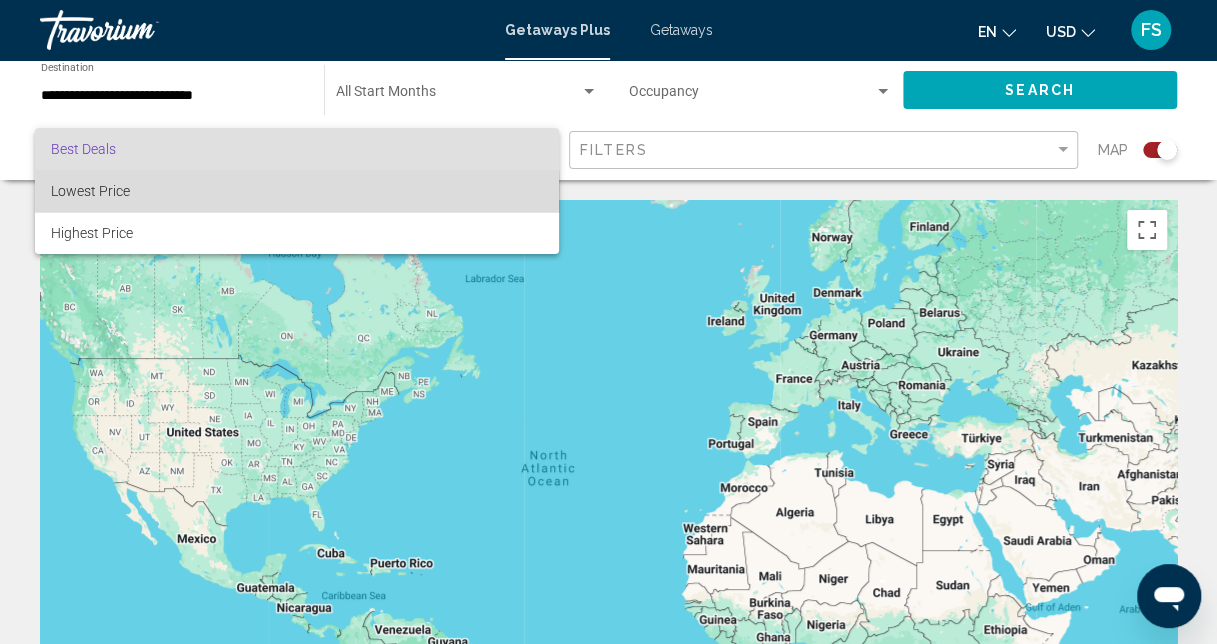 click on "Lowest Price" at bounding box center (297, 191) 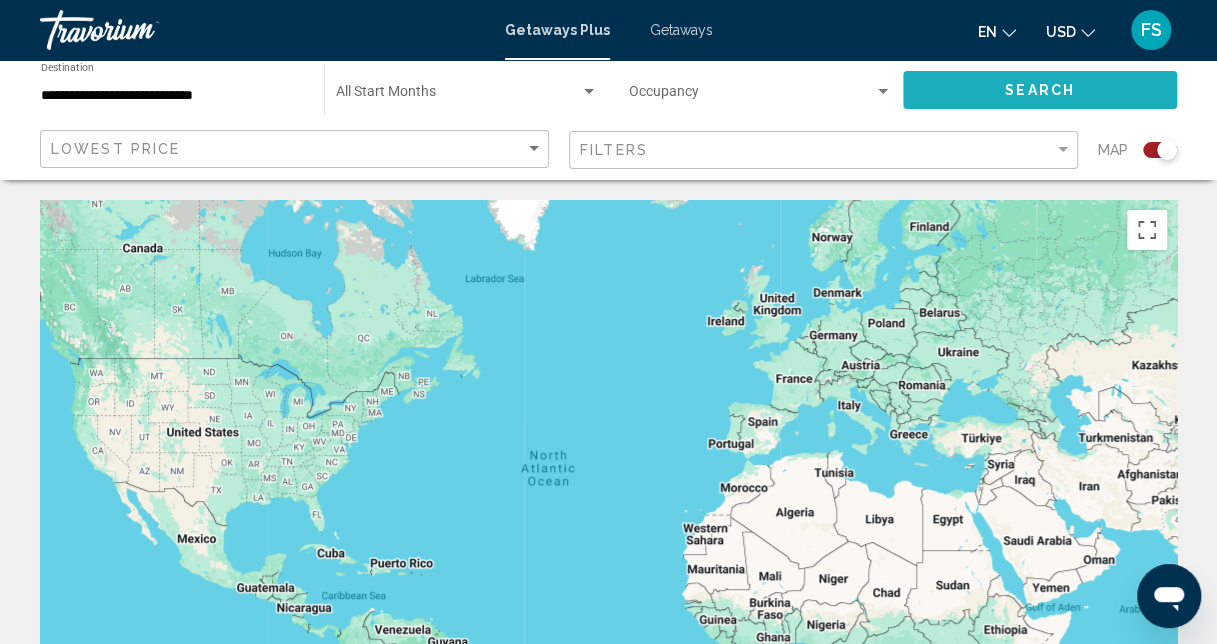 click on "Search" 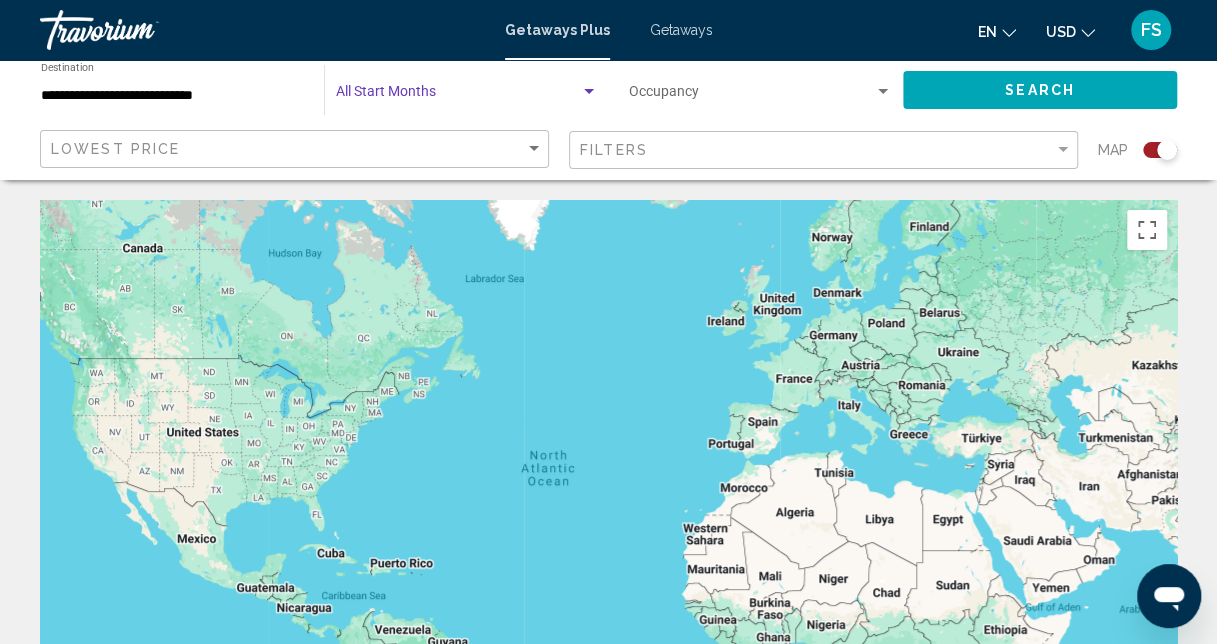 click at bounding box center [458, 96] 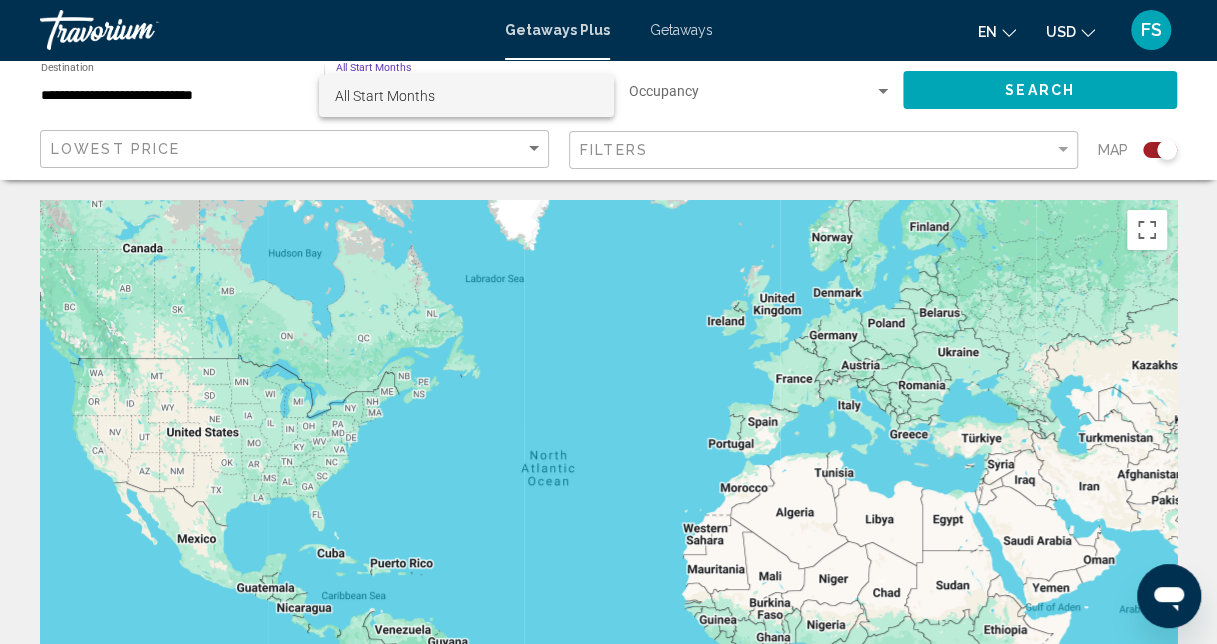 click at bounding box center (608, 322) 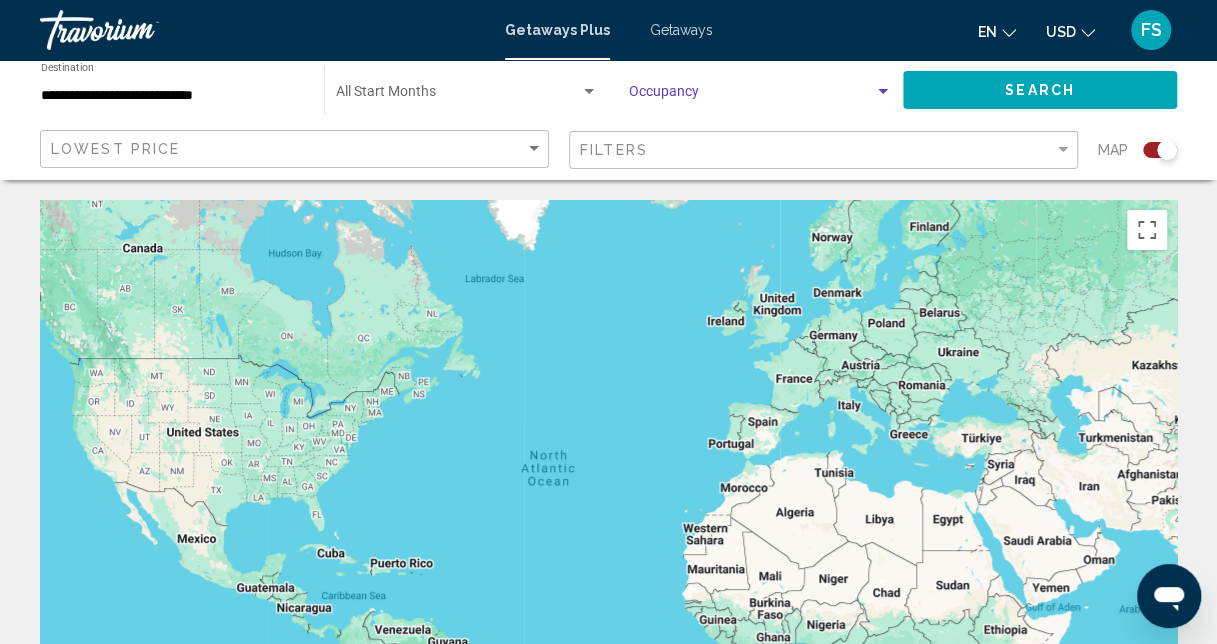 click at bounding box center (883, 92) 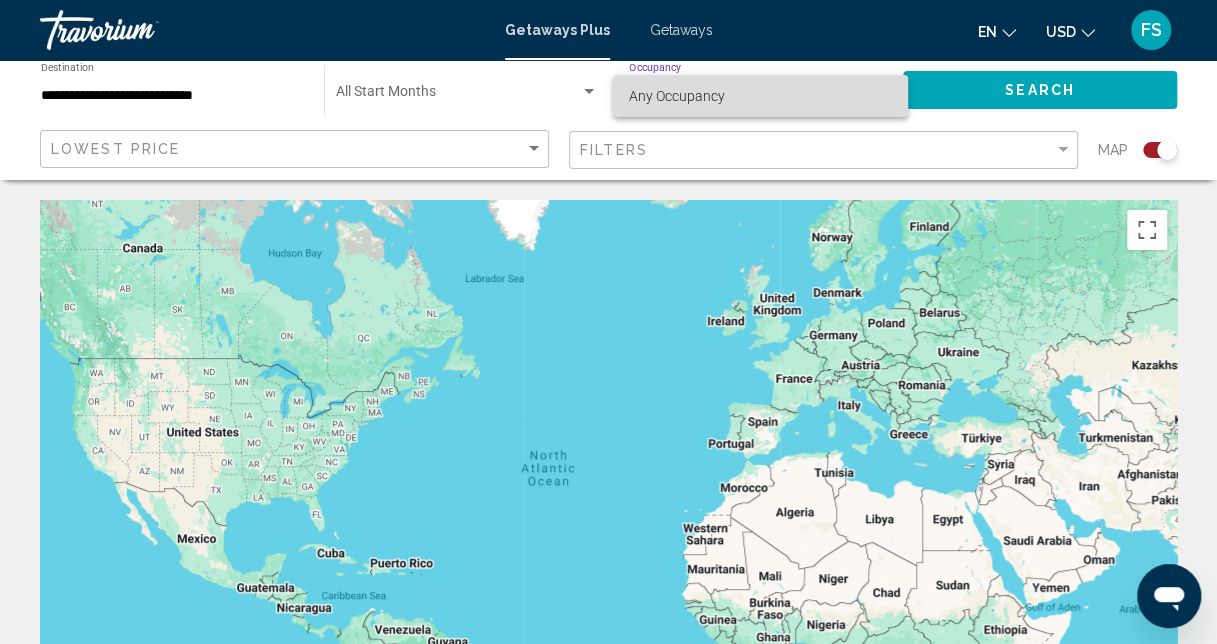 click on "Any Occupancy" at bounding box center [677, 96] 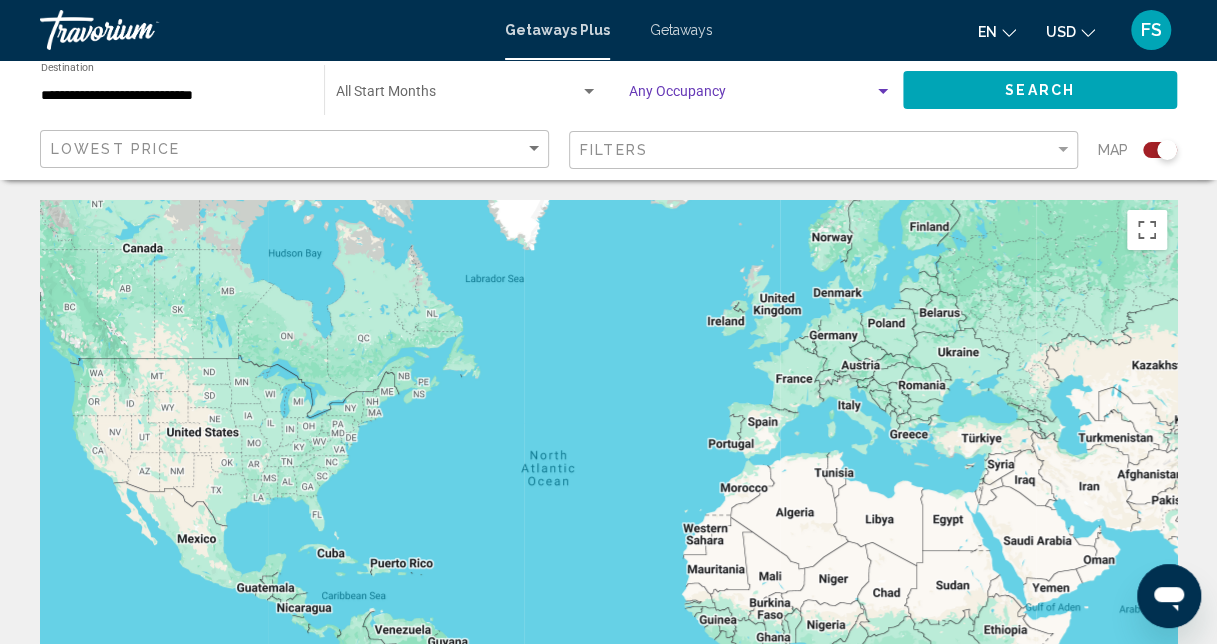 click at bounding box center (883, 92) 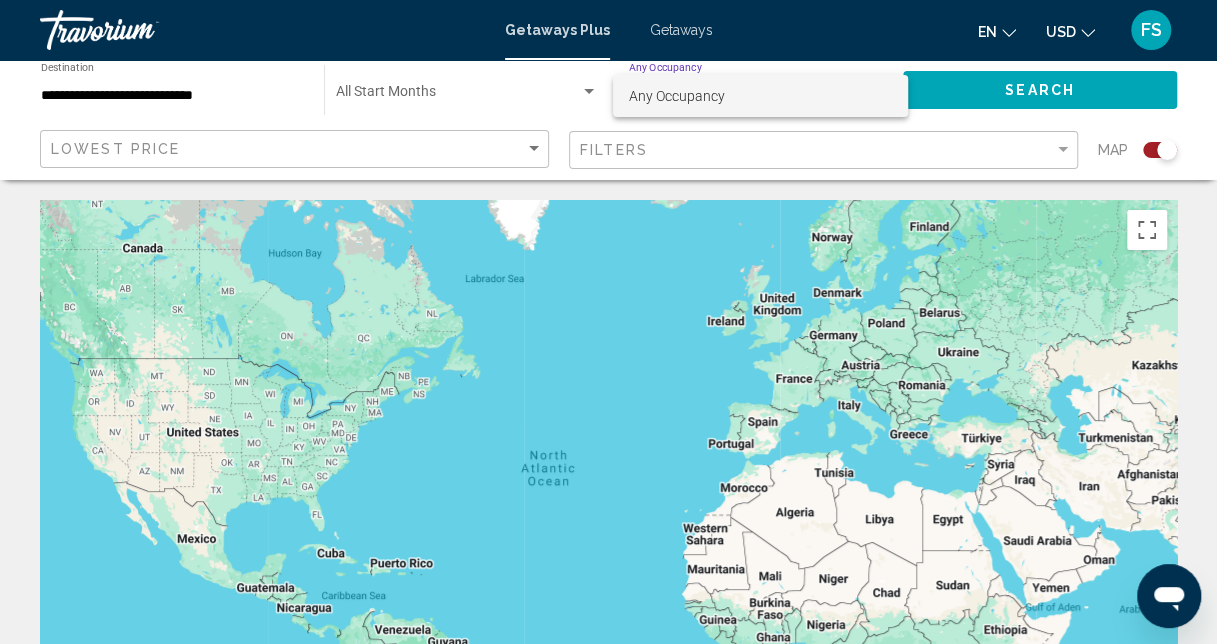 click at bounding box center [608, 322] 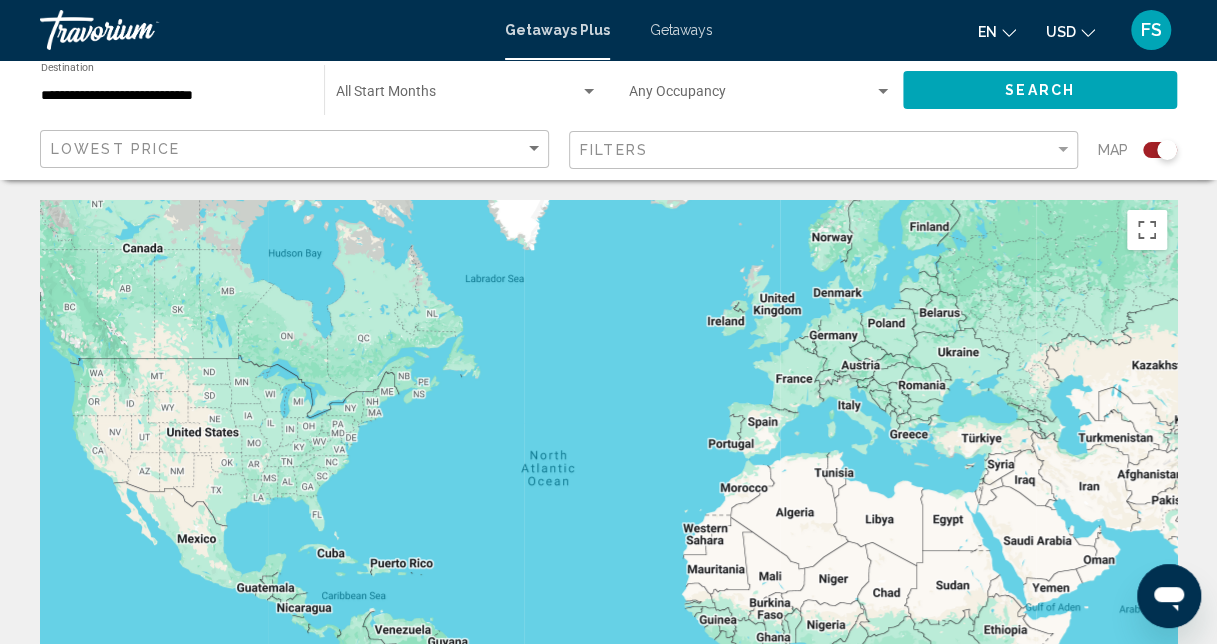 click on "Start Month All Start Months" 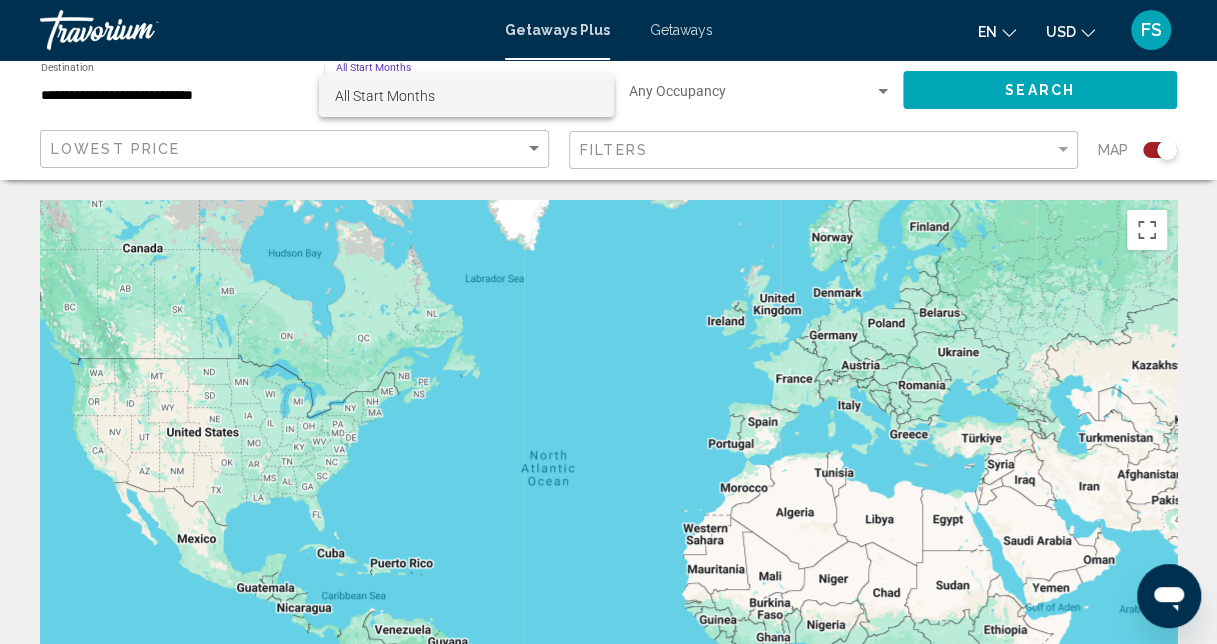 click at bounding box center (608, 322) 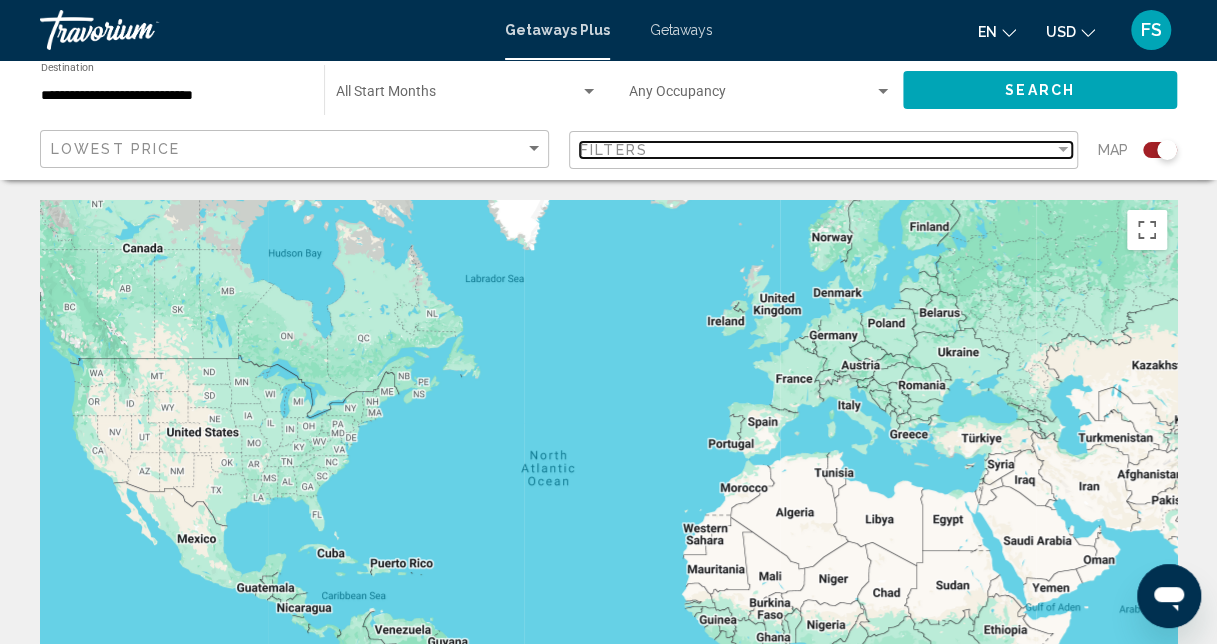 click at bounding box center [1063, 150] 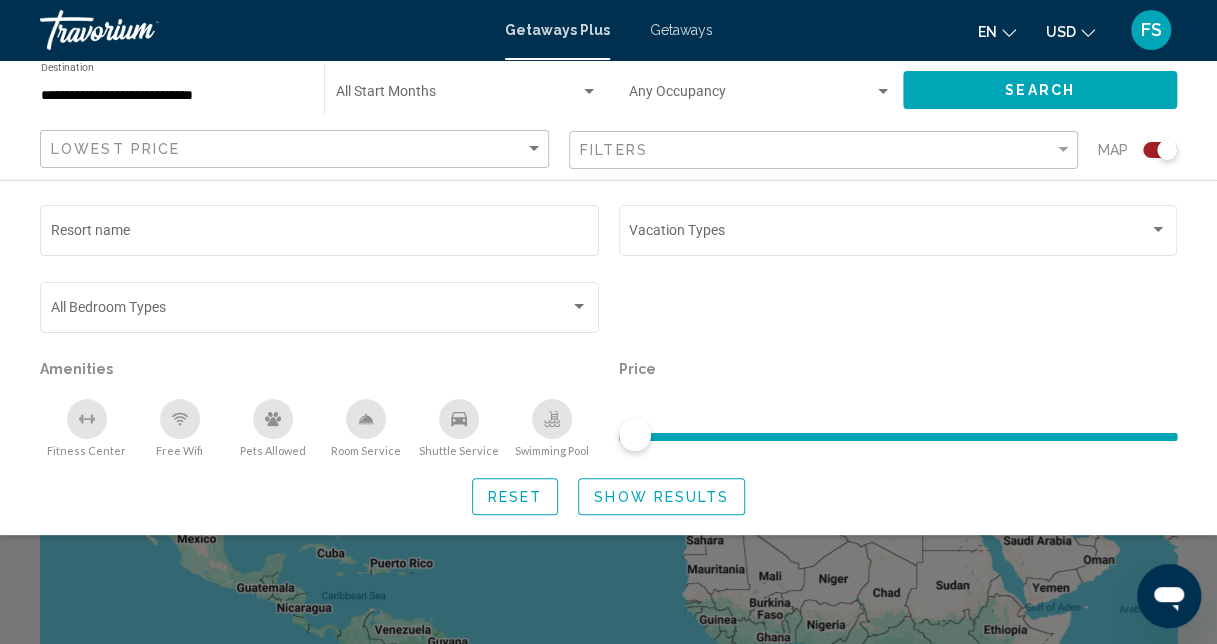click 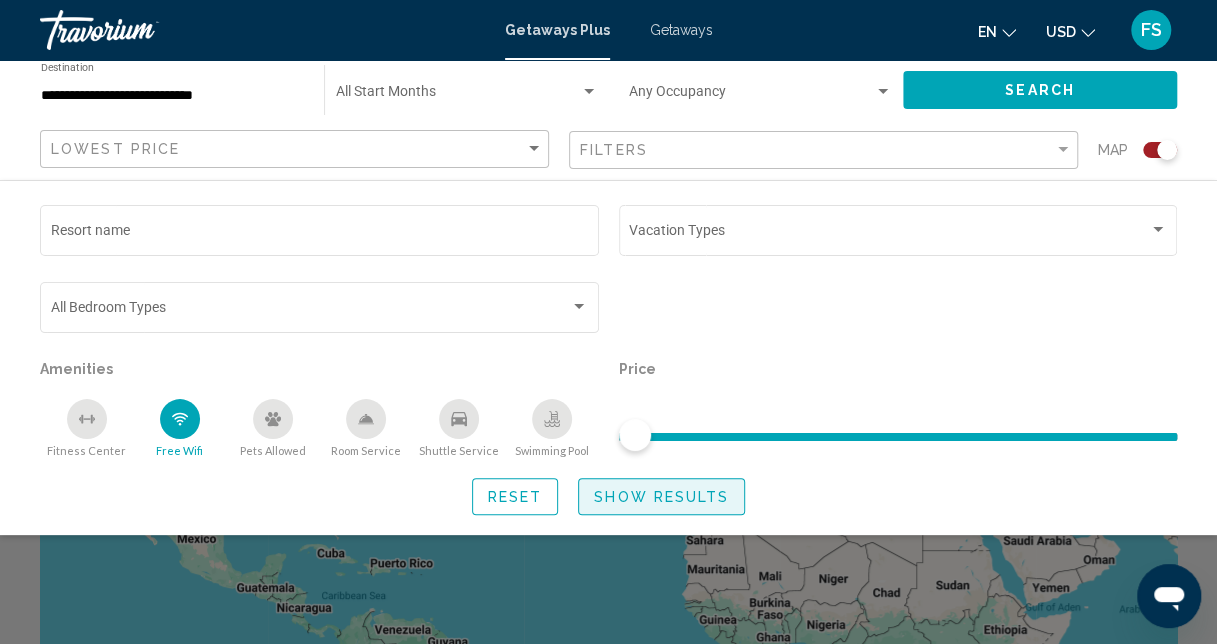 click on "Show Results" 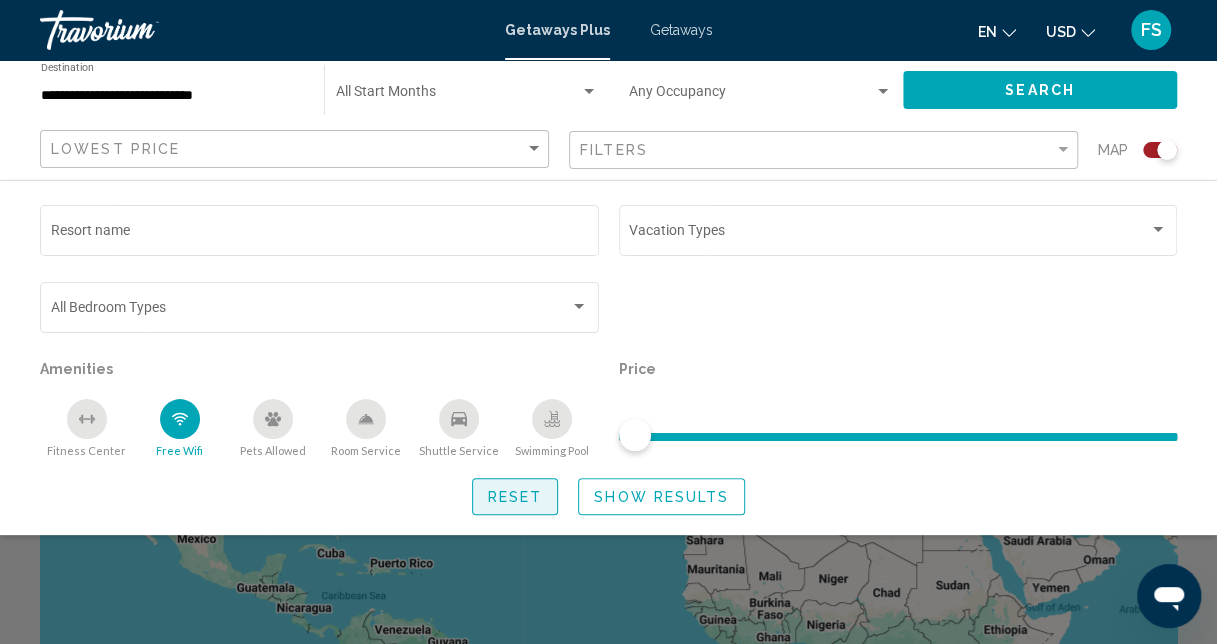click on "Reset" 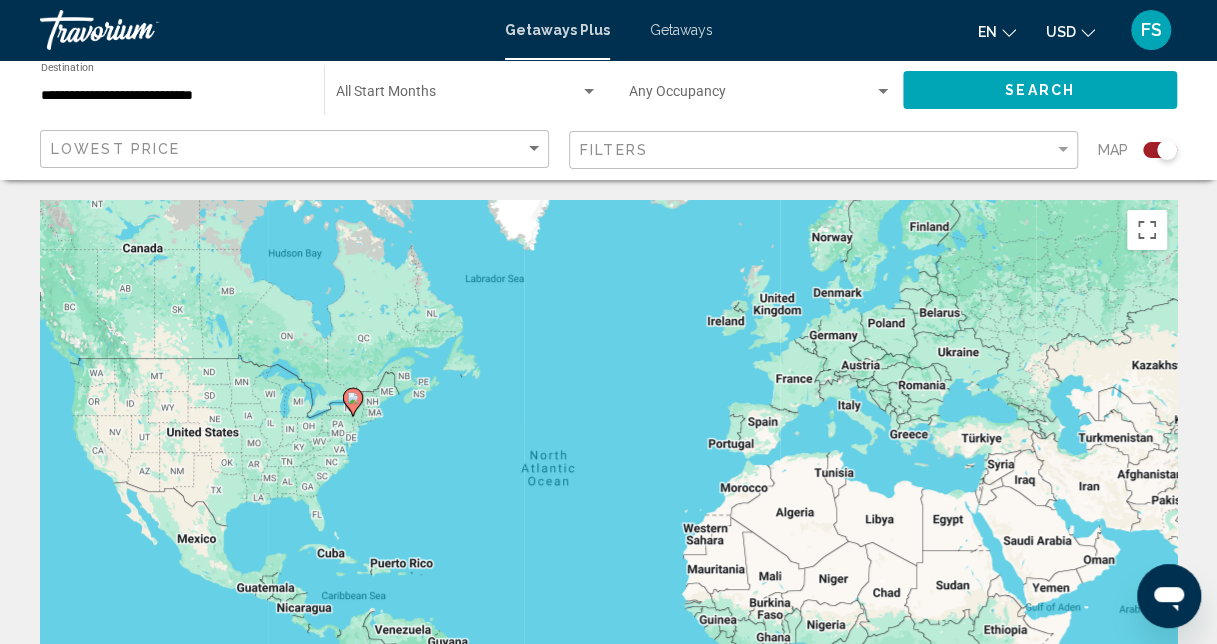 click 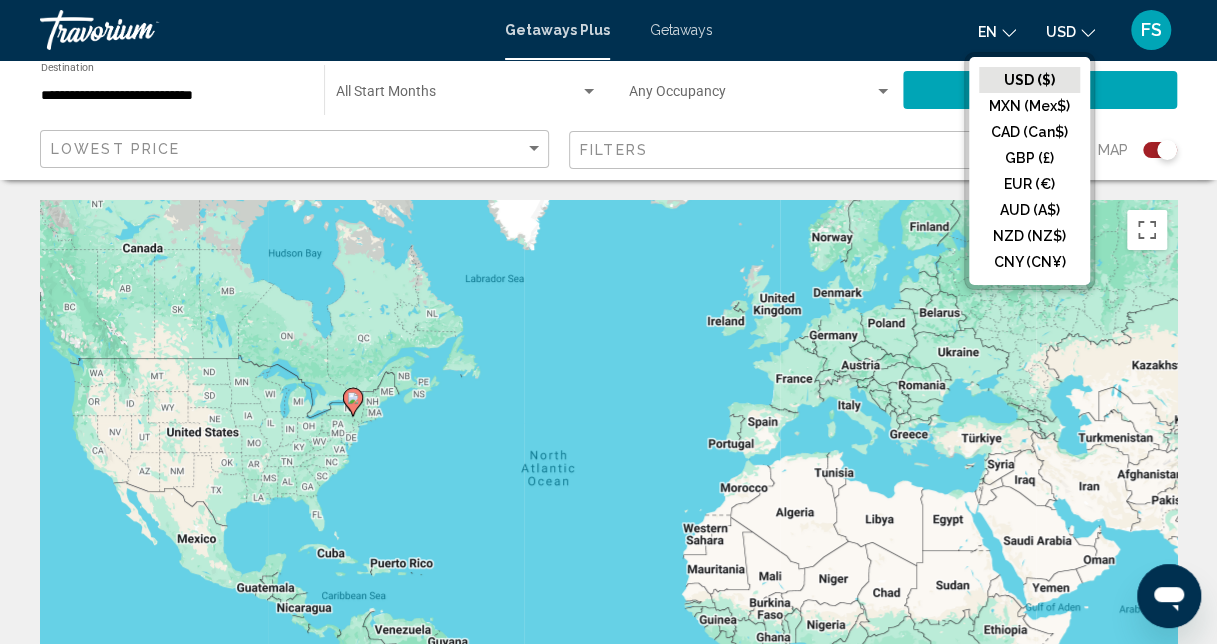 click on "USD ($)" 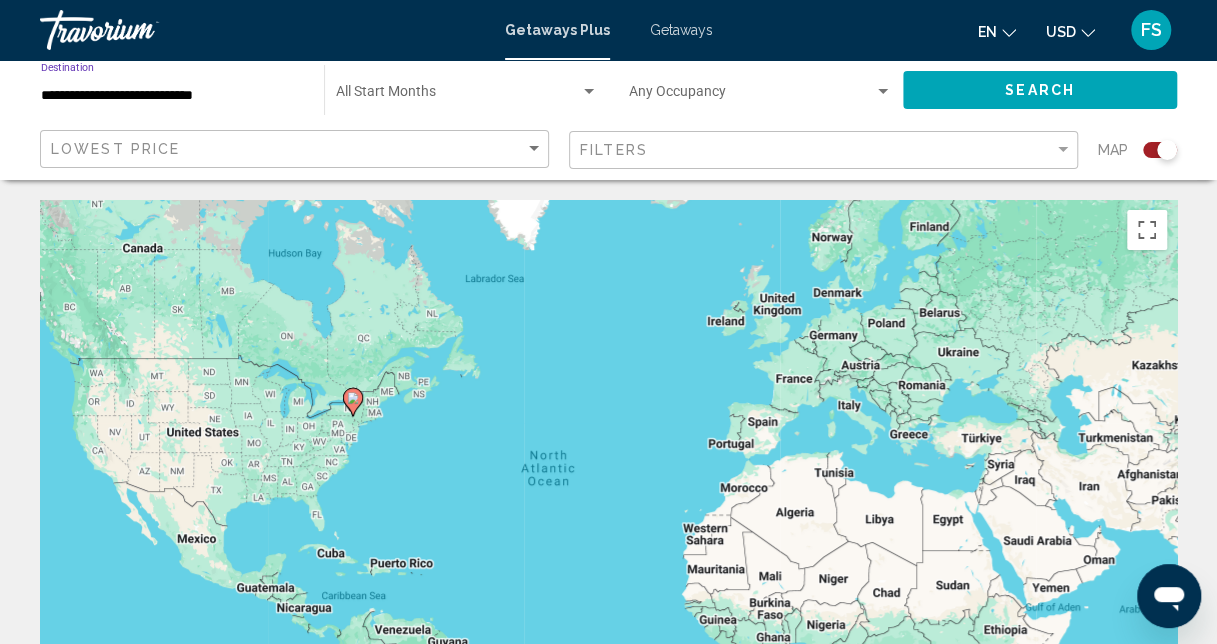 click on "**********" at bounding box center [172, 96] 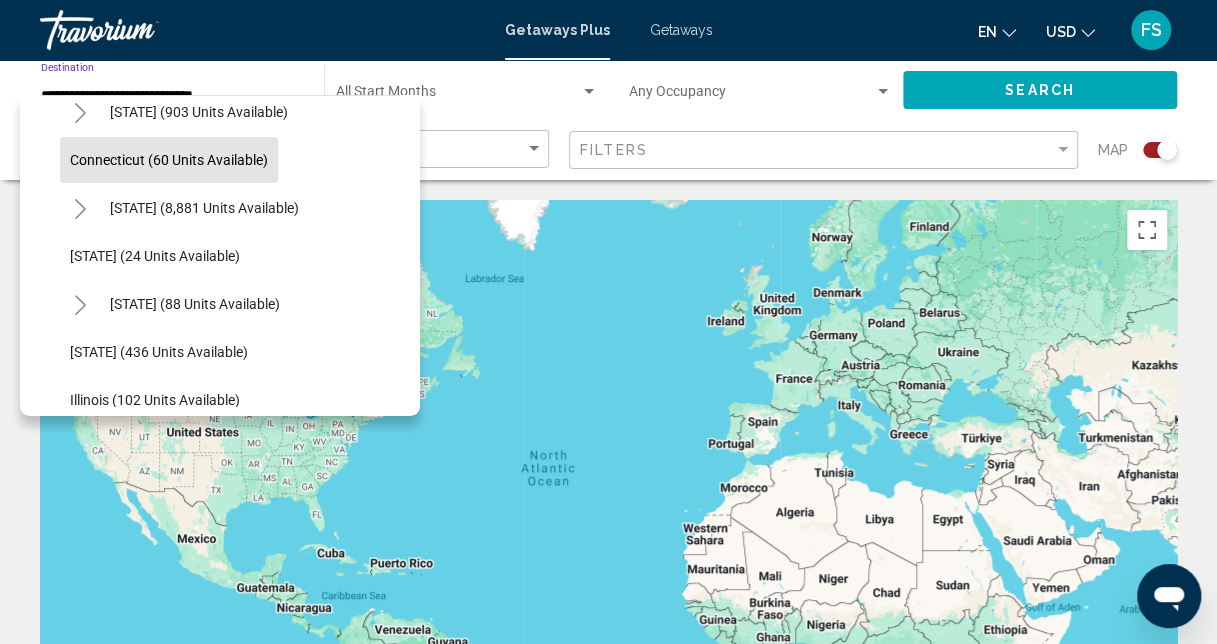 scroll, scrollTop: 230, scrollLeft: 0, axis: vertical 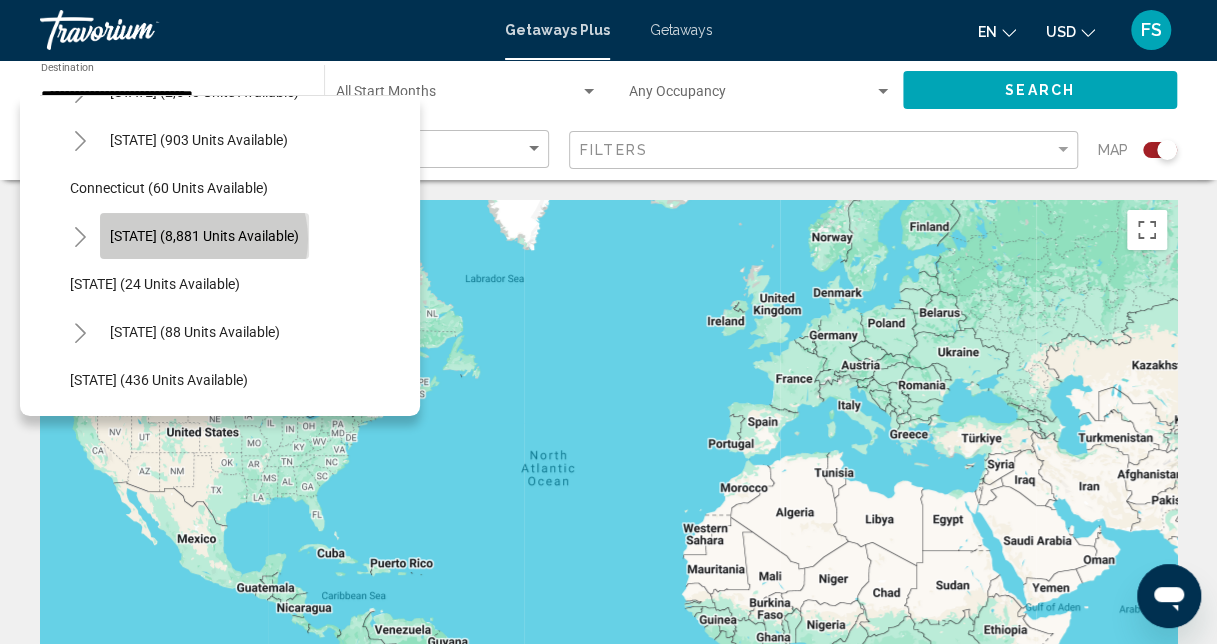 click on "[STATE] (8,881 units available)" 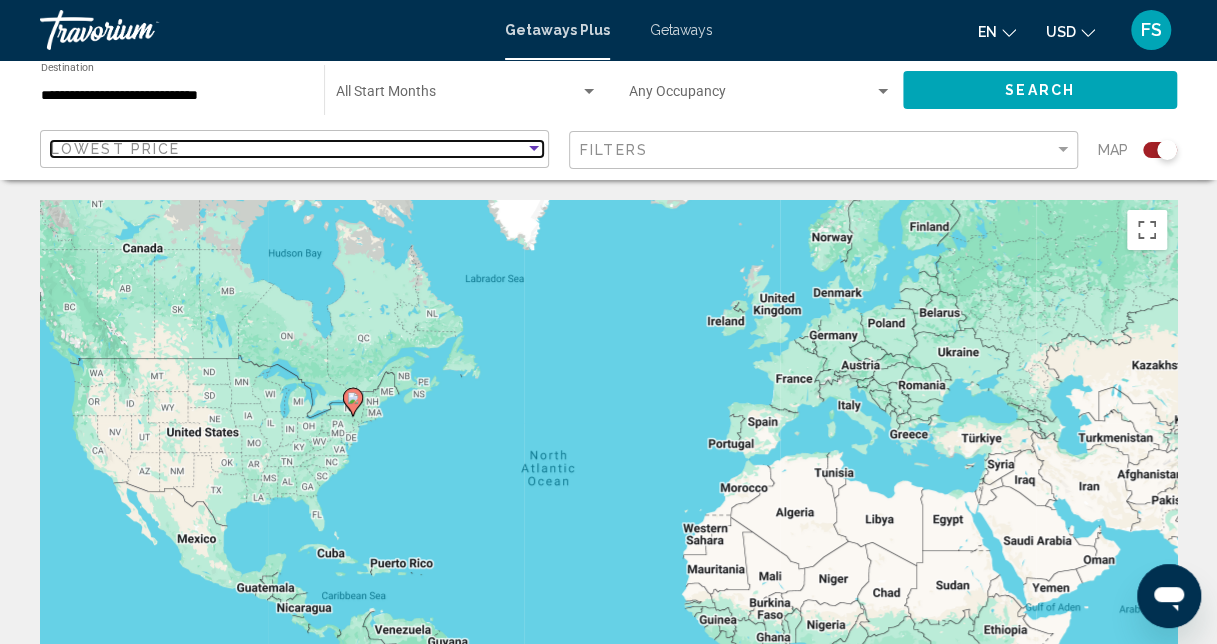 click at bounding box center [534, 149] 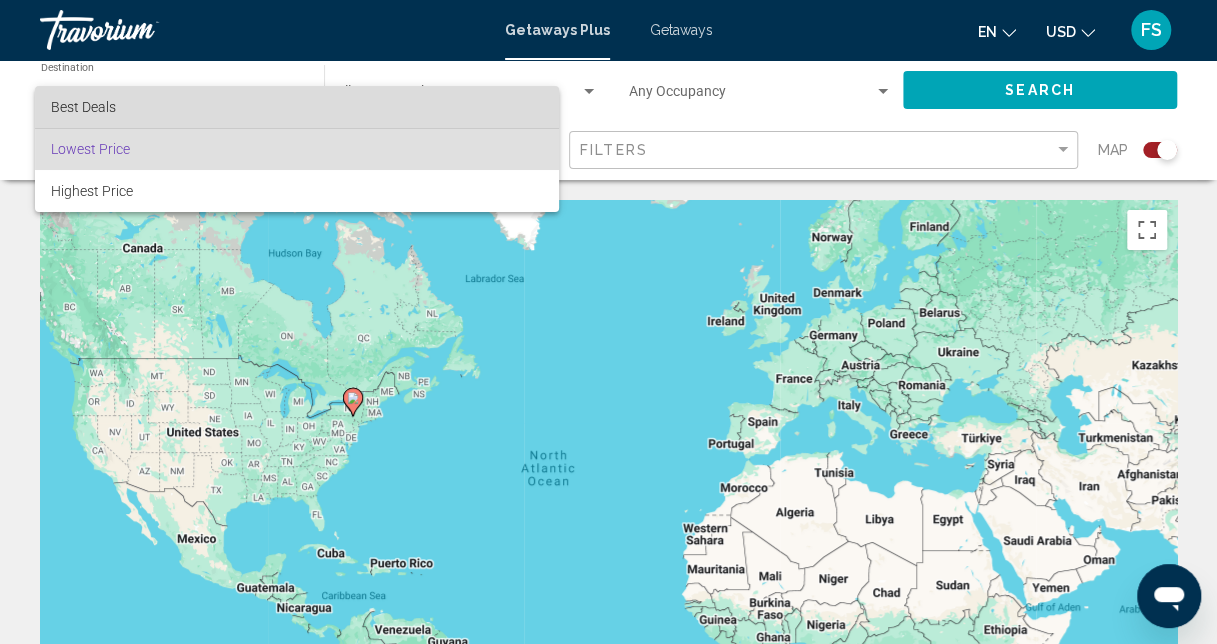 click on "Best Deals" at bounding box center [297, 107] 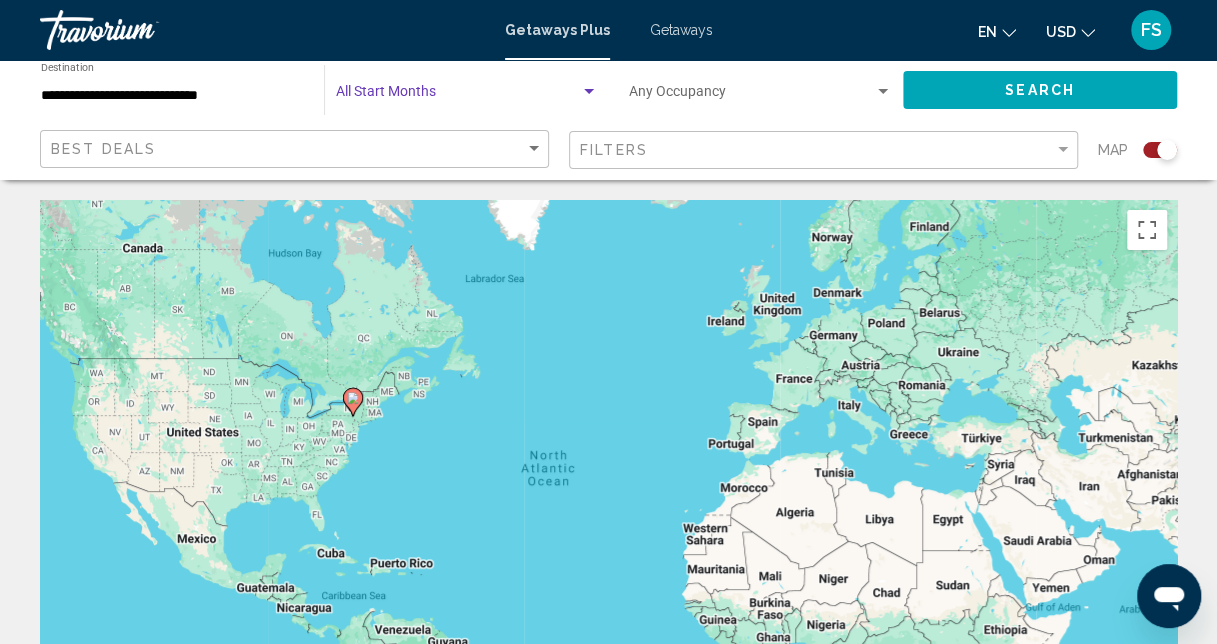 click at bounding box center [458, 96] 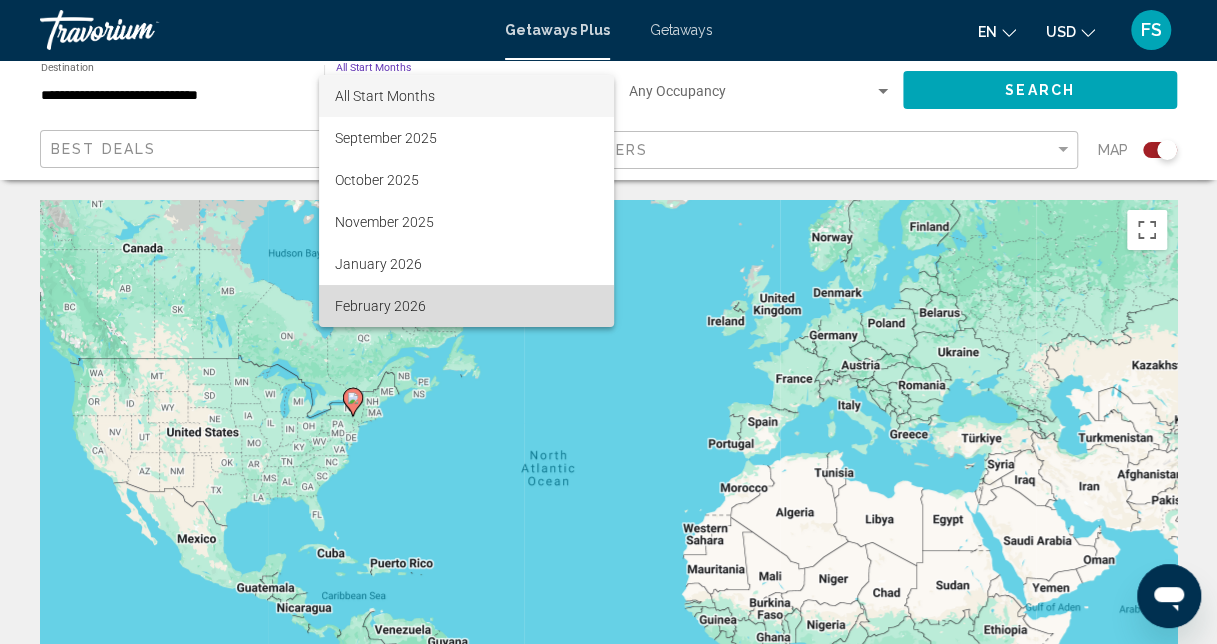 click on "February 2026" at bounding box center (466, 306) 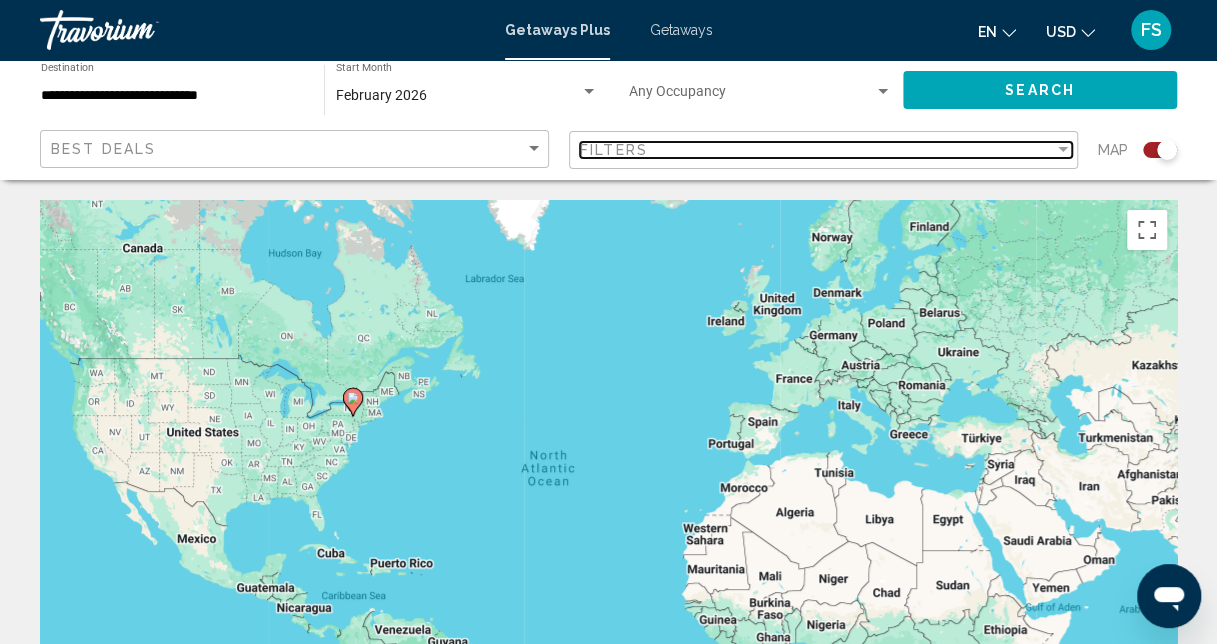click at bounding box center [1063, 150] 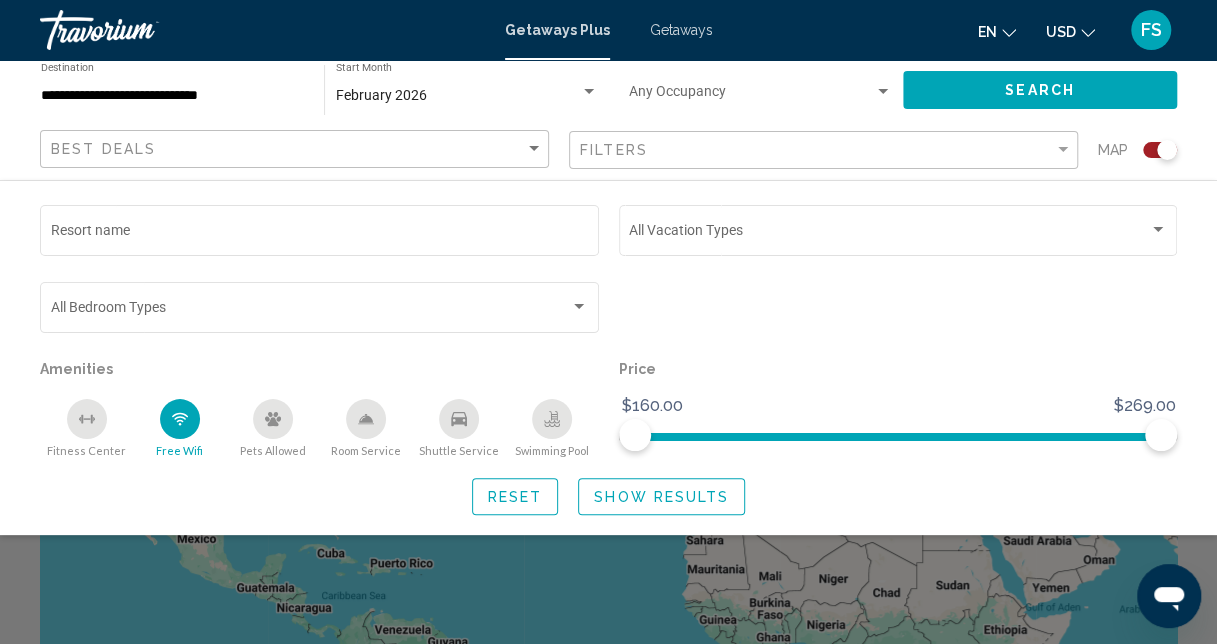 click 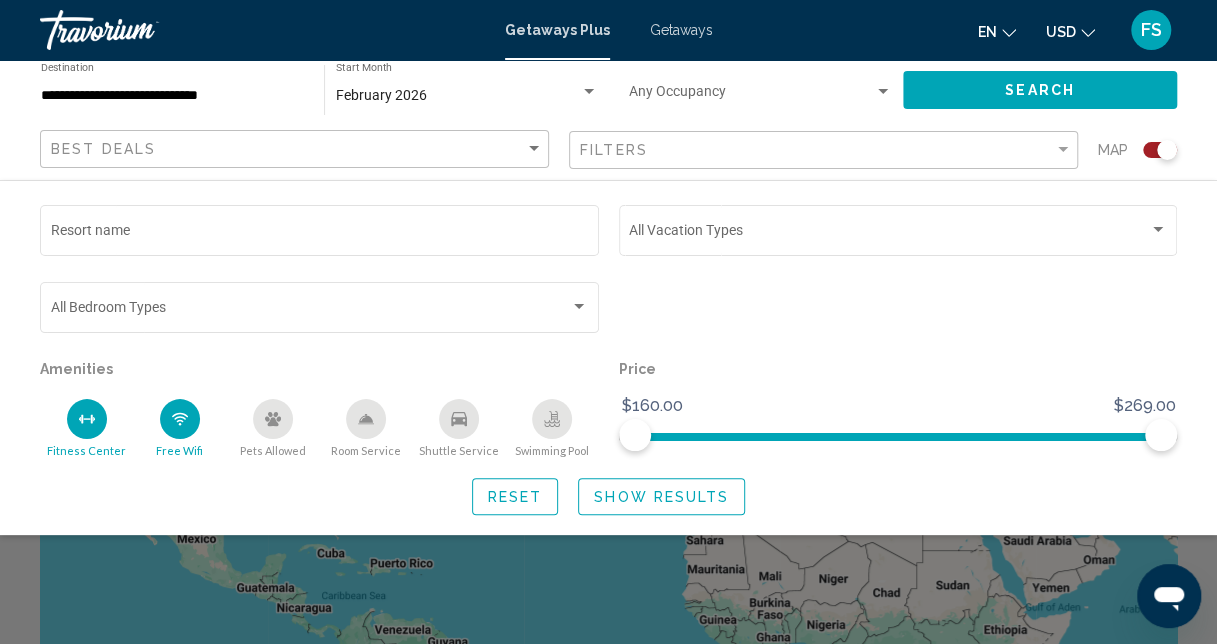 click 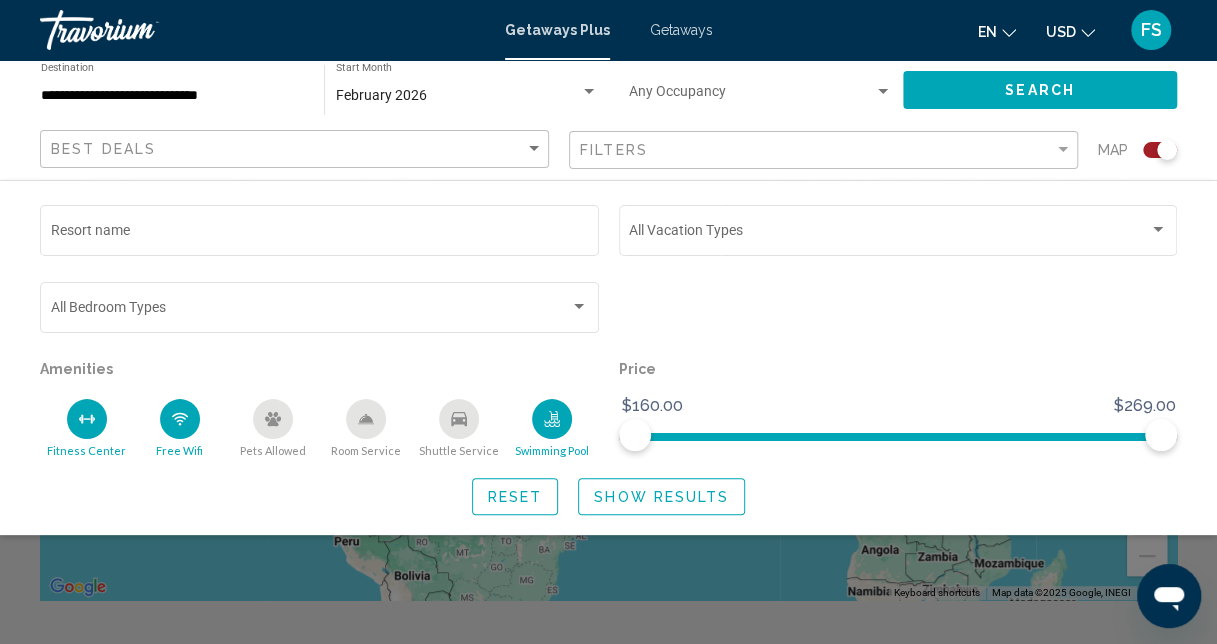 scroll, scrollTop: 0, scrollLeft: 0, axis: both 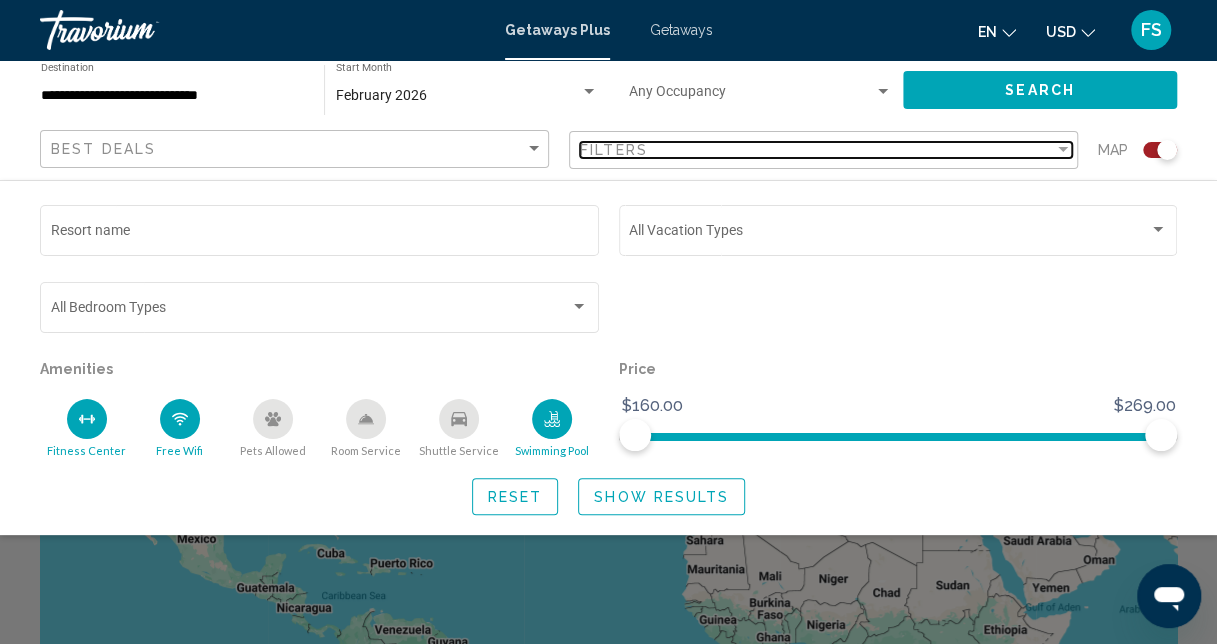 click at bounding box center (1063, 149) 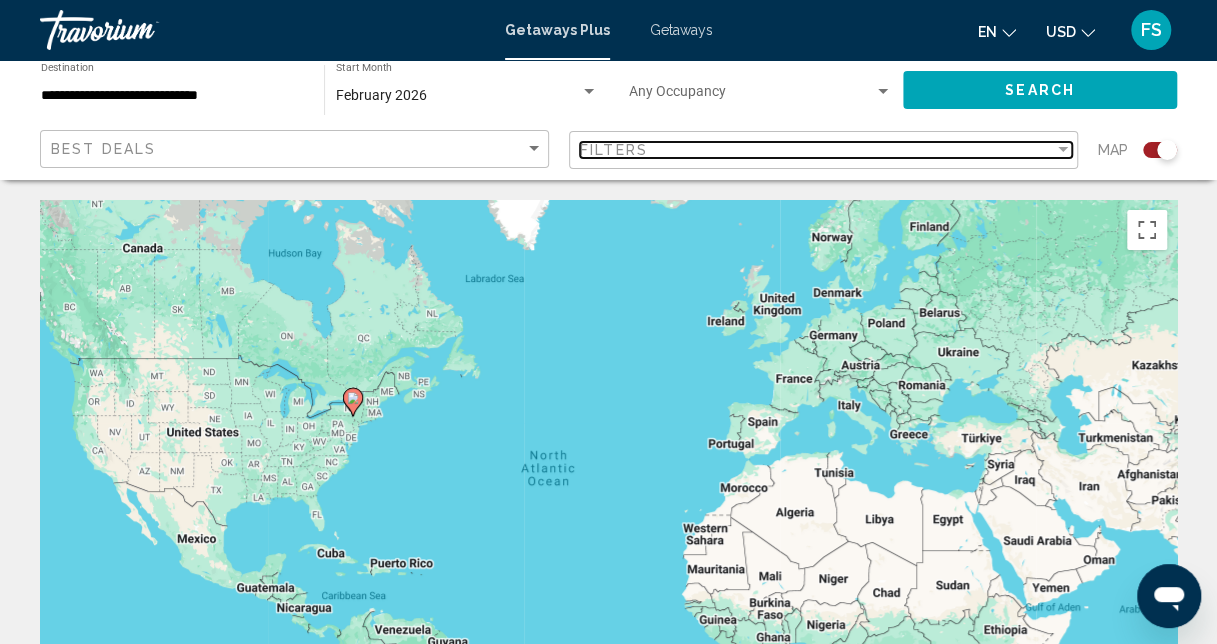 click at bounding box center [1063, 149] 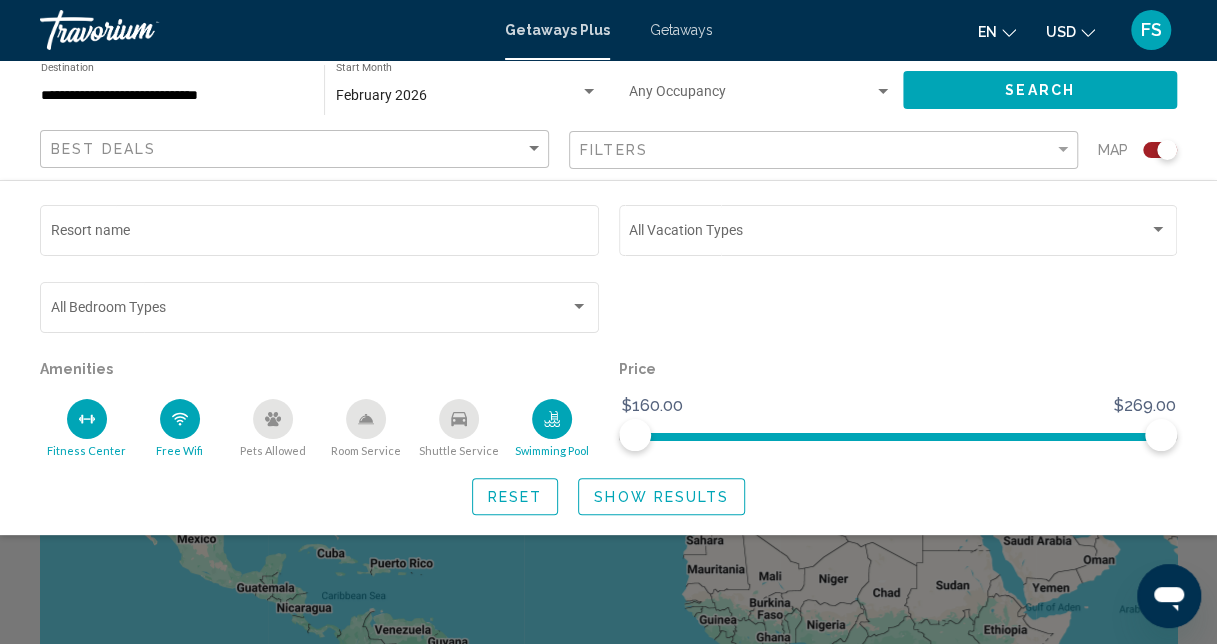 click at bounding box center [883, 92] 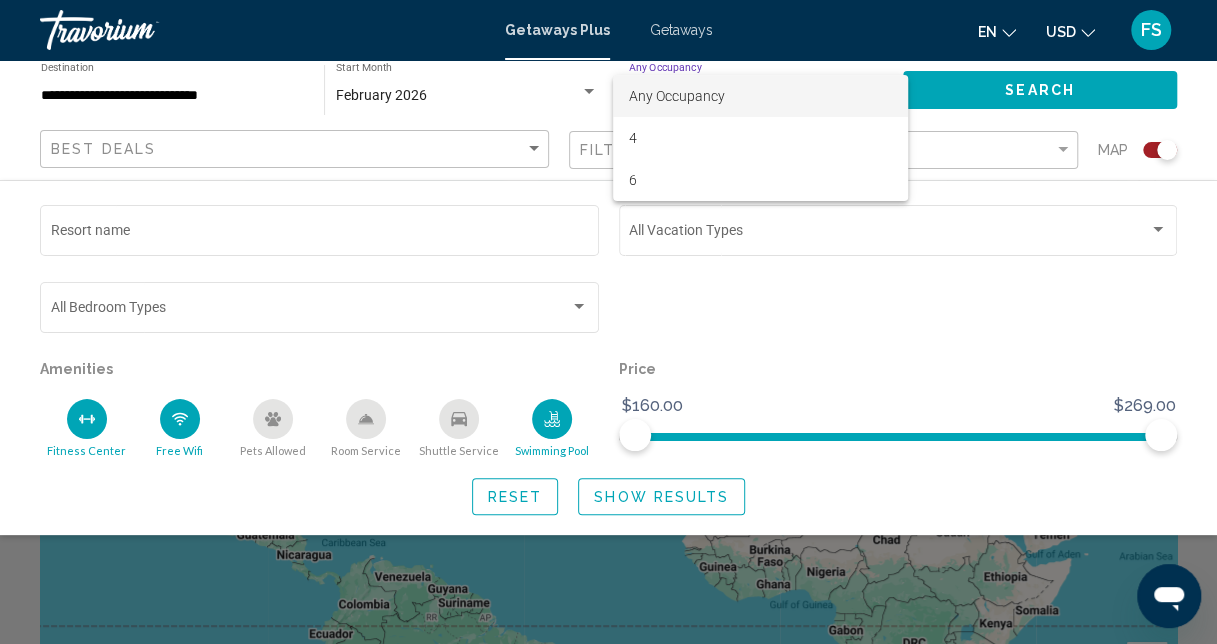 scroll, scrollTop: 100, scrollLeft: 0, axis: vertical 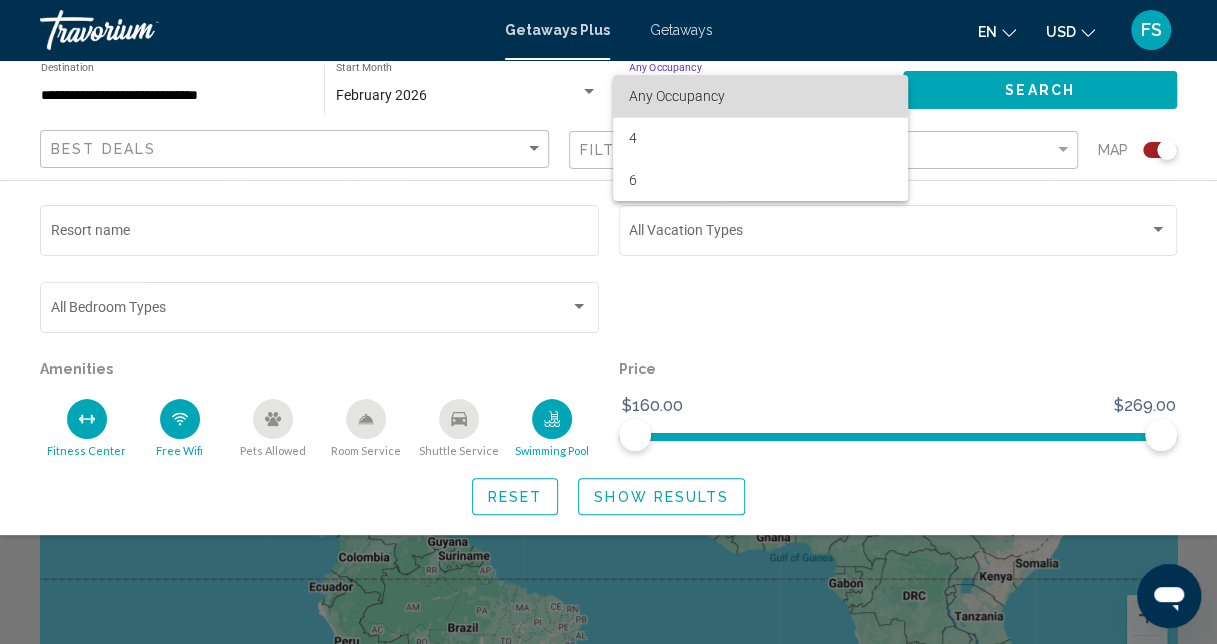 click on "Any Occupancy" at bounding box center [677, 96] 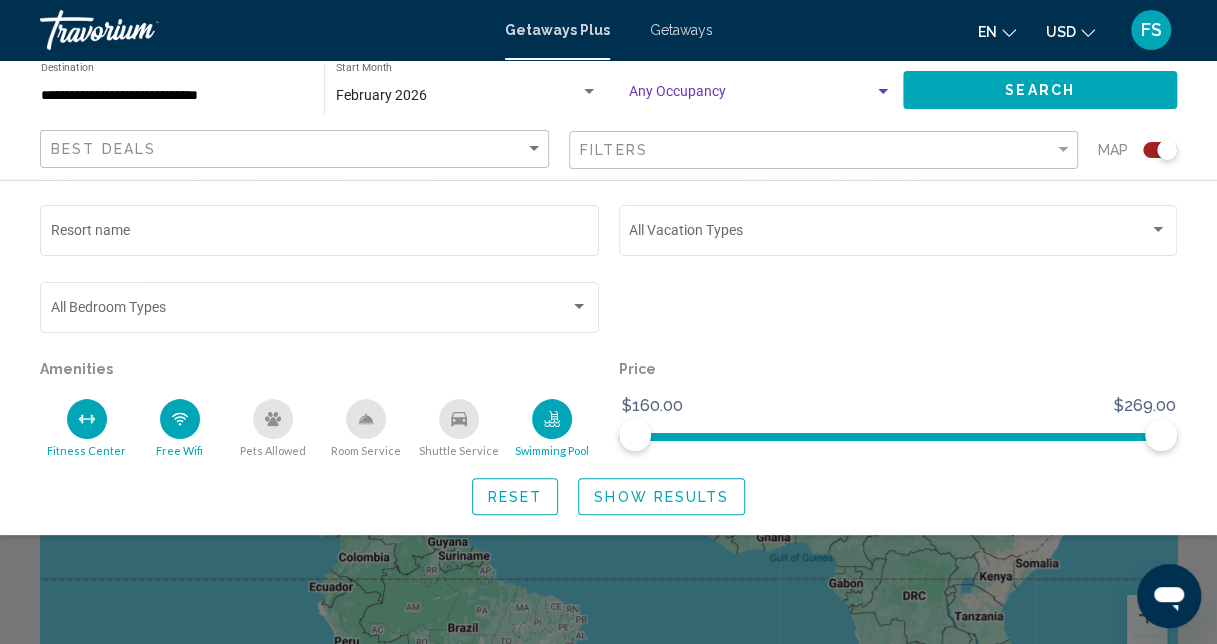click on "Show Results" 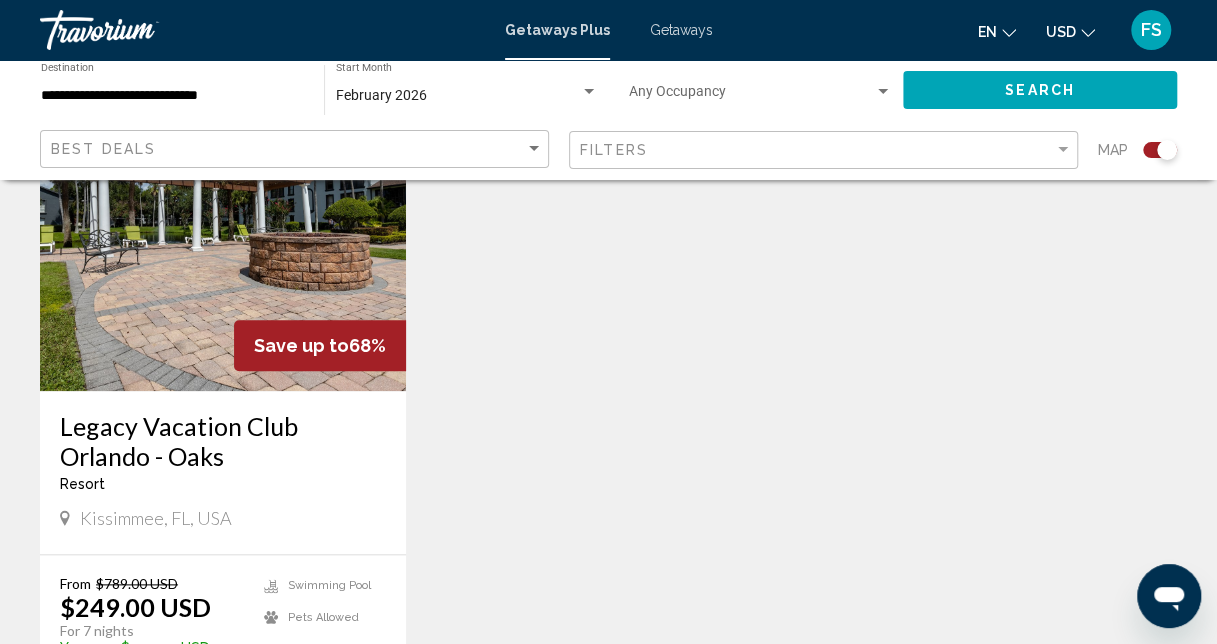 scroll, scrollTop: 800, scrollLeft: 0, axis: vertical 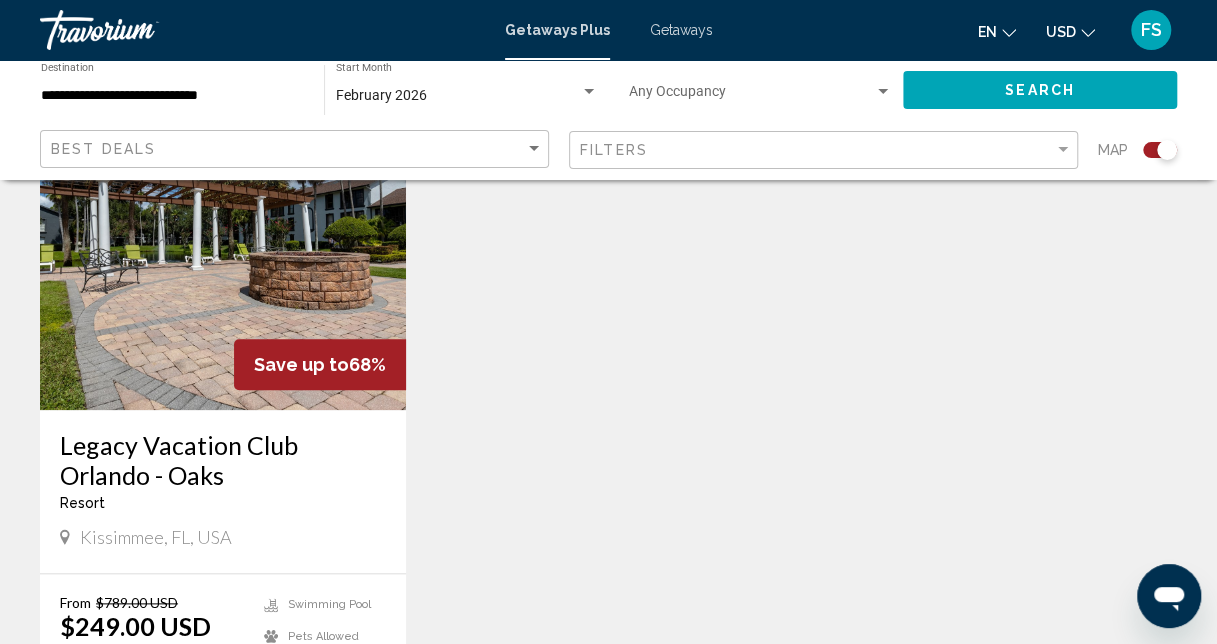 click on "Legacy Vacation Club Orlando - Oaks" at bounding box center [223, 460] 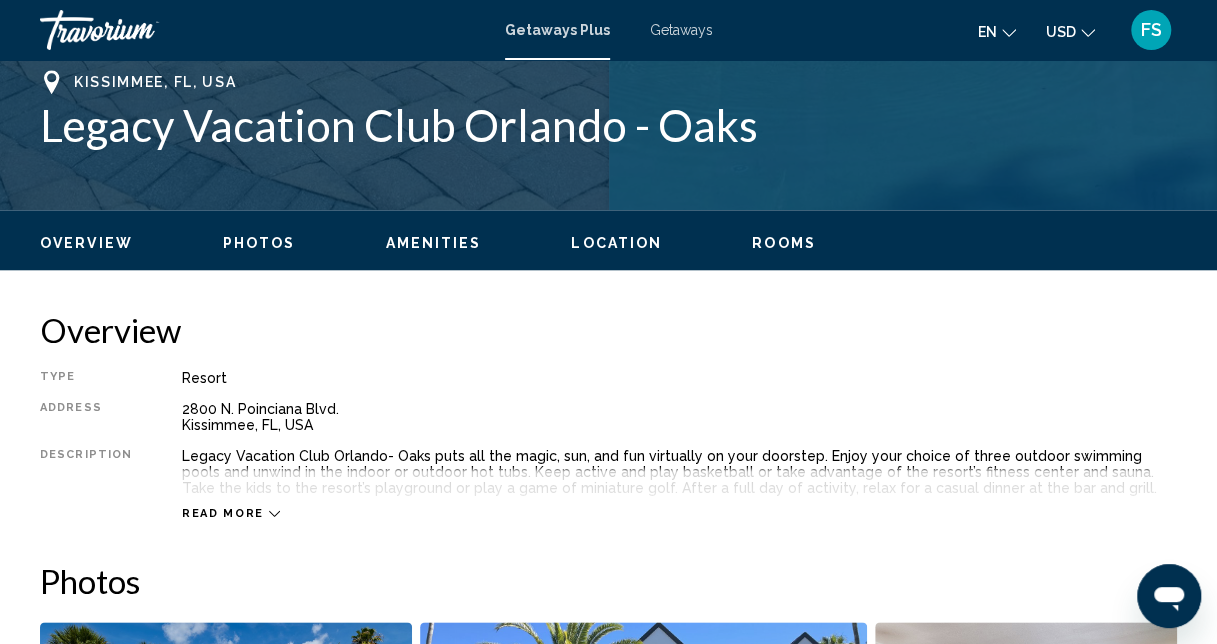 scroll, scrollTop: 213, scrollLeft: 0, axis: vertical 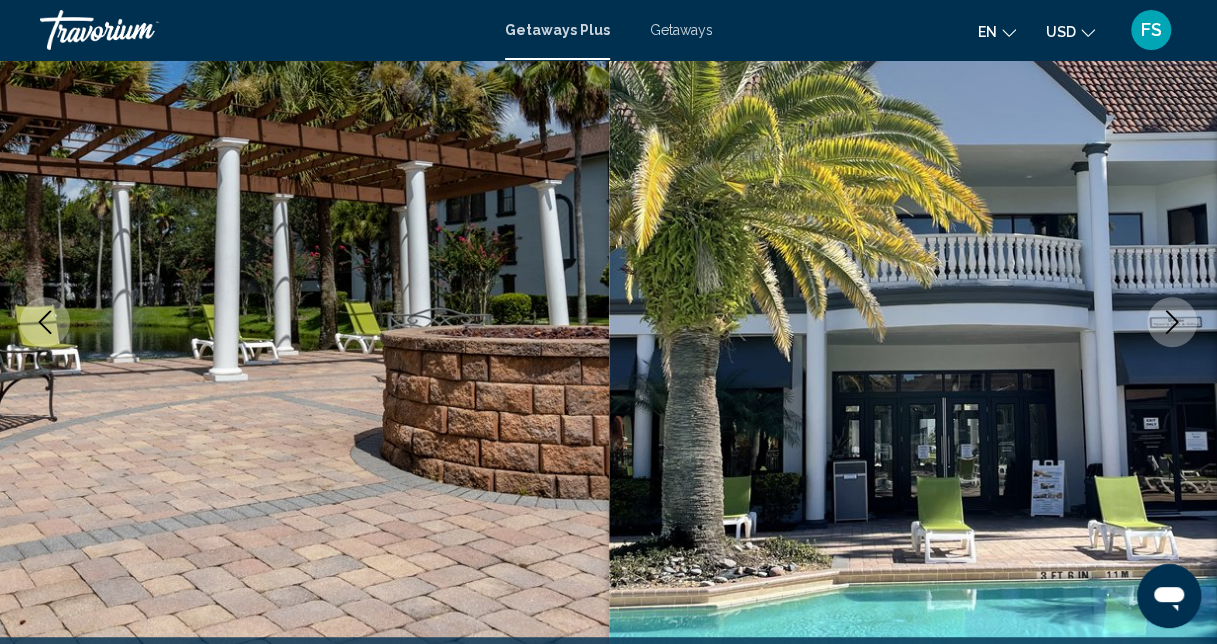click 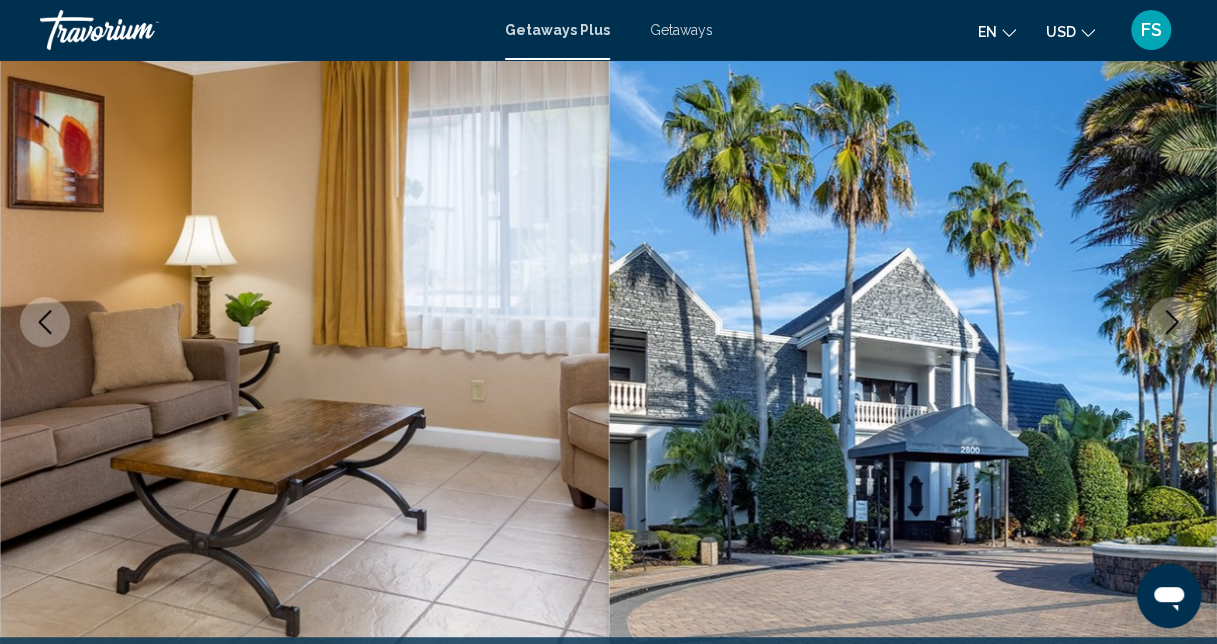 click 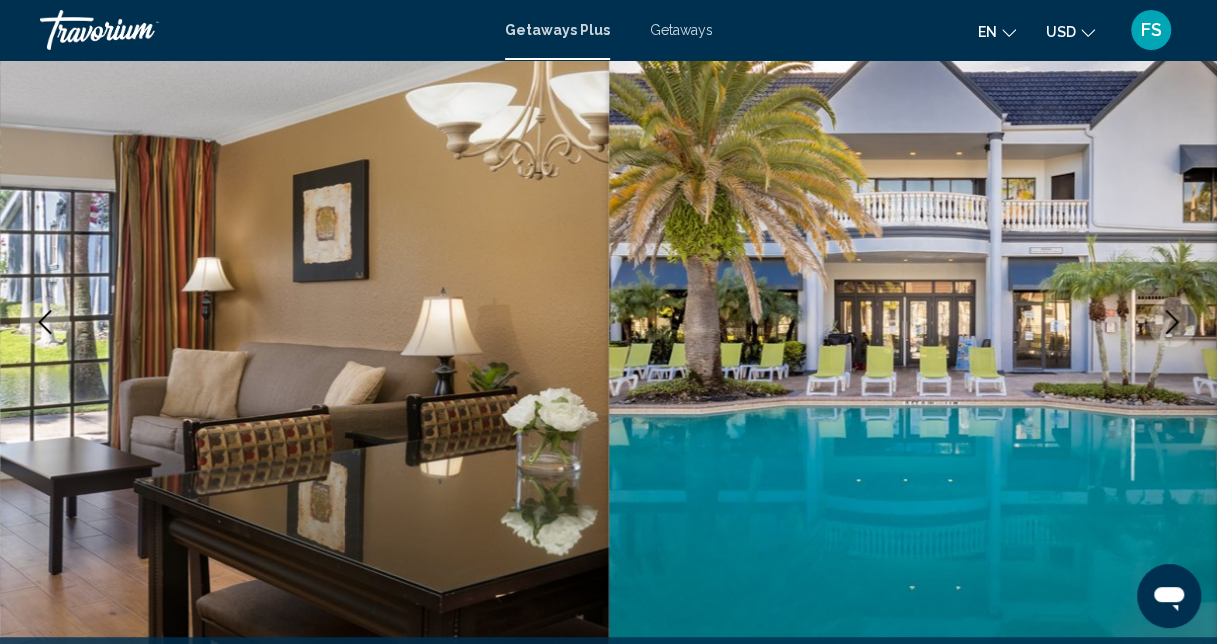 click 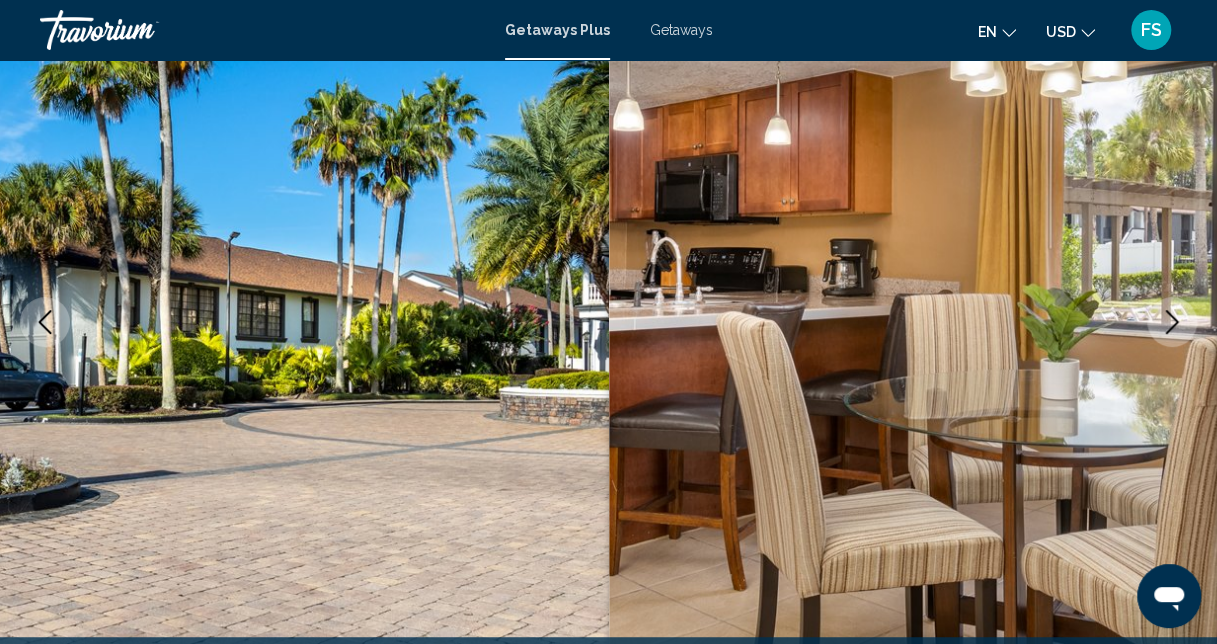 click 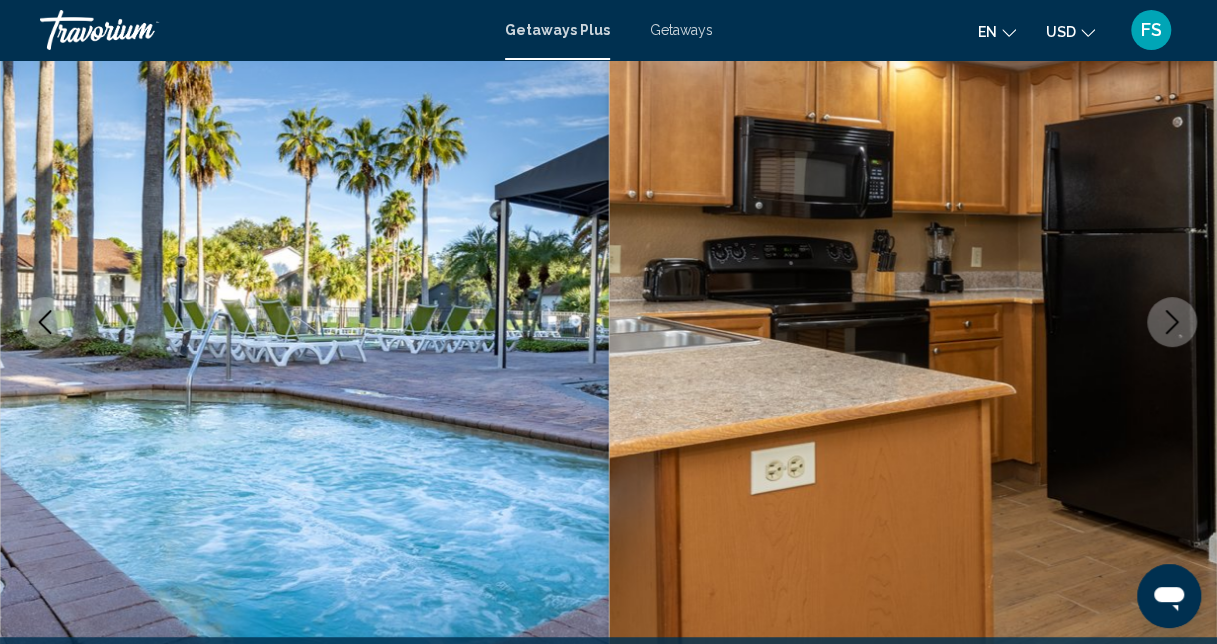 click 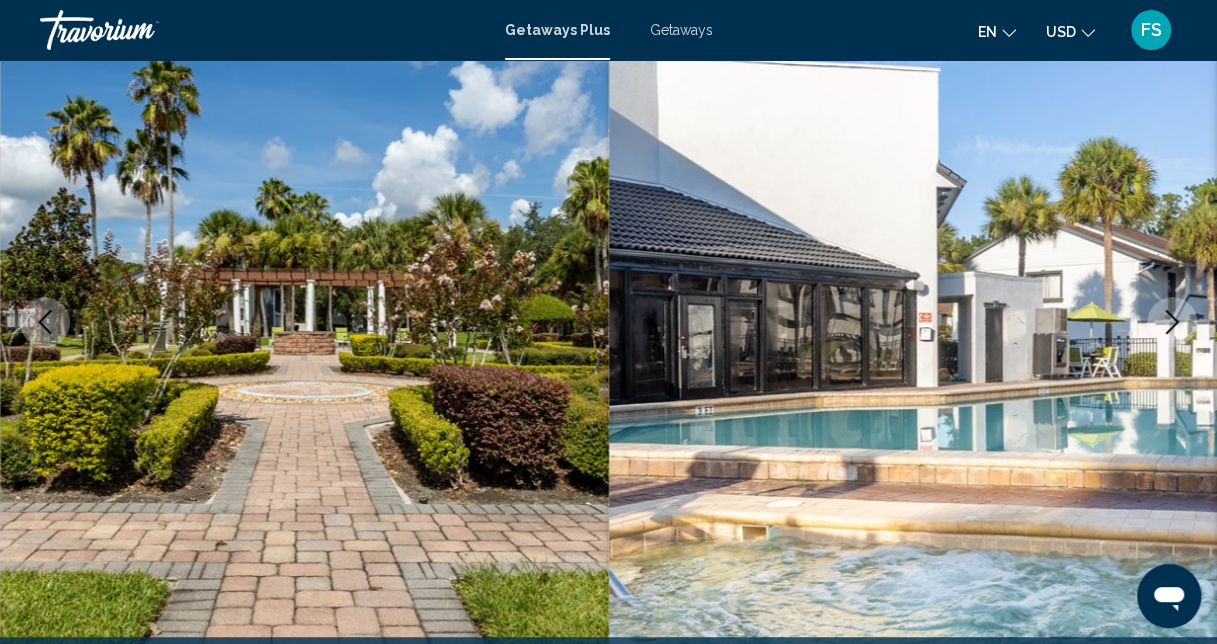 click 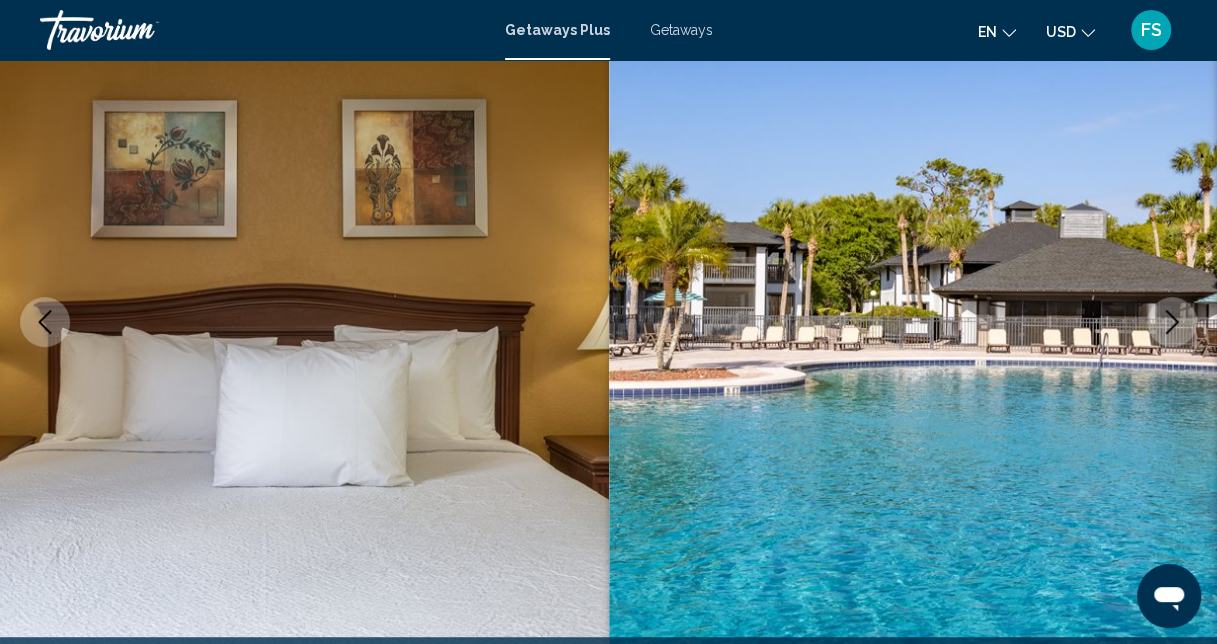 click 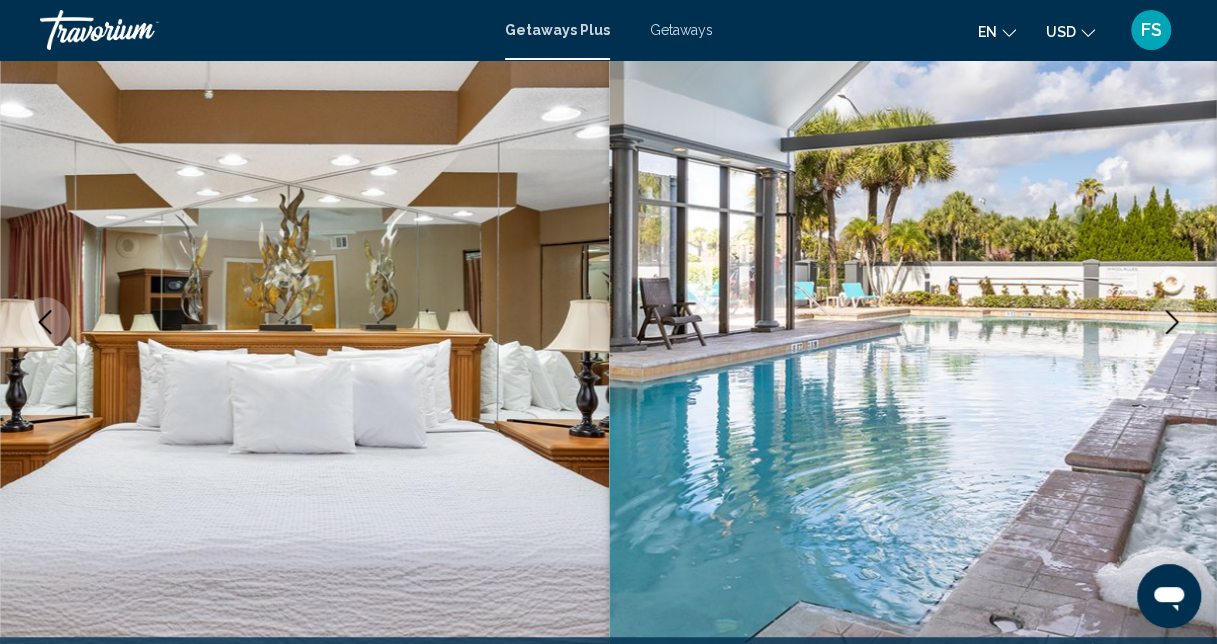 click 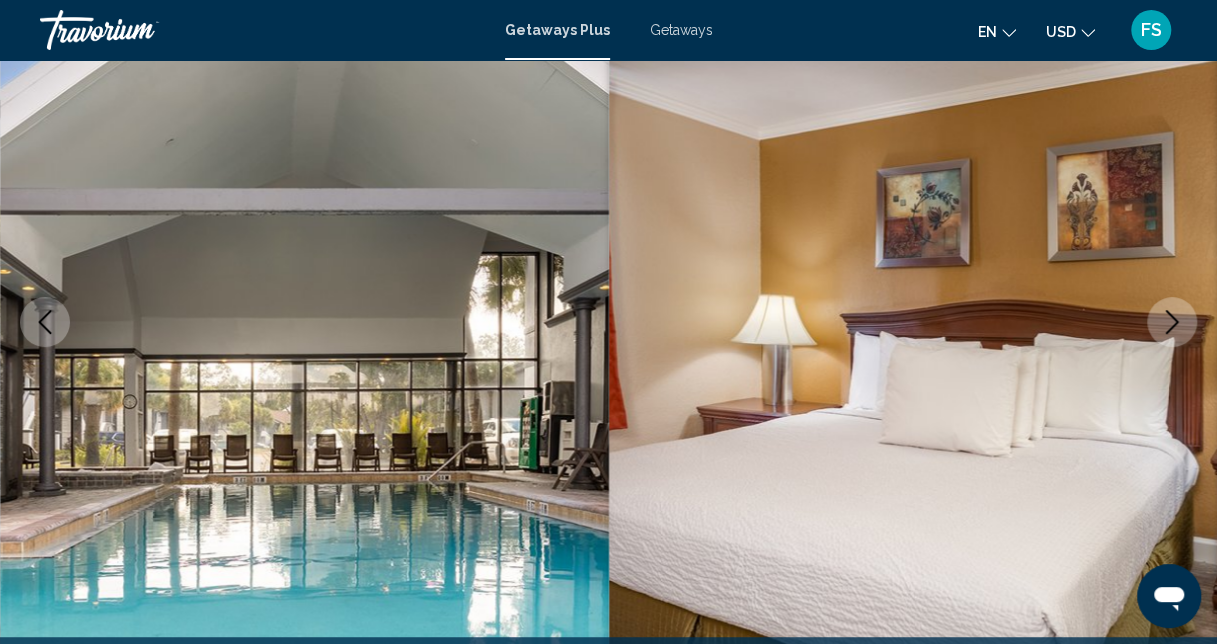 click 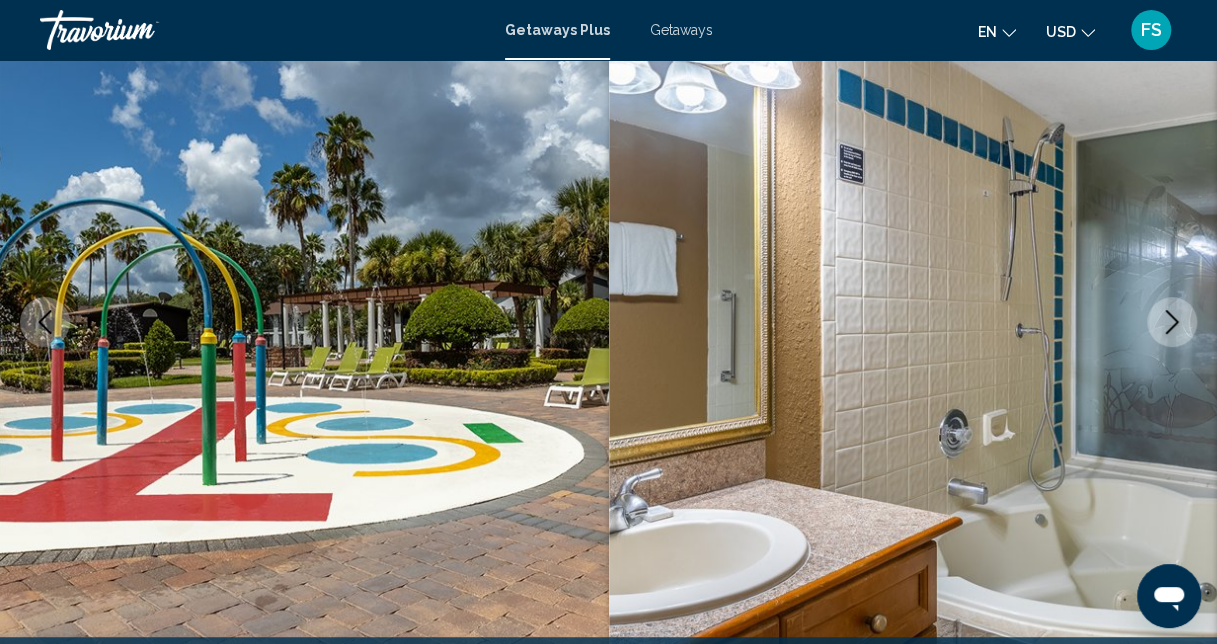 click 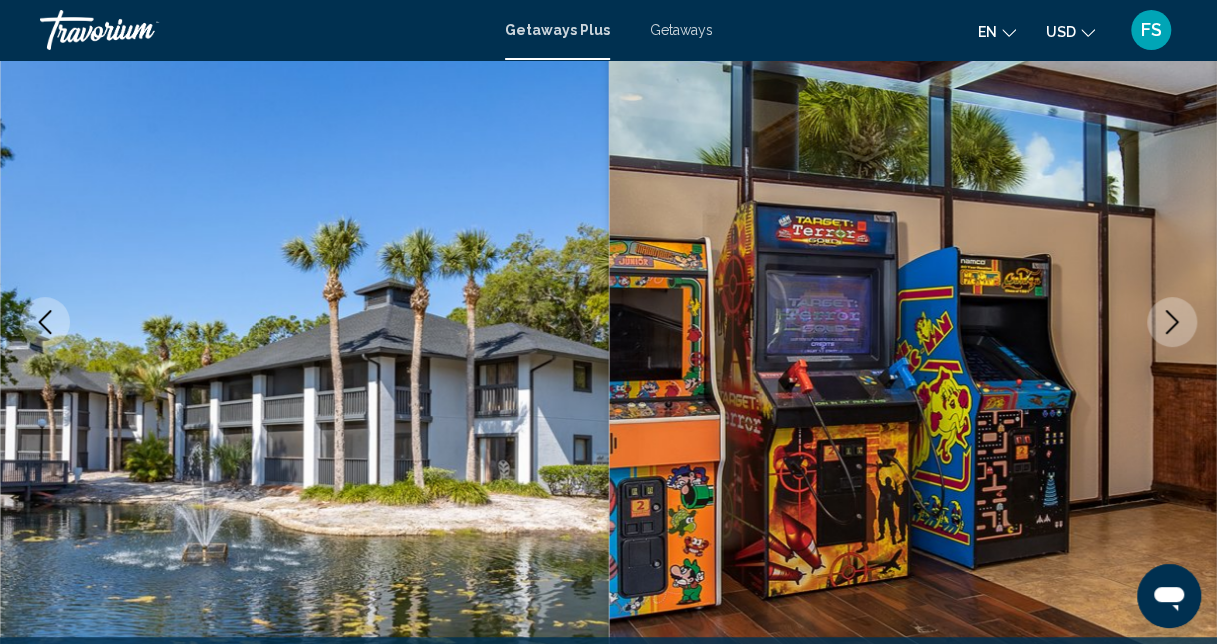 click 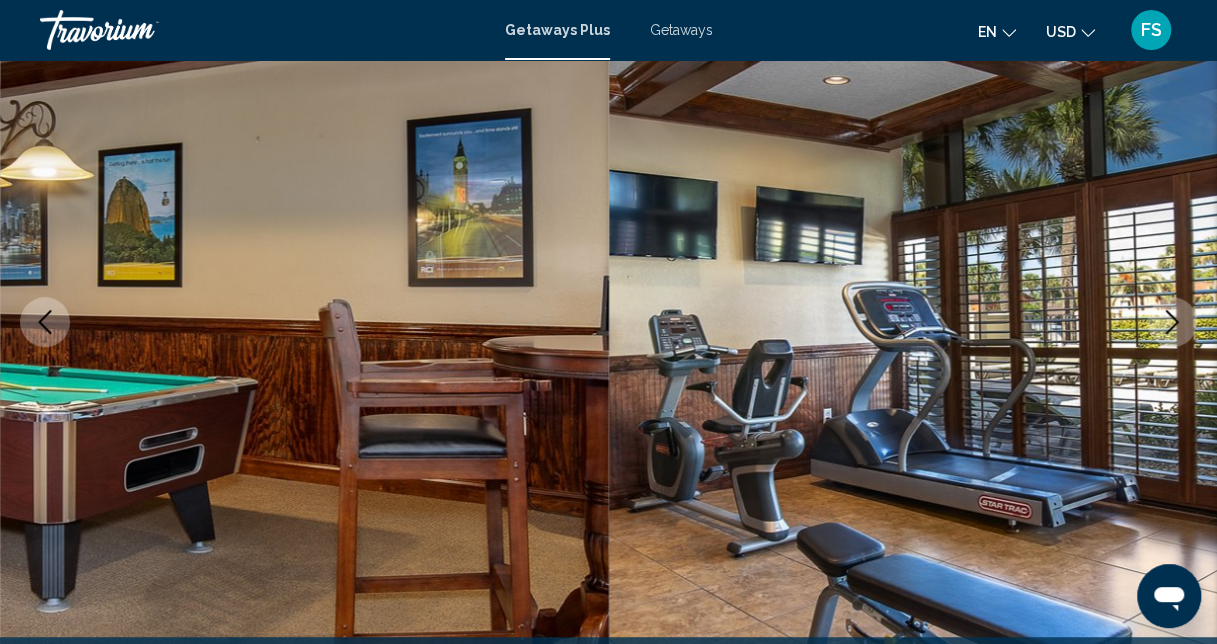 click 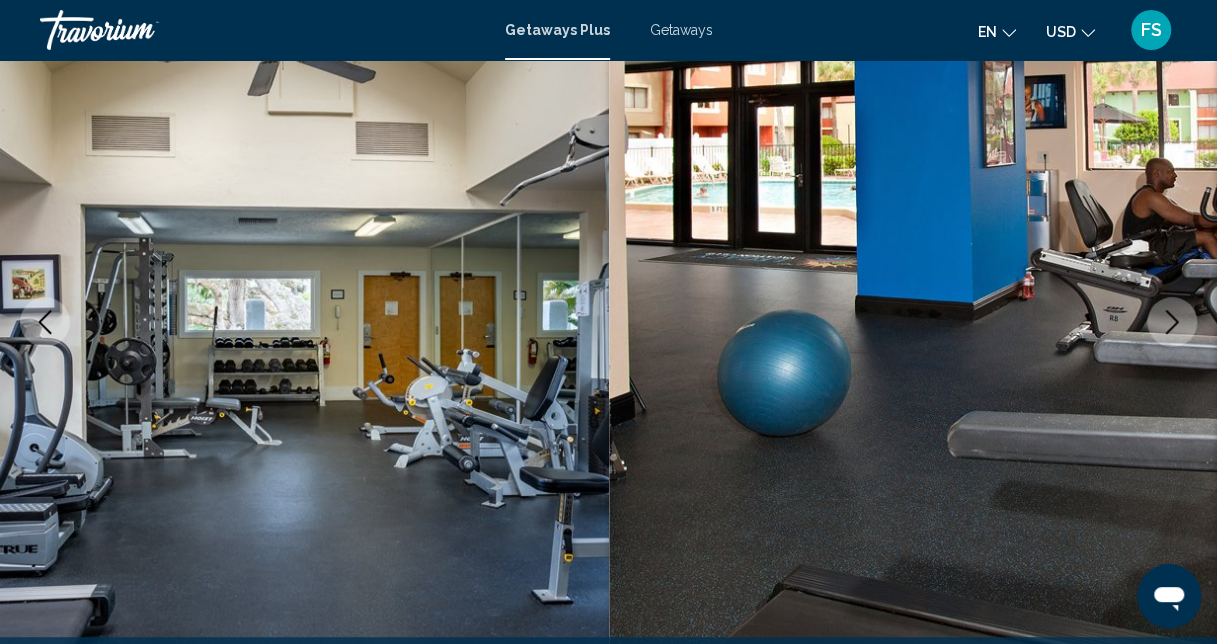 click 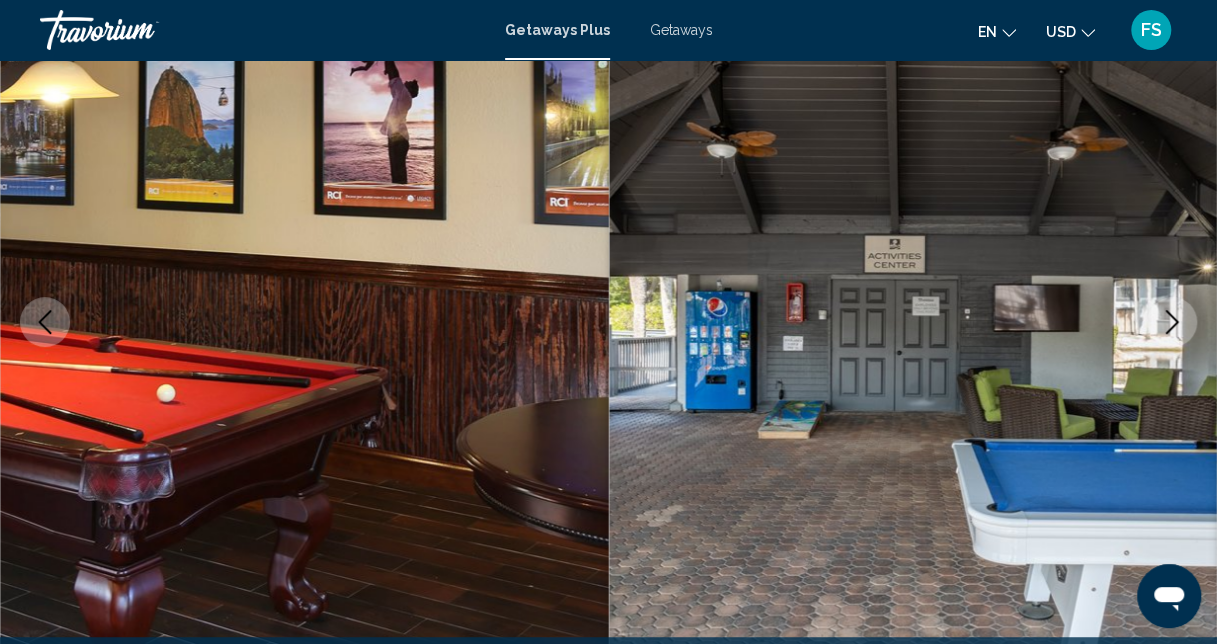 click 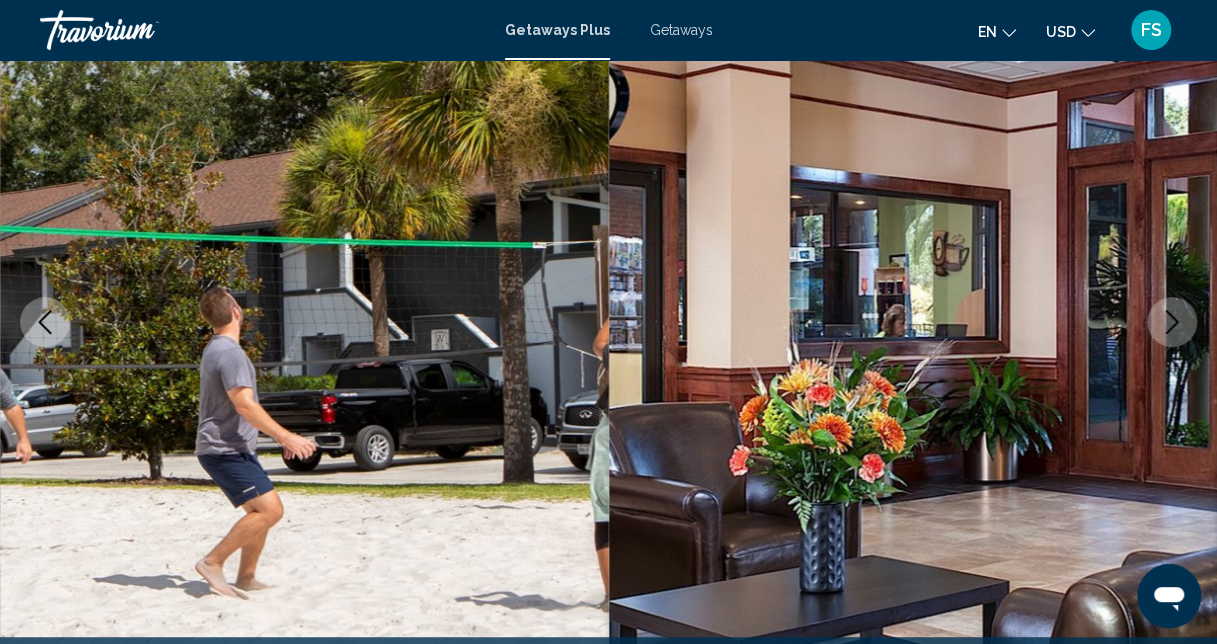 click 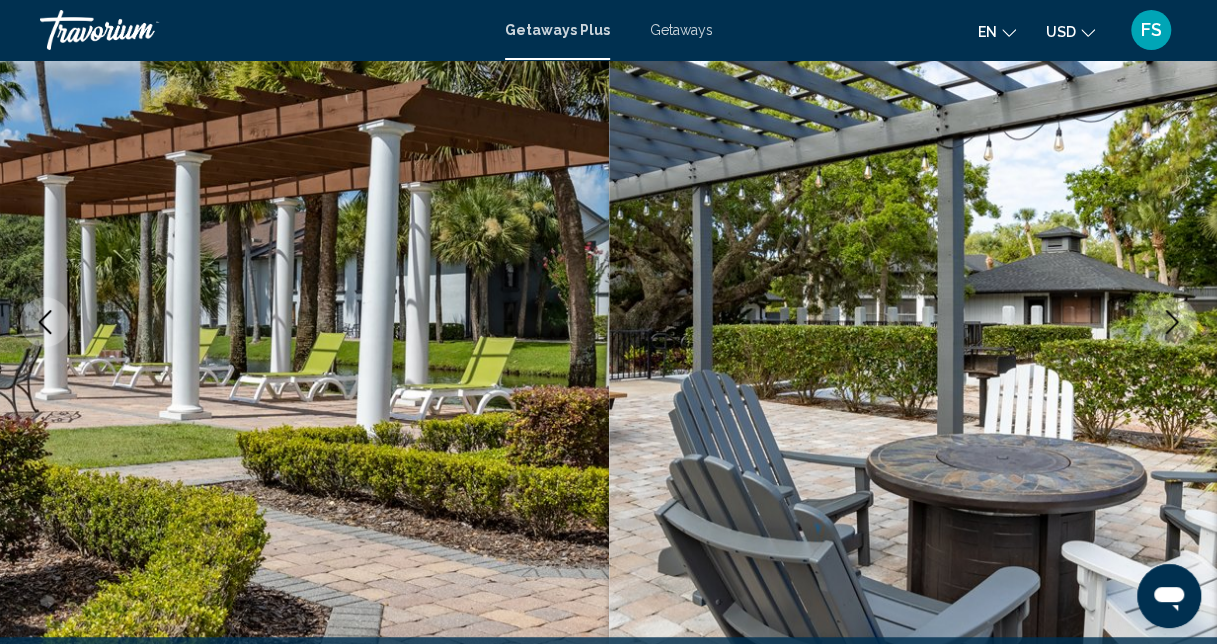 click 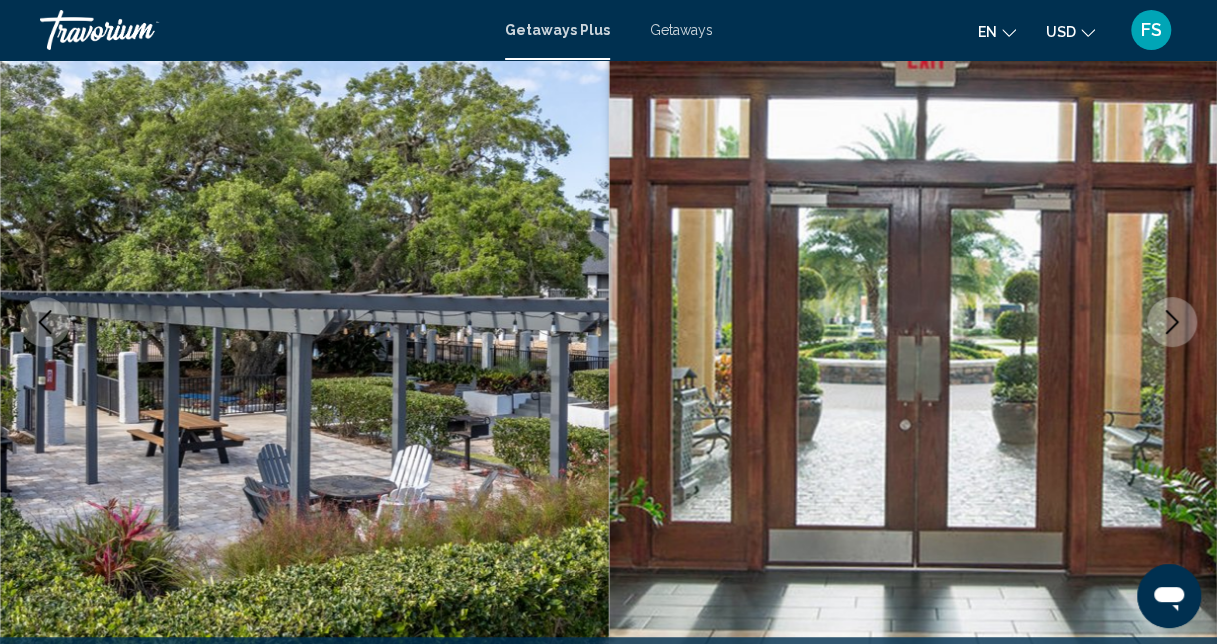 click 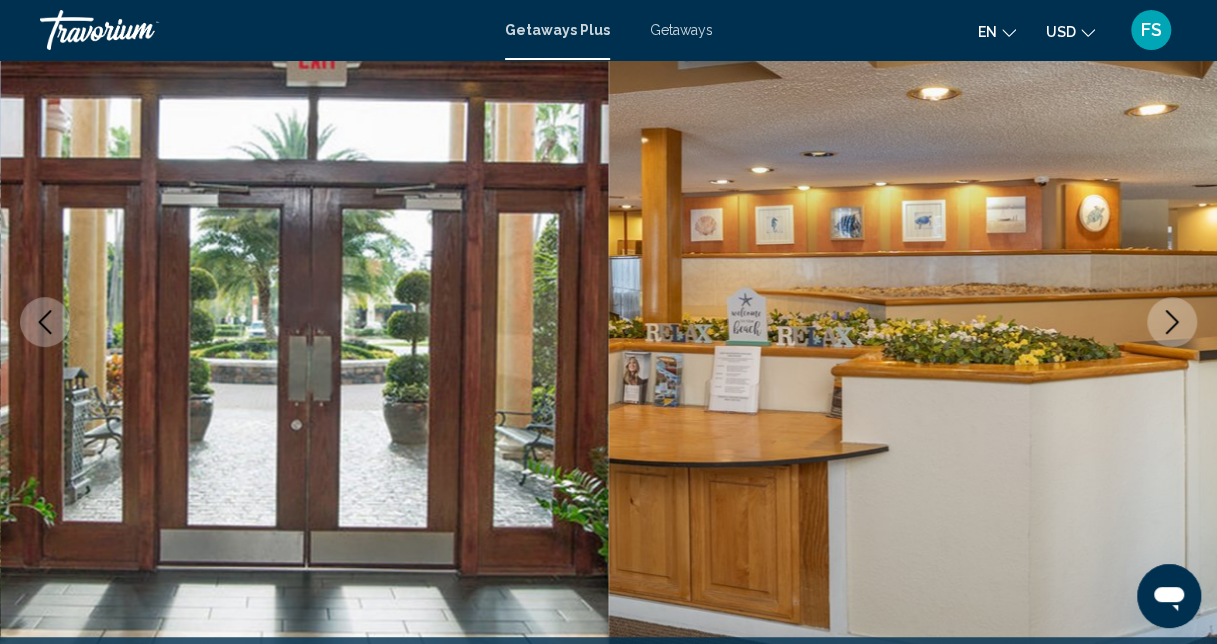 click 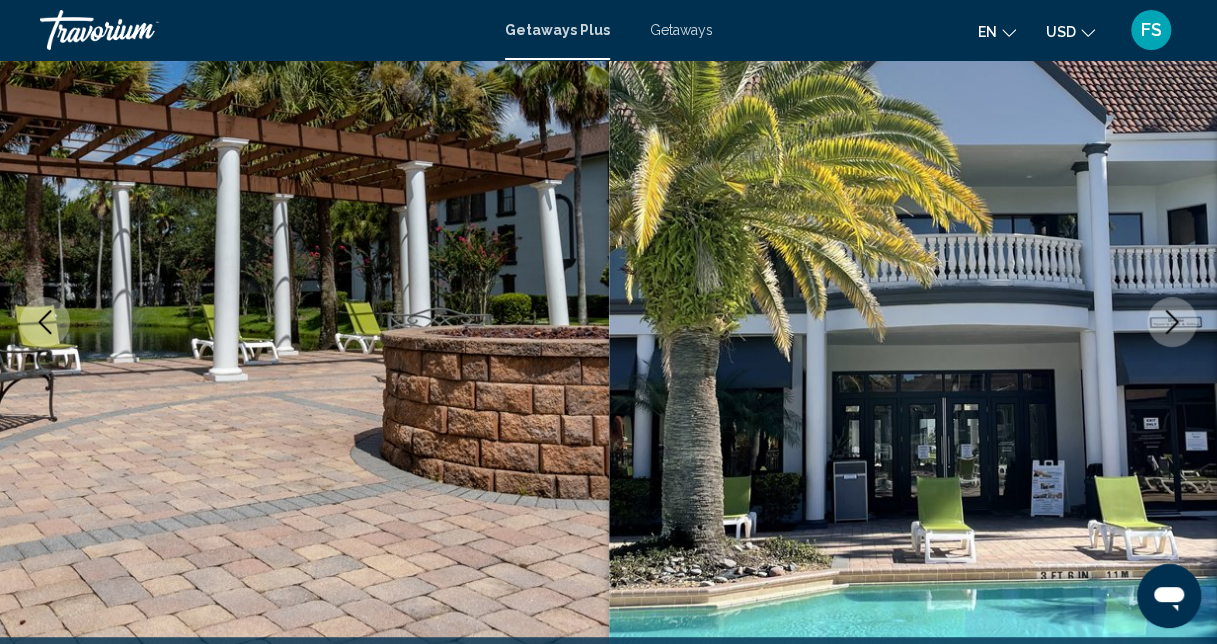 click 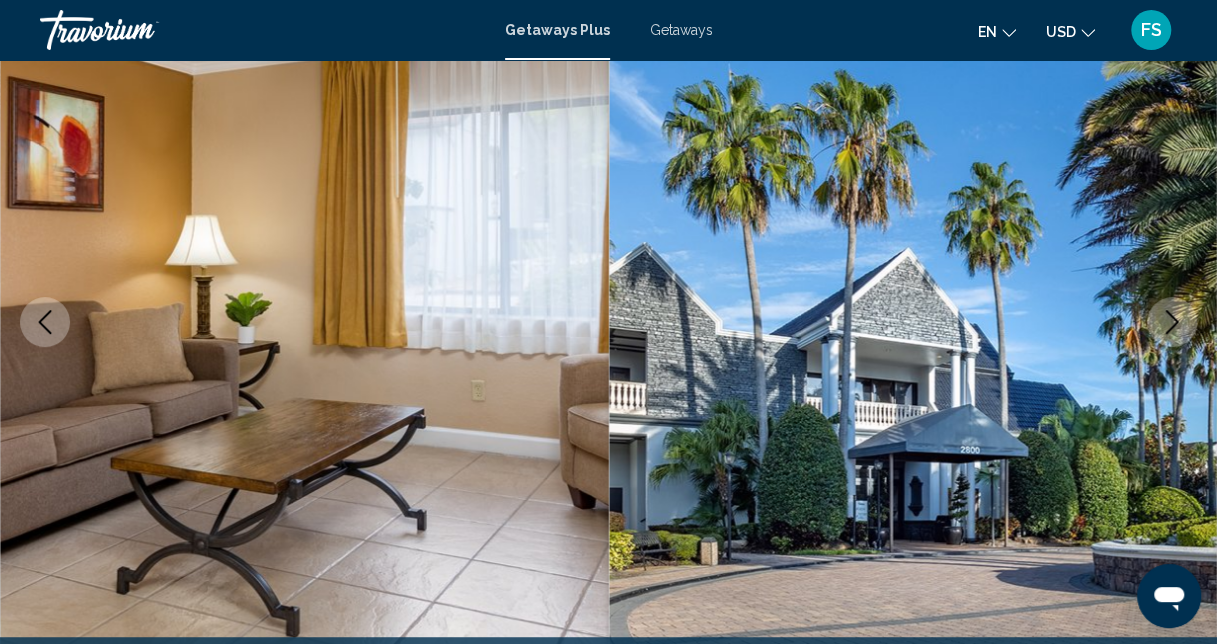 click 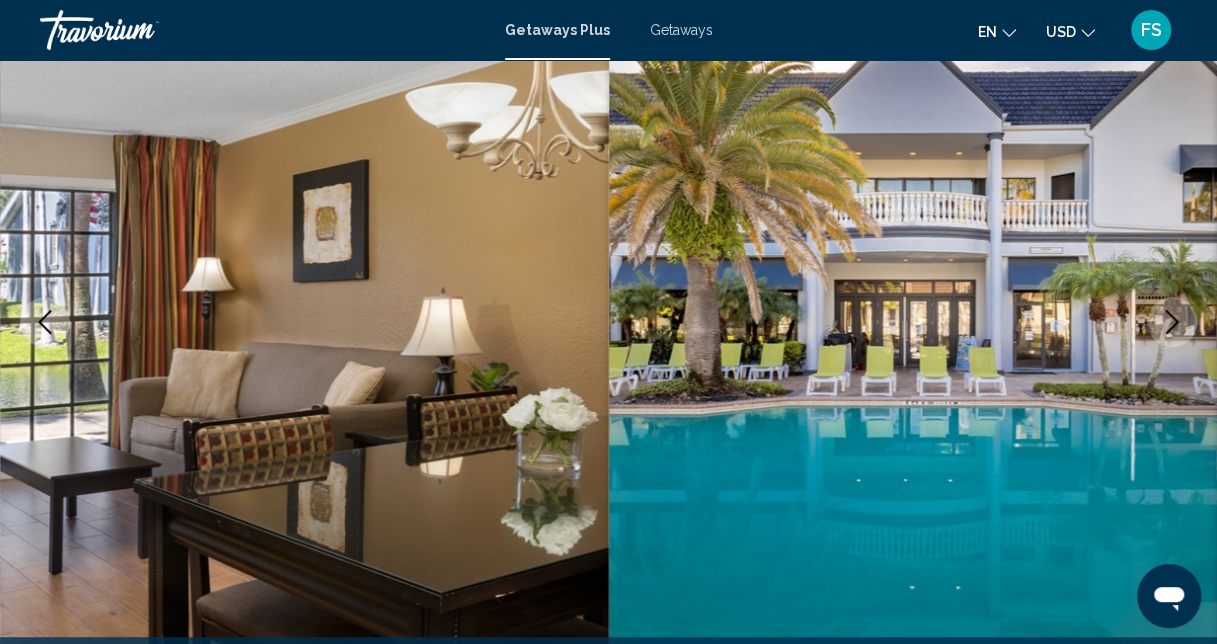 click at bounding box center [1172, 322] 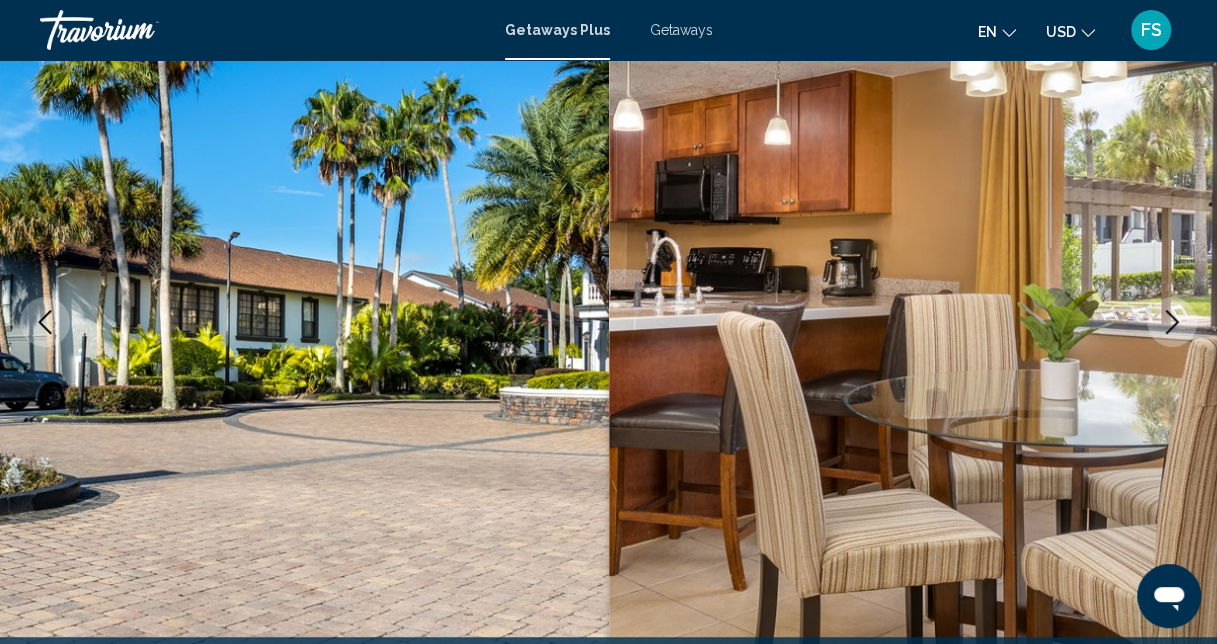click at bounding box center (1172, 322) 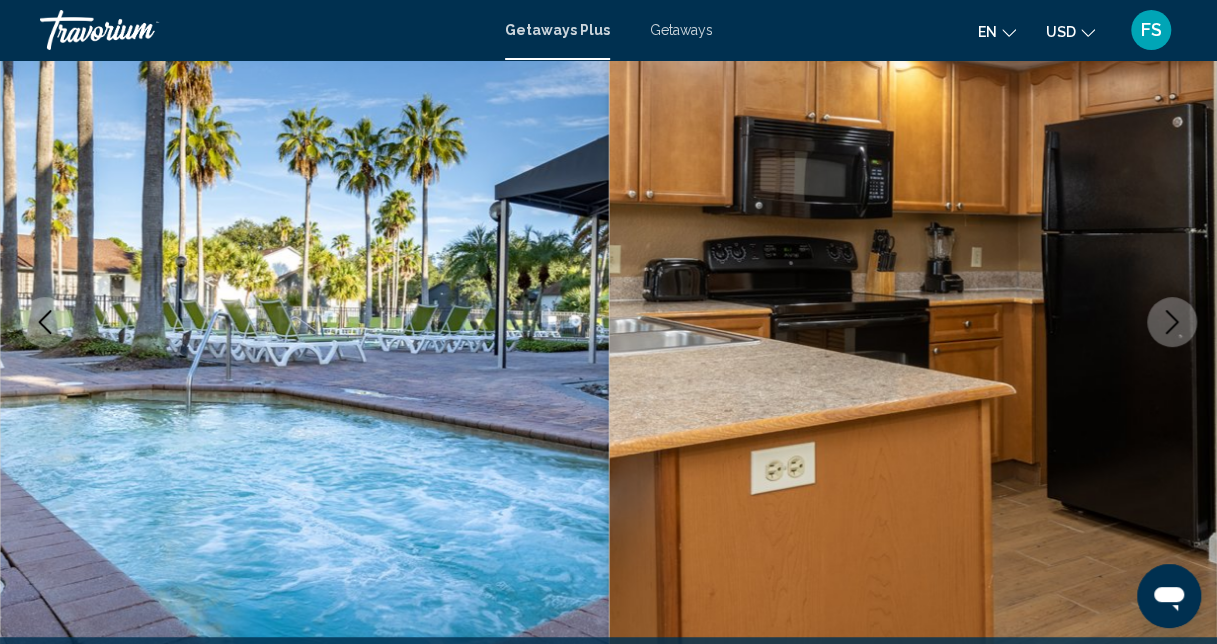 click at bounding box center [1172, 322] 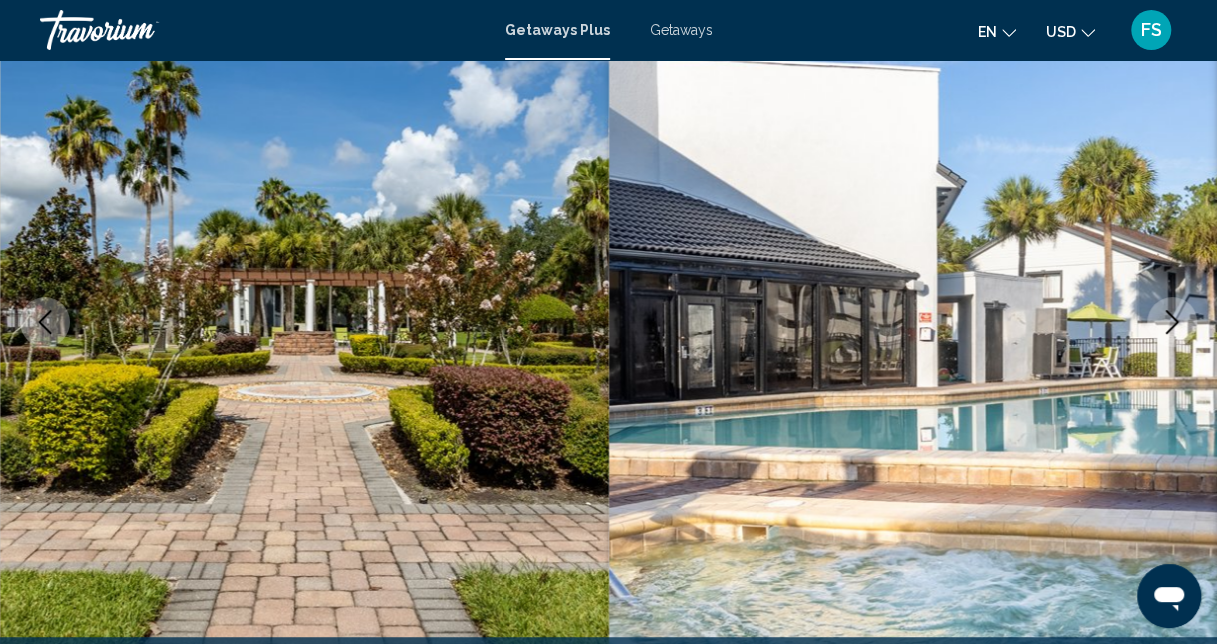 click at bounding box center (1172, 322) 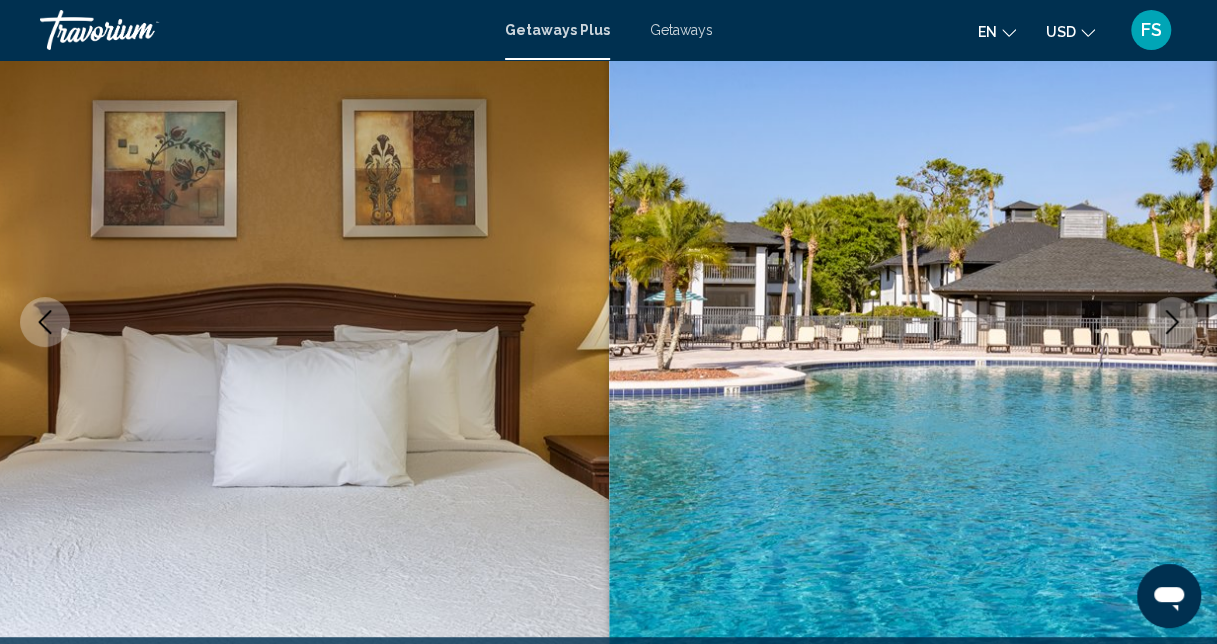 click at bounding box center (913, 322) 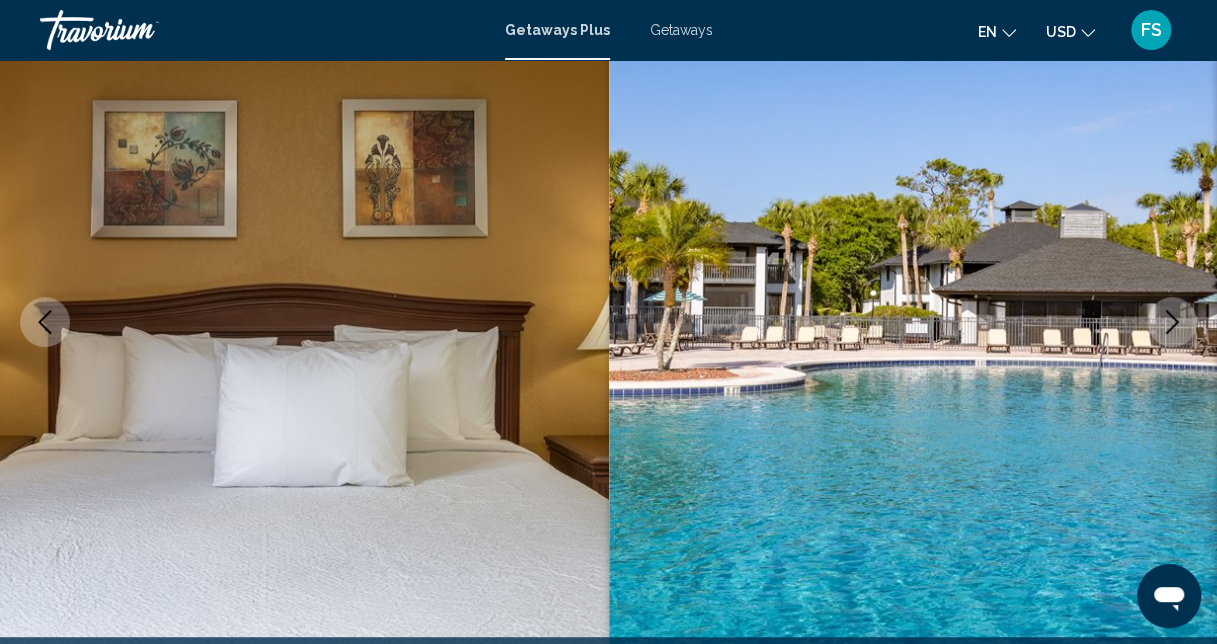 click 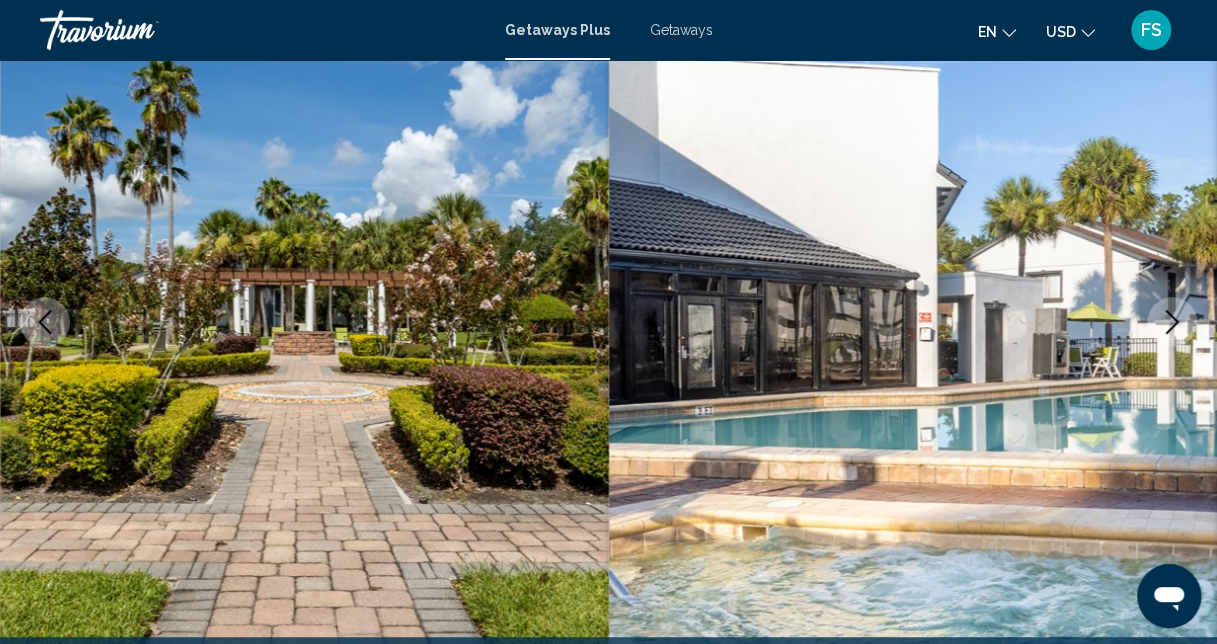 click 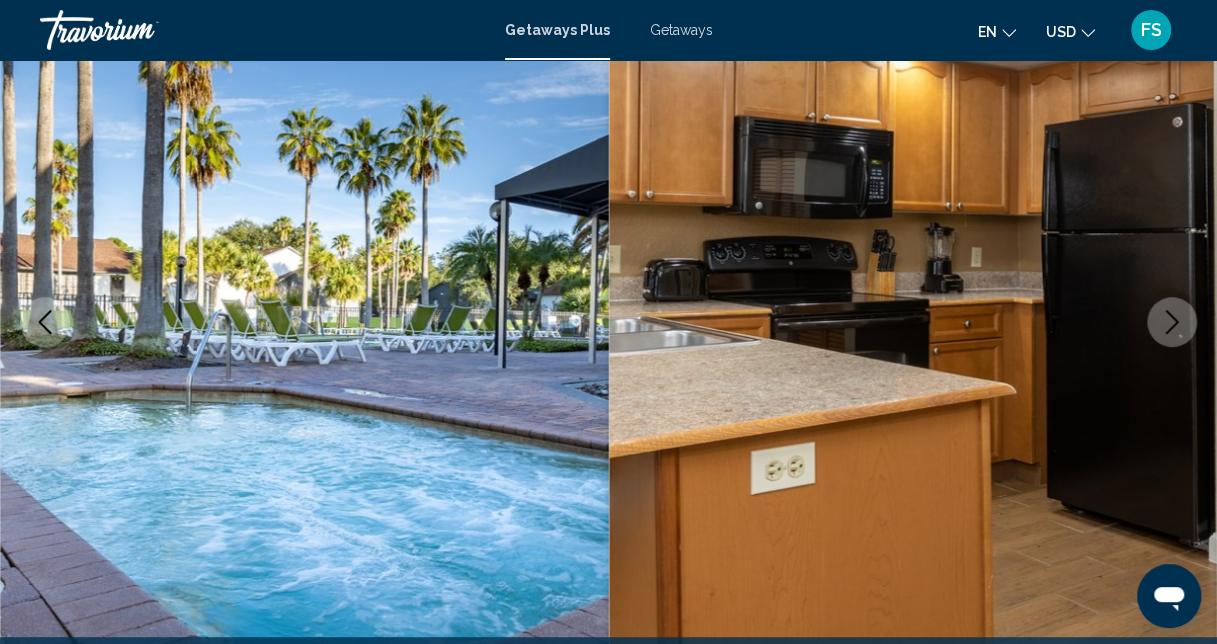 click 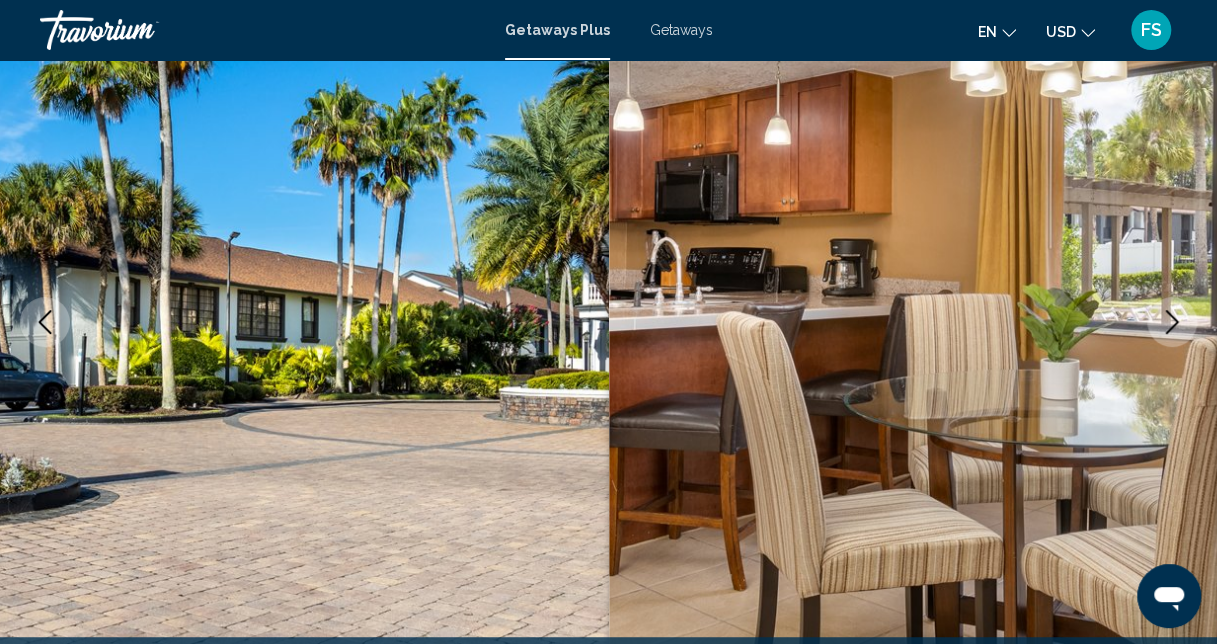 click 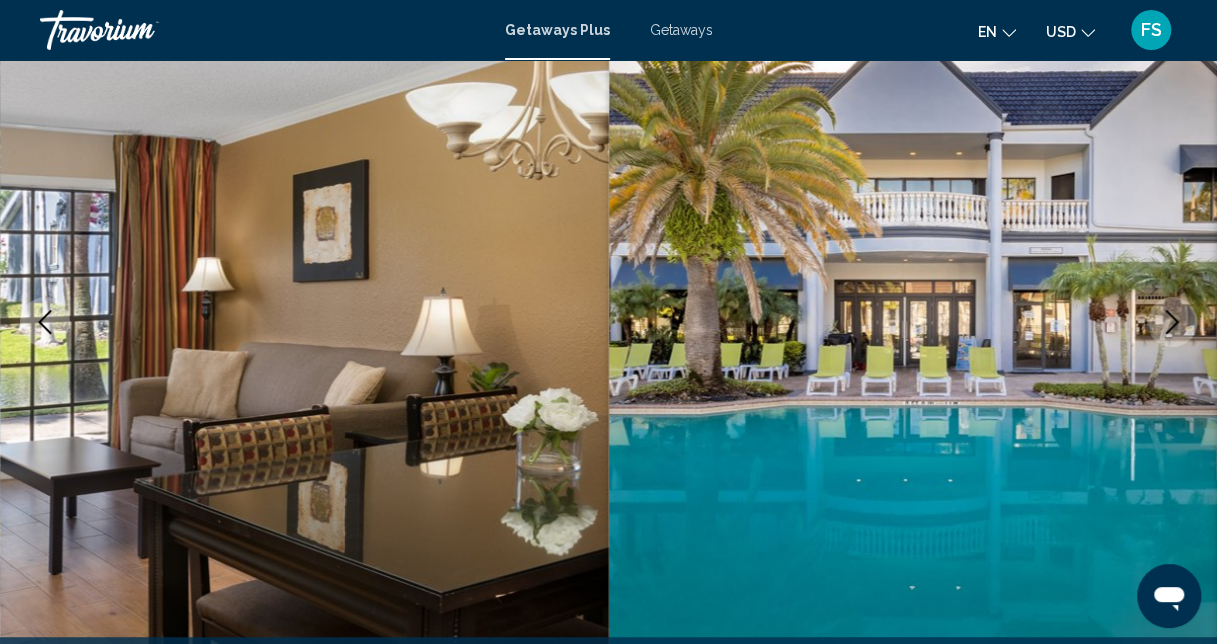click 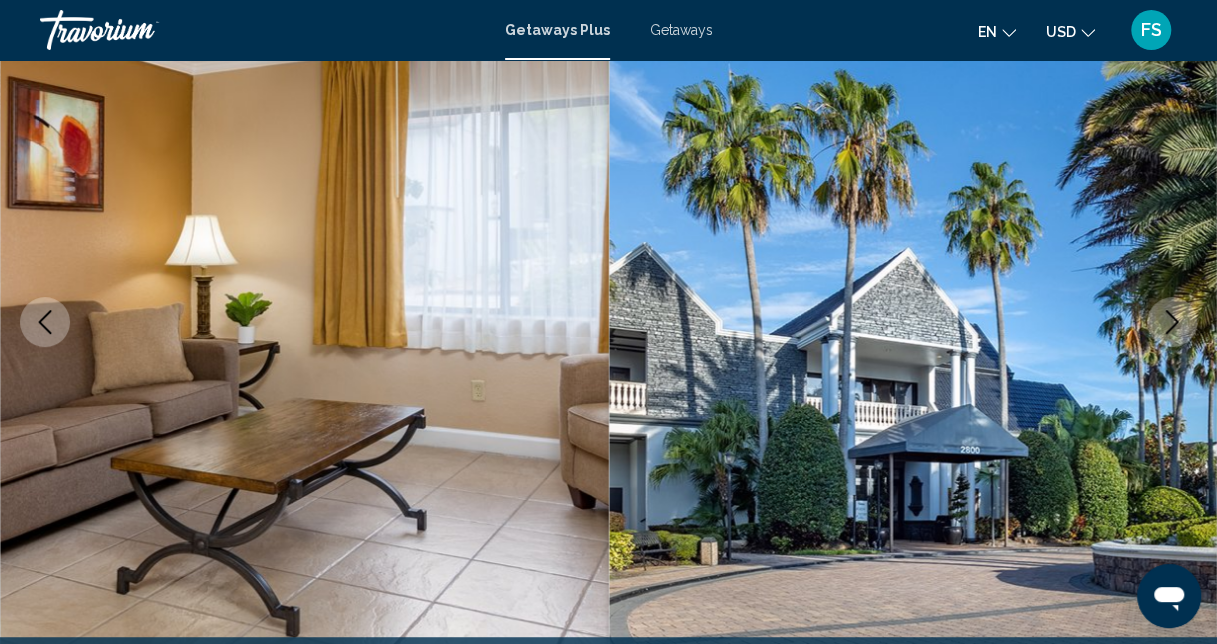 click 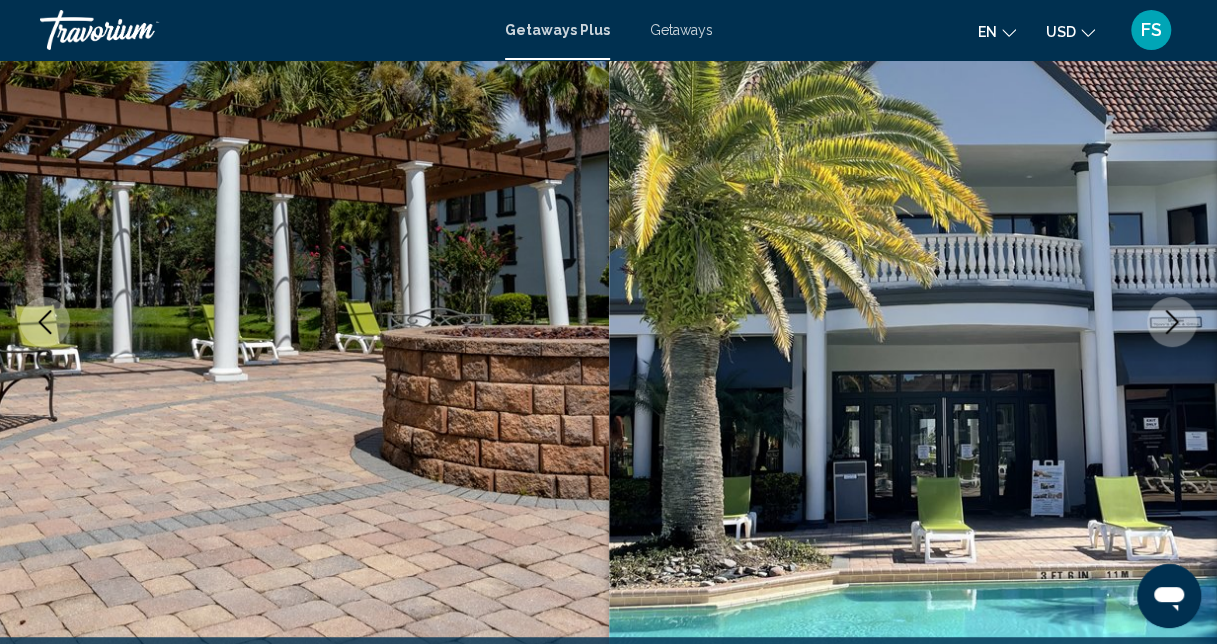 click 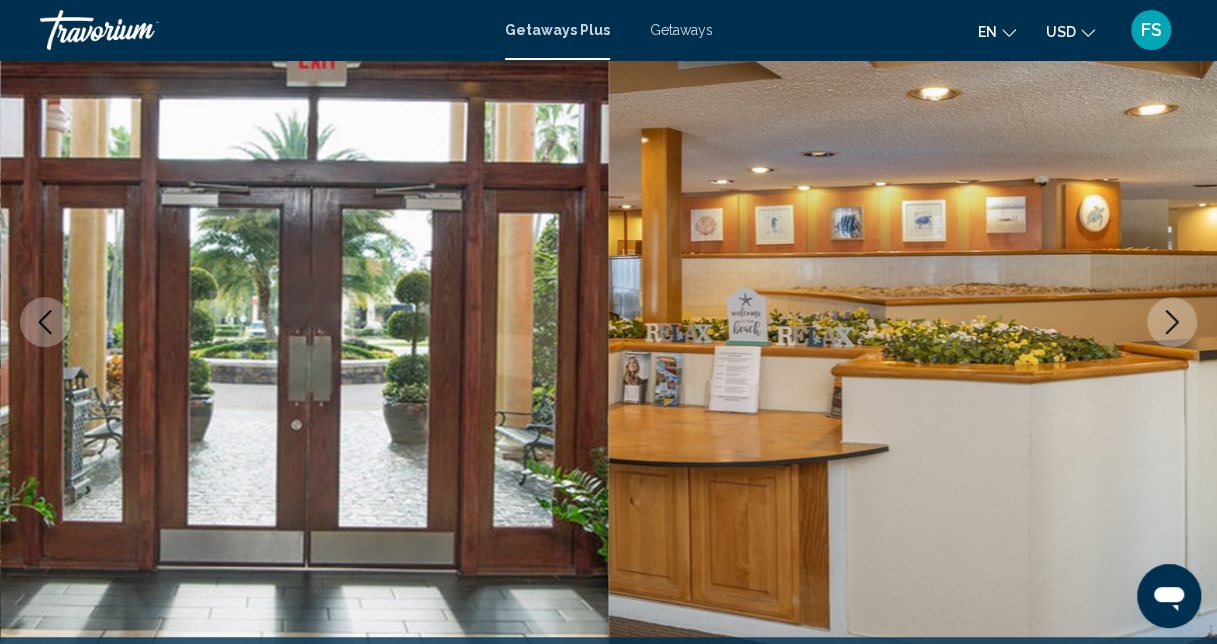 click 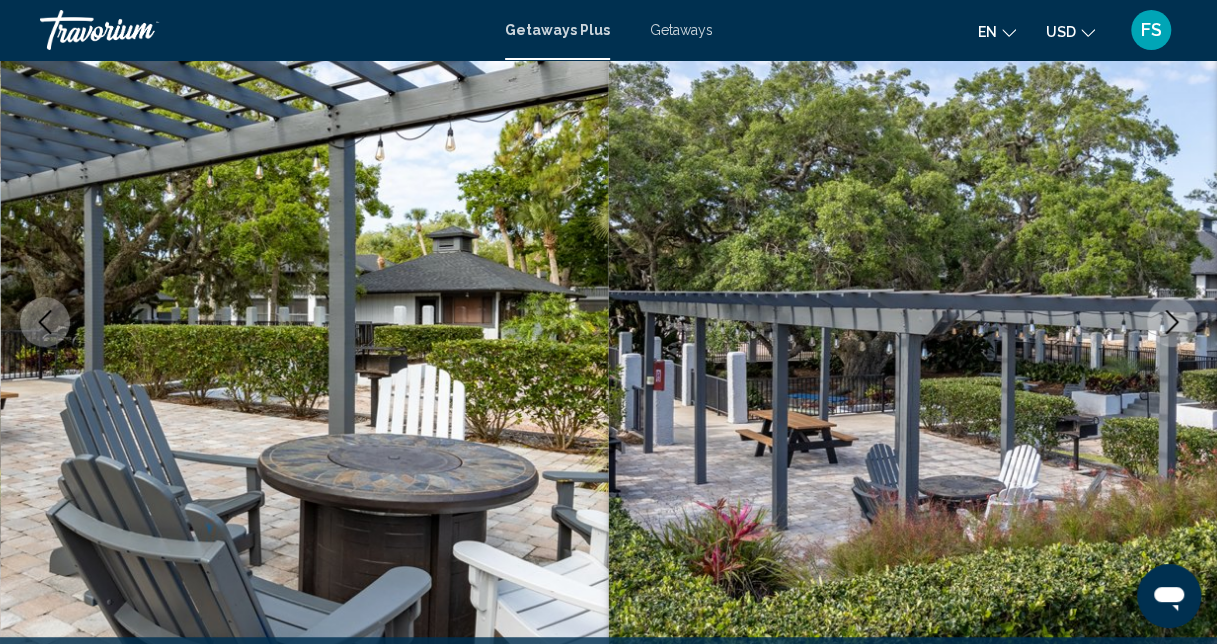 click 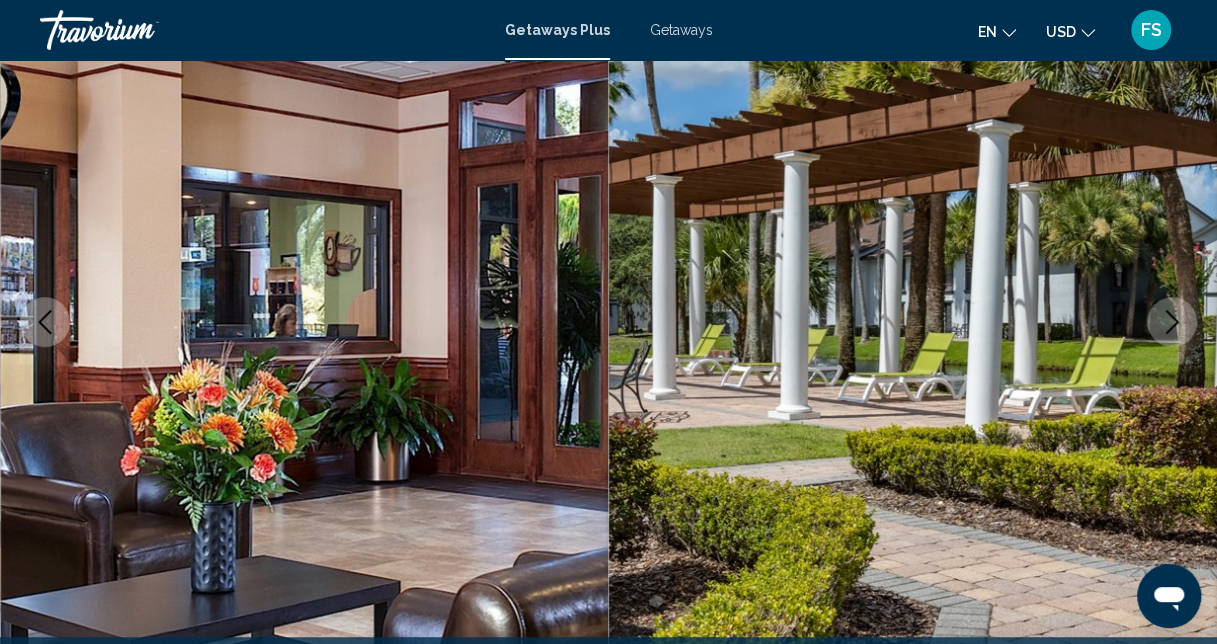 click 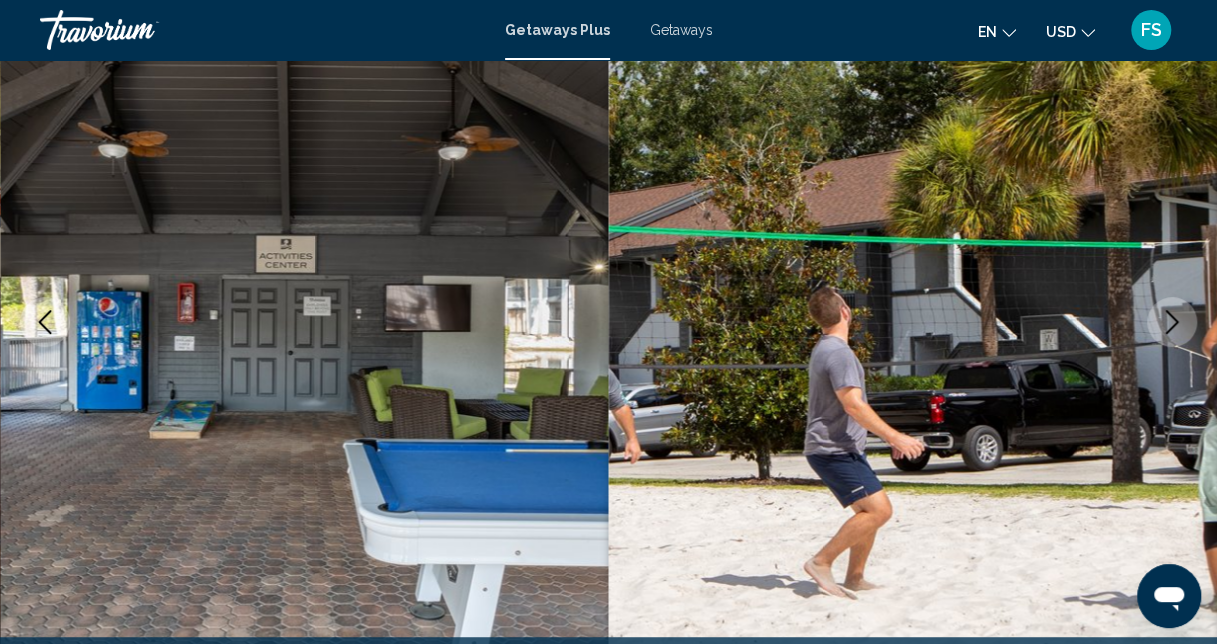 click 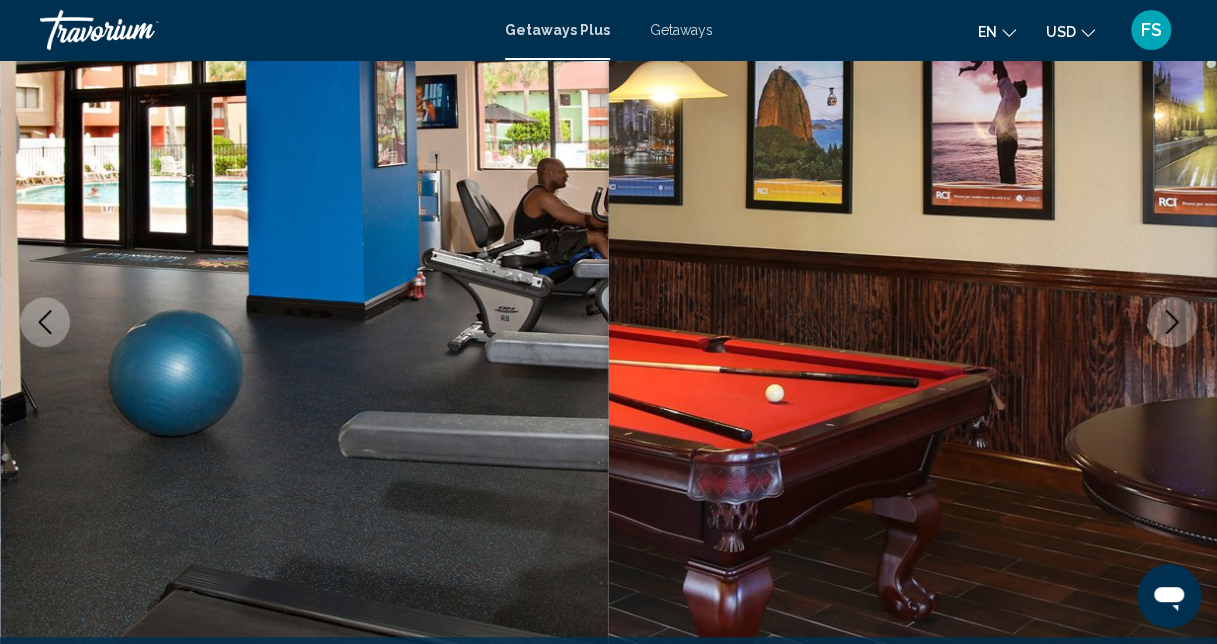 click 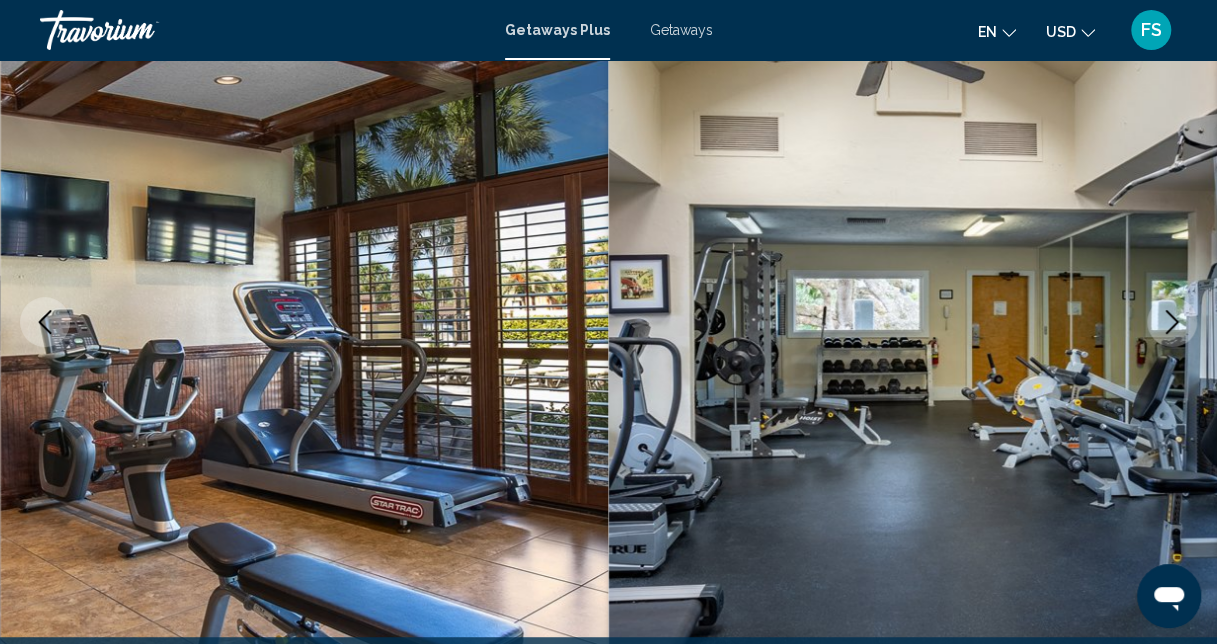 click 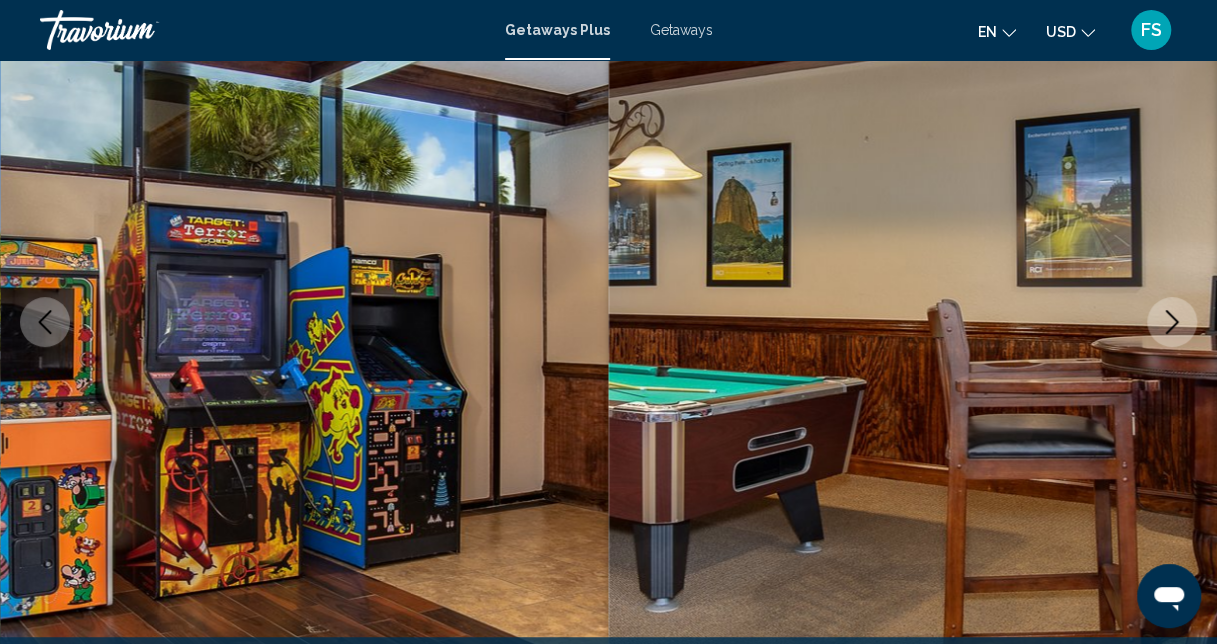 click 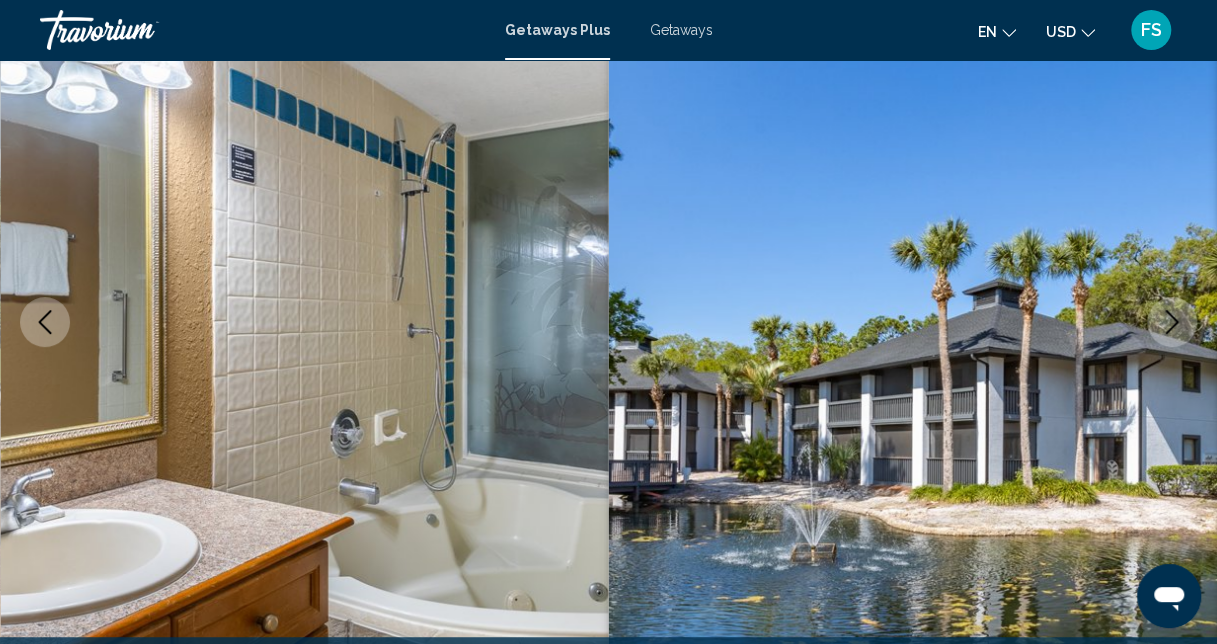 click 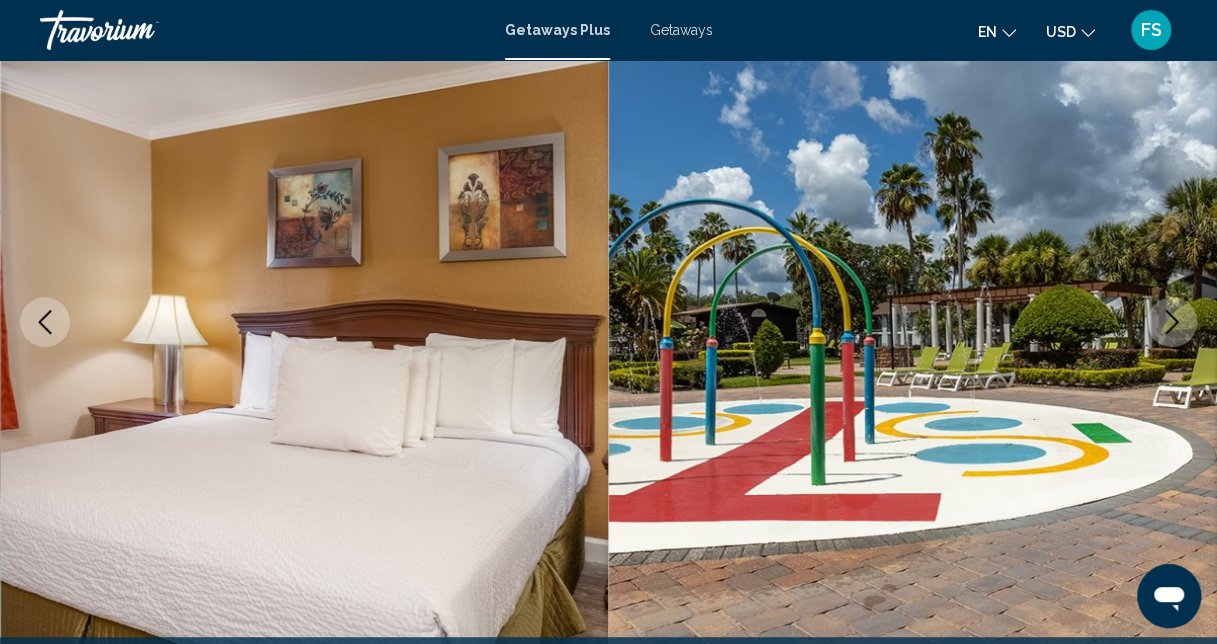 click 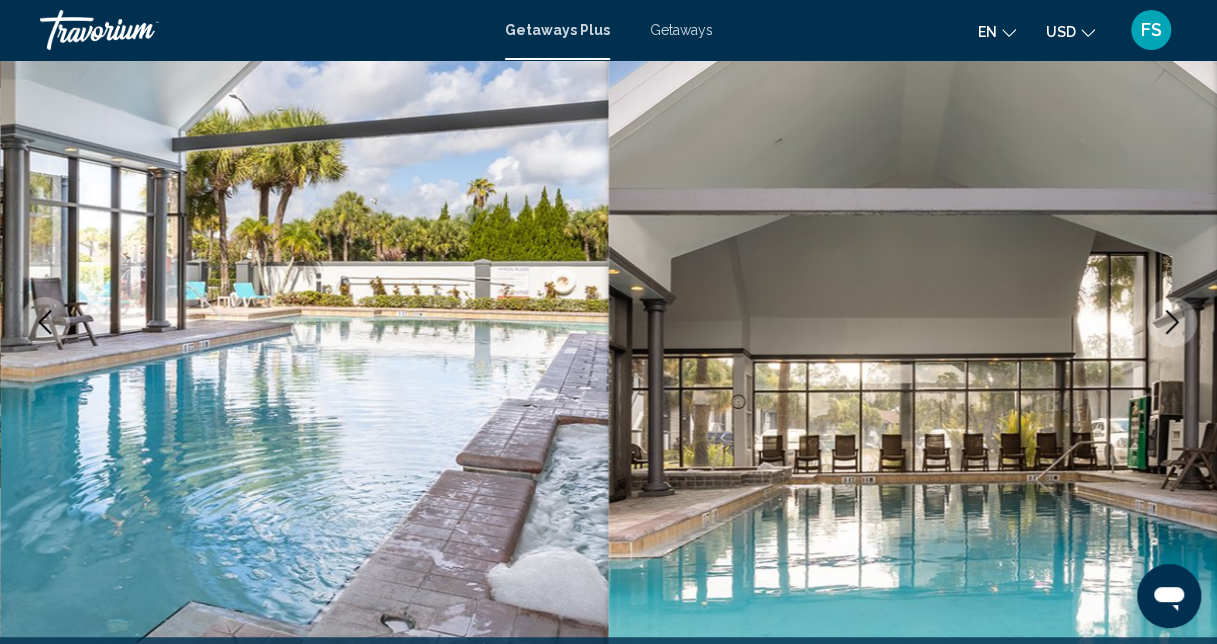 click at bounding box center (45, 322) 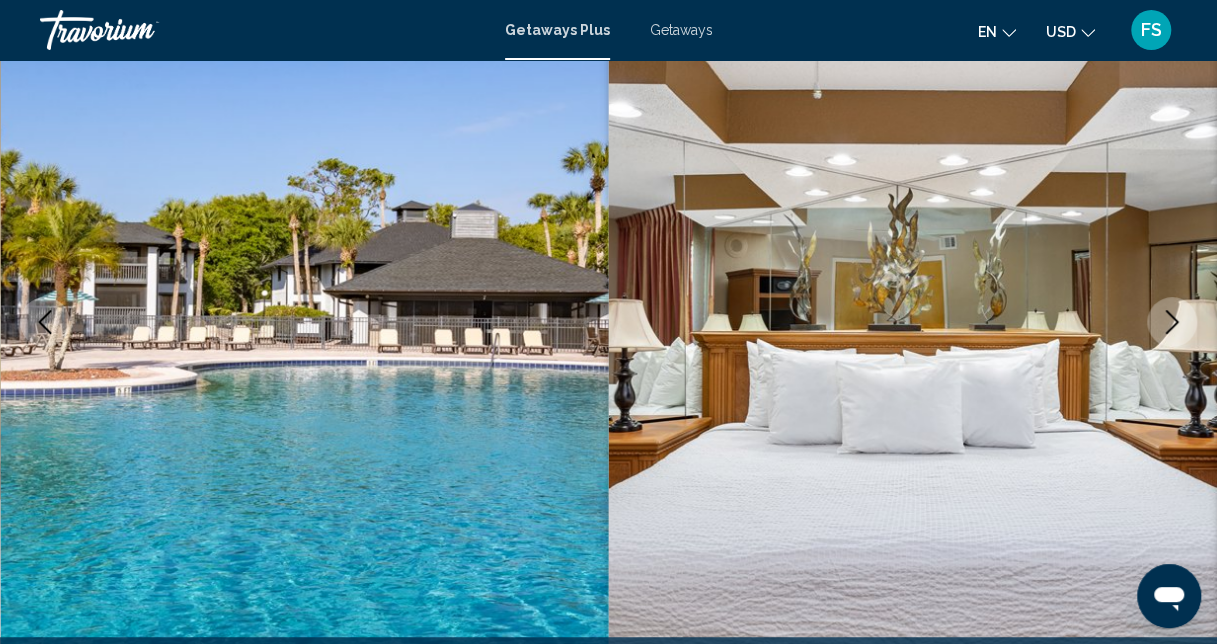 click at bounding box center [45, 322] 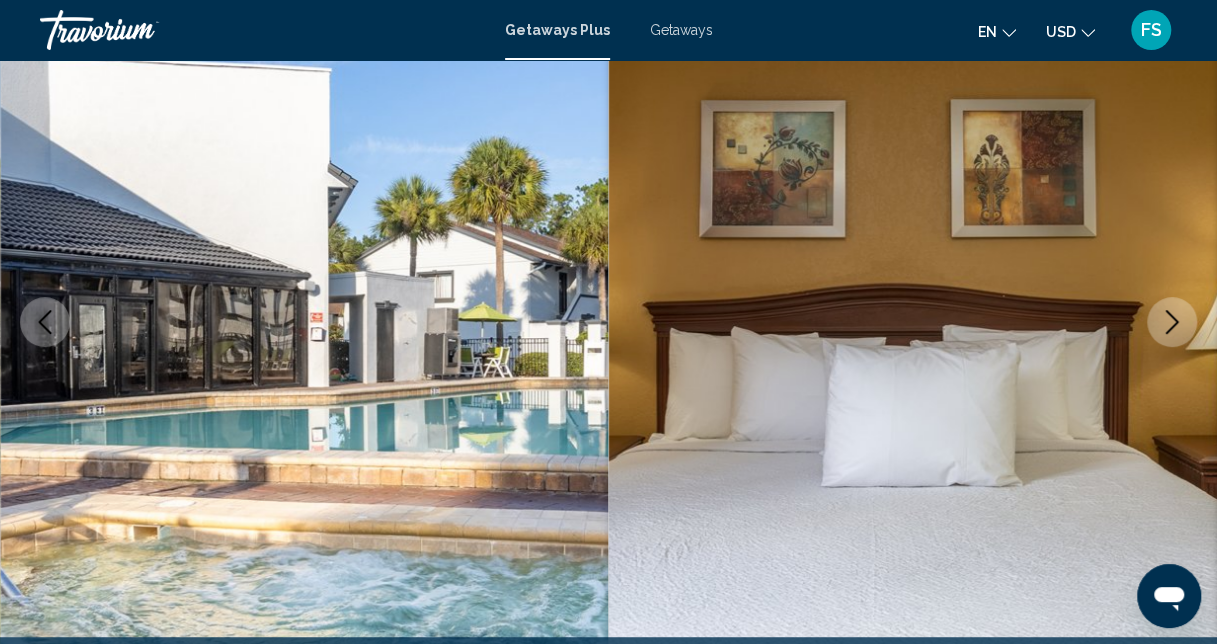 click 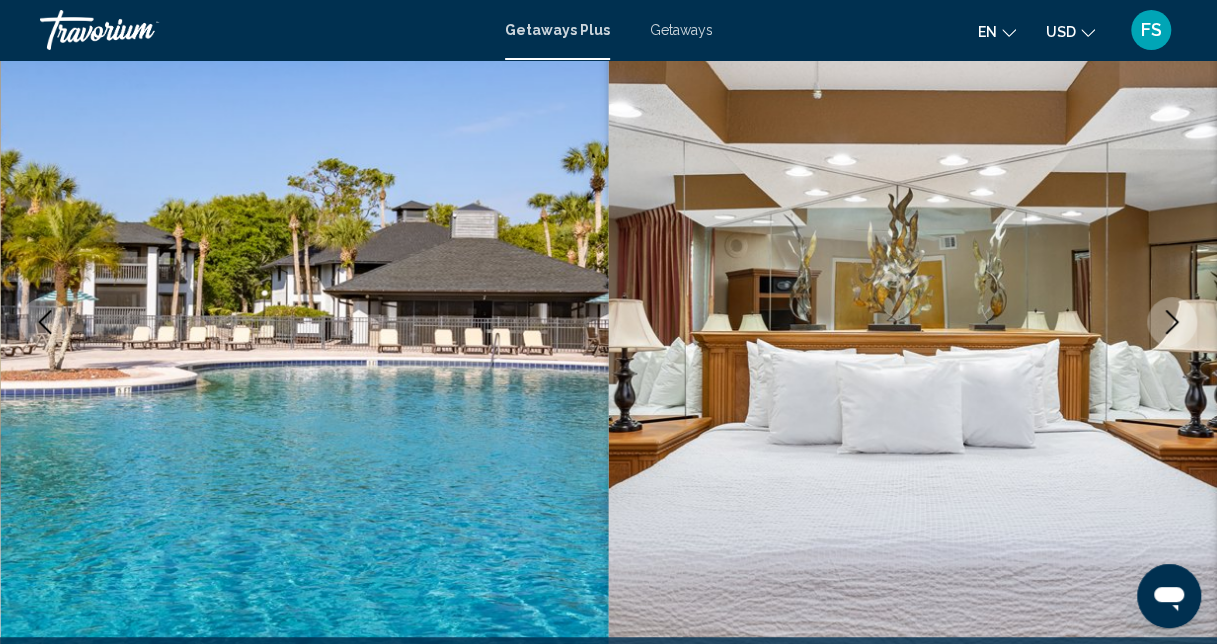 click 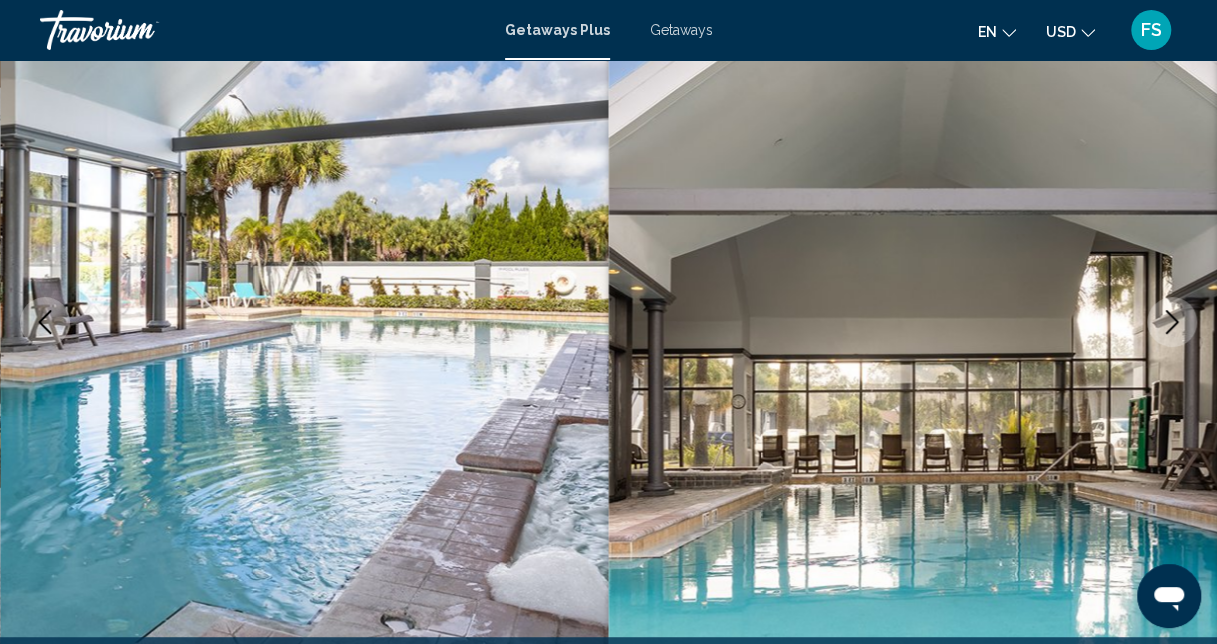 click 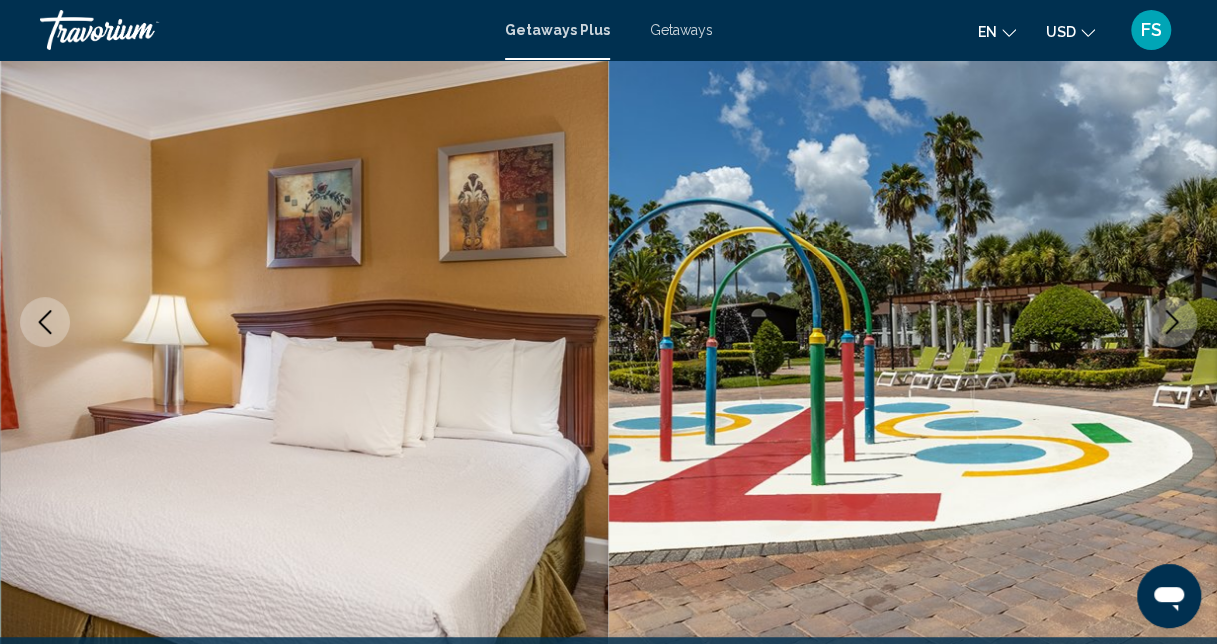 click 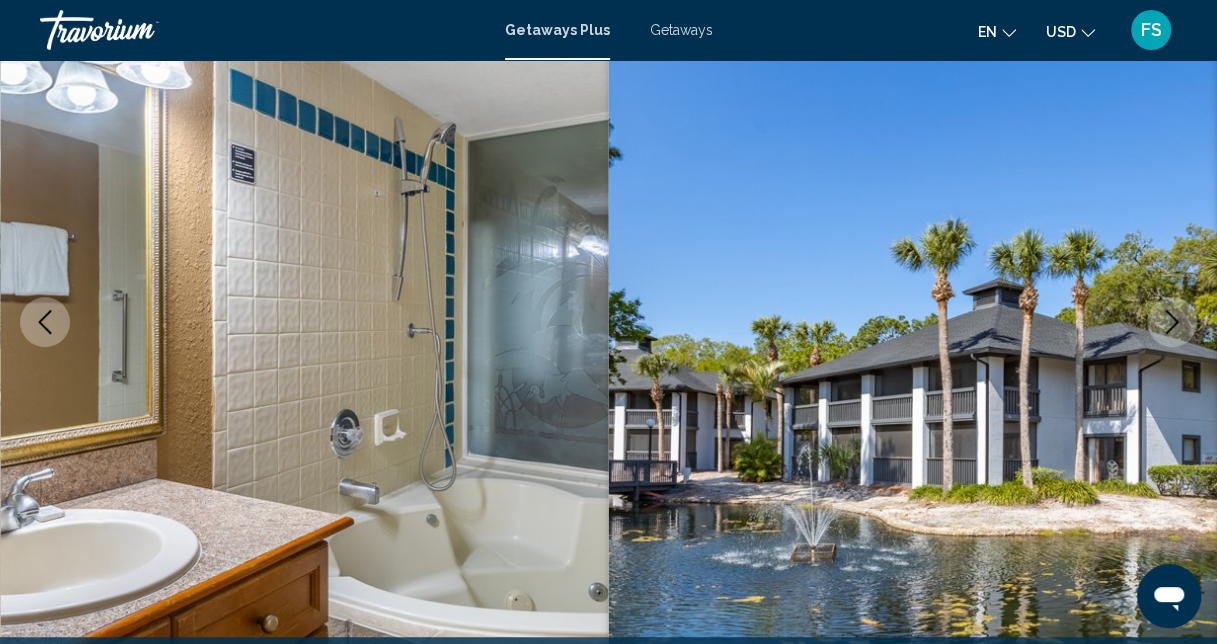click 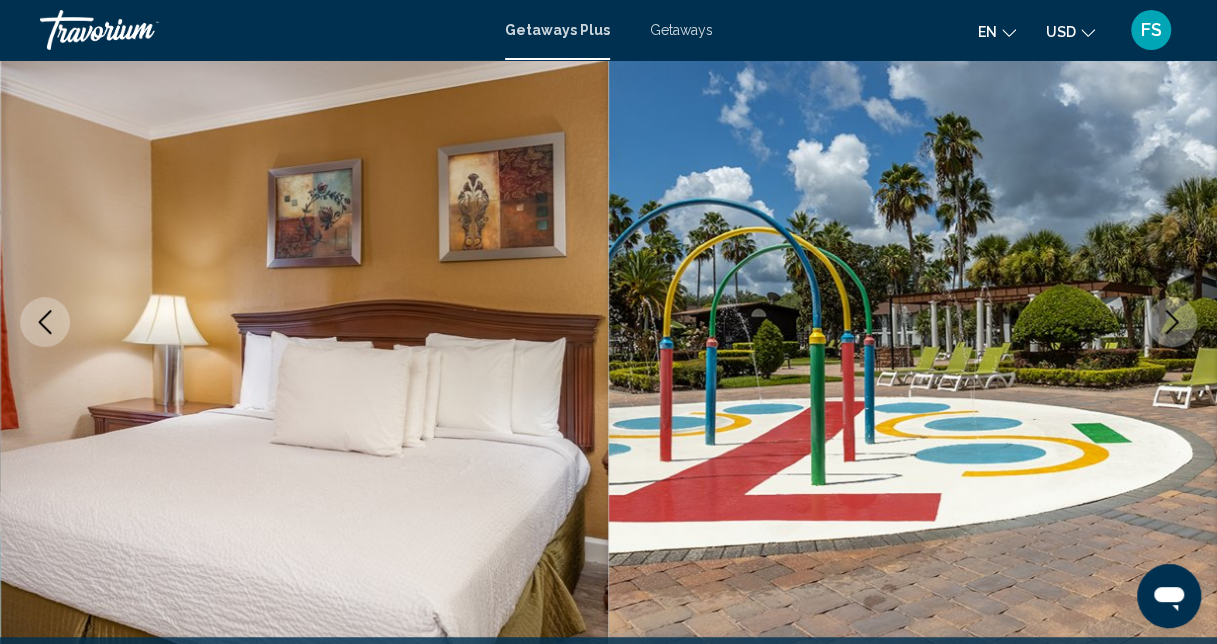 click 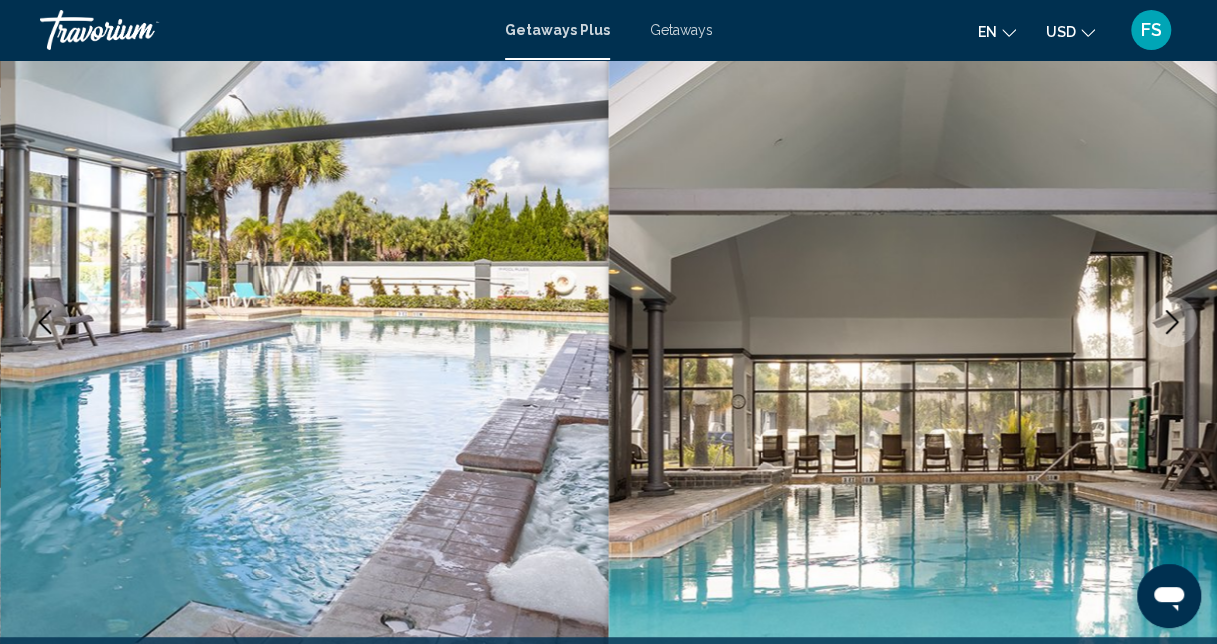 click 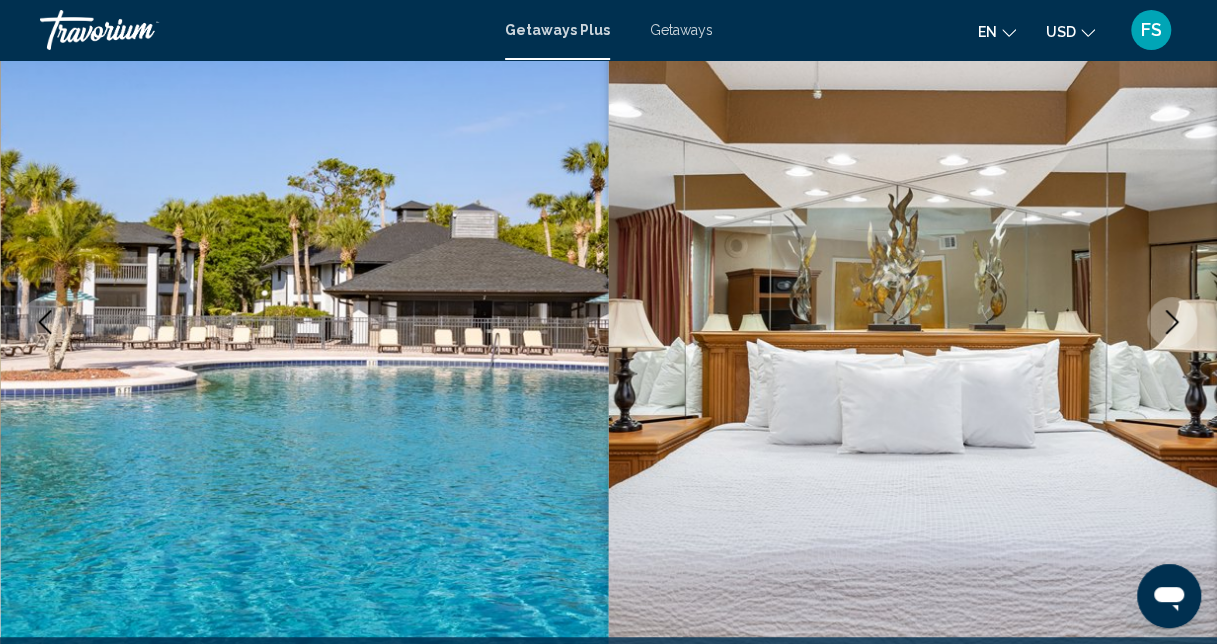 click 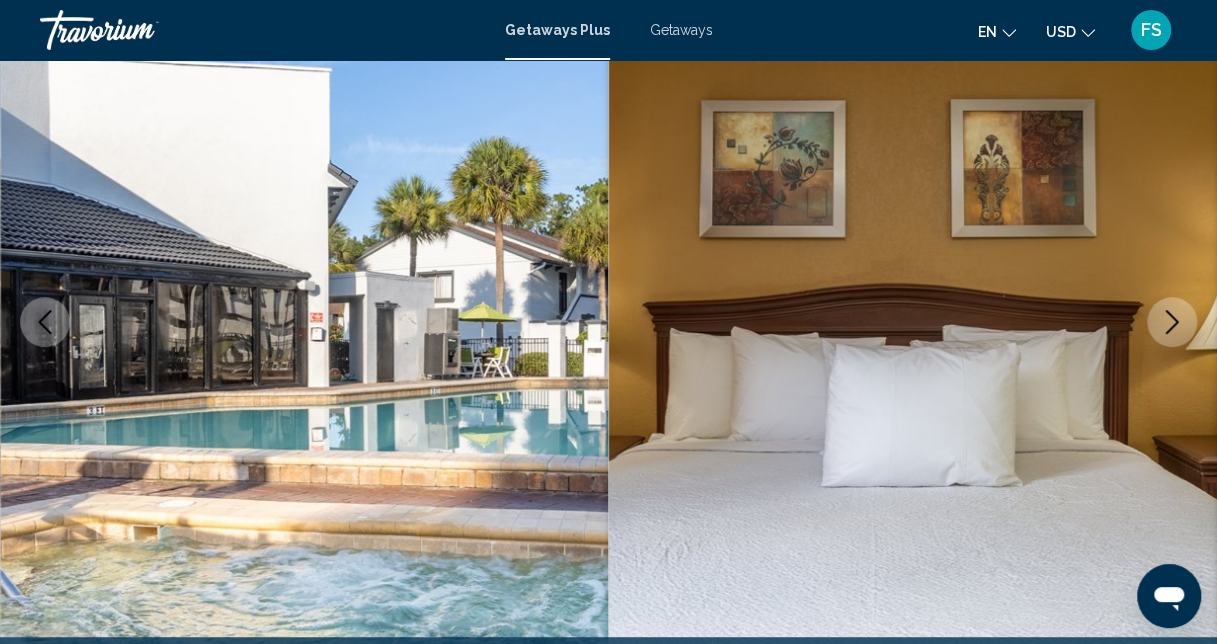 click 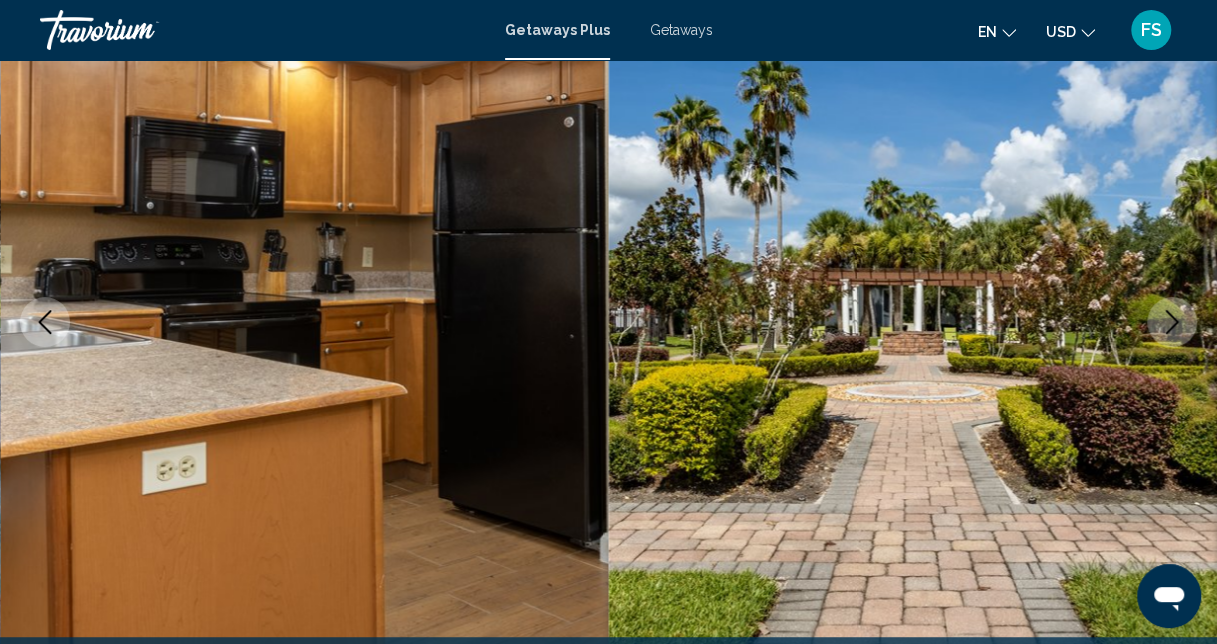 click 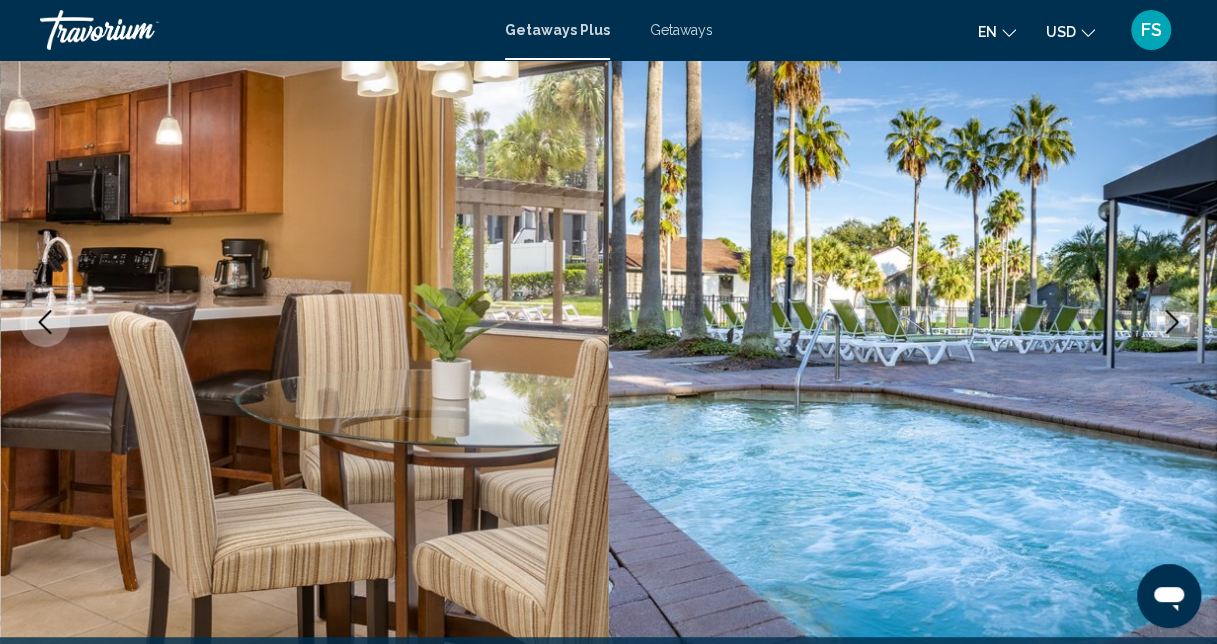 click 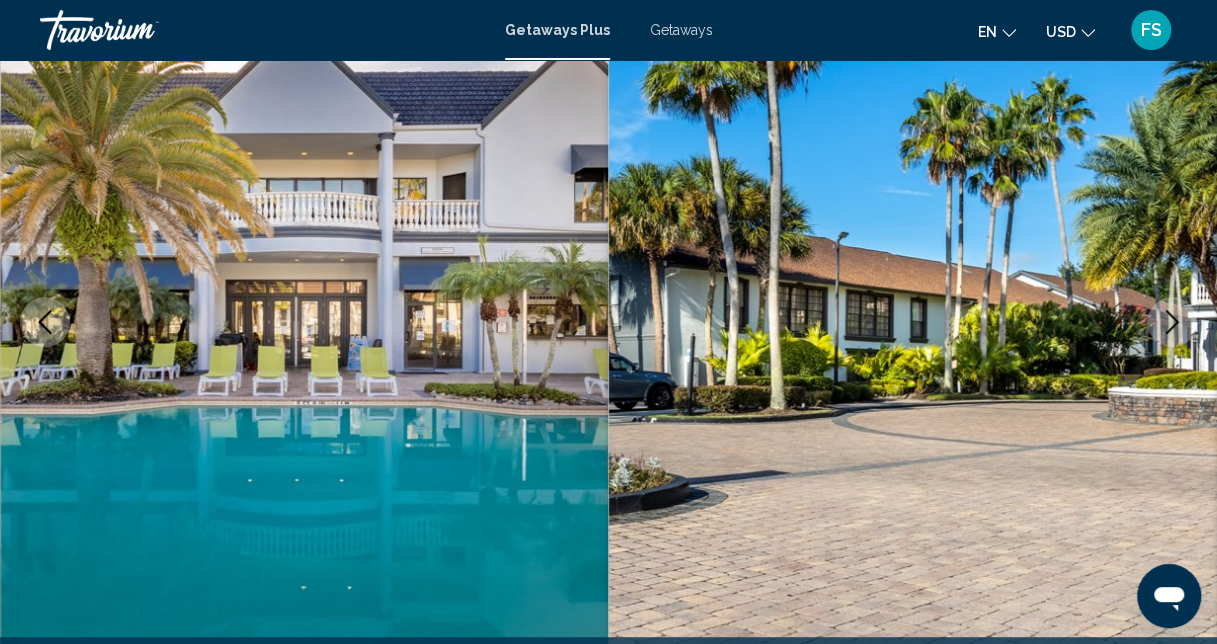 click 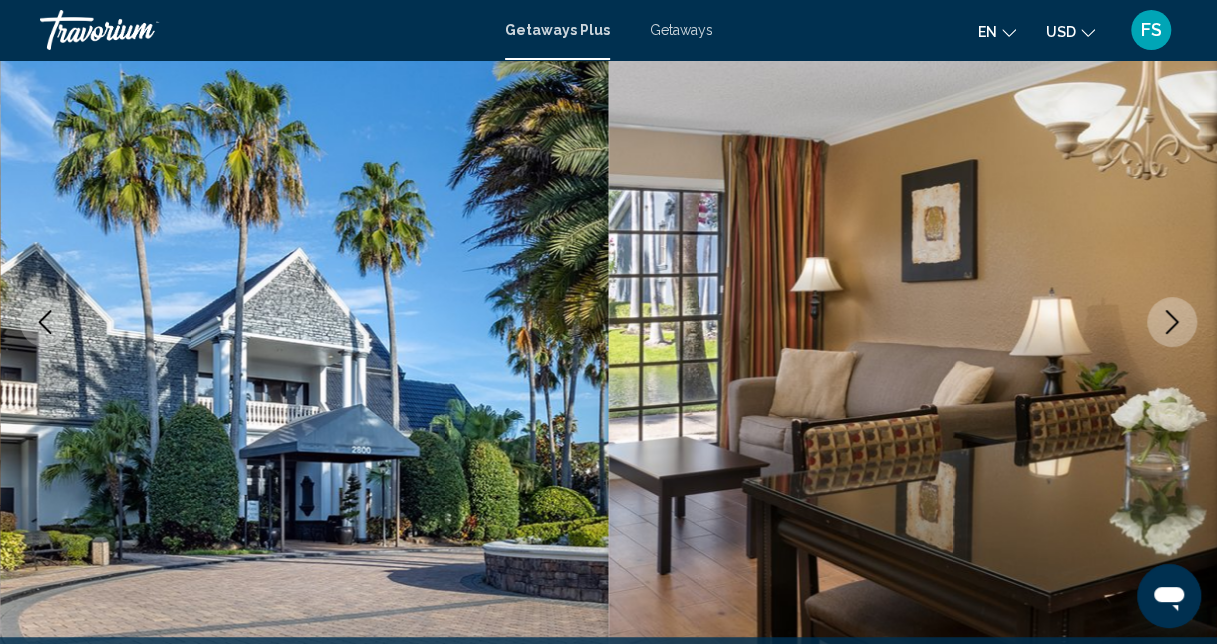 click 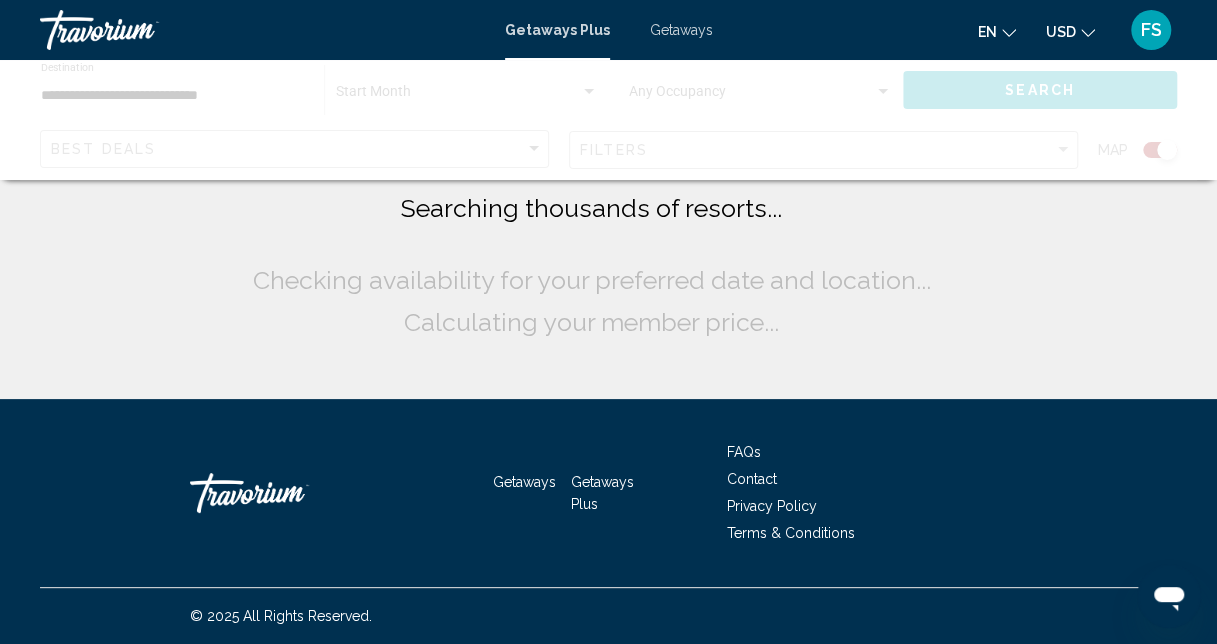 scroll, scrollTop: 0, scrollLeft: 0, axis: both 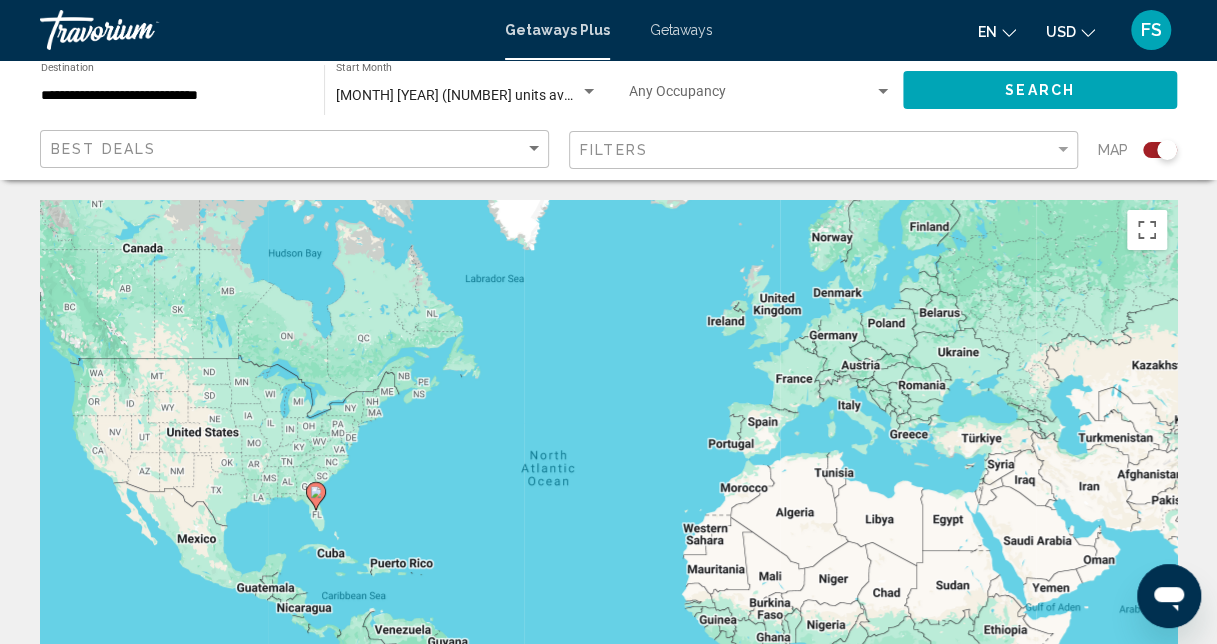 click 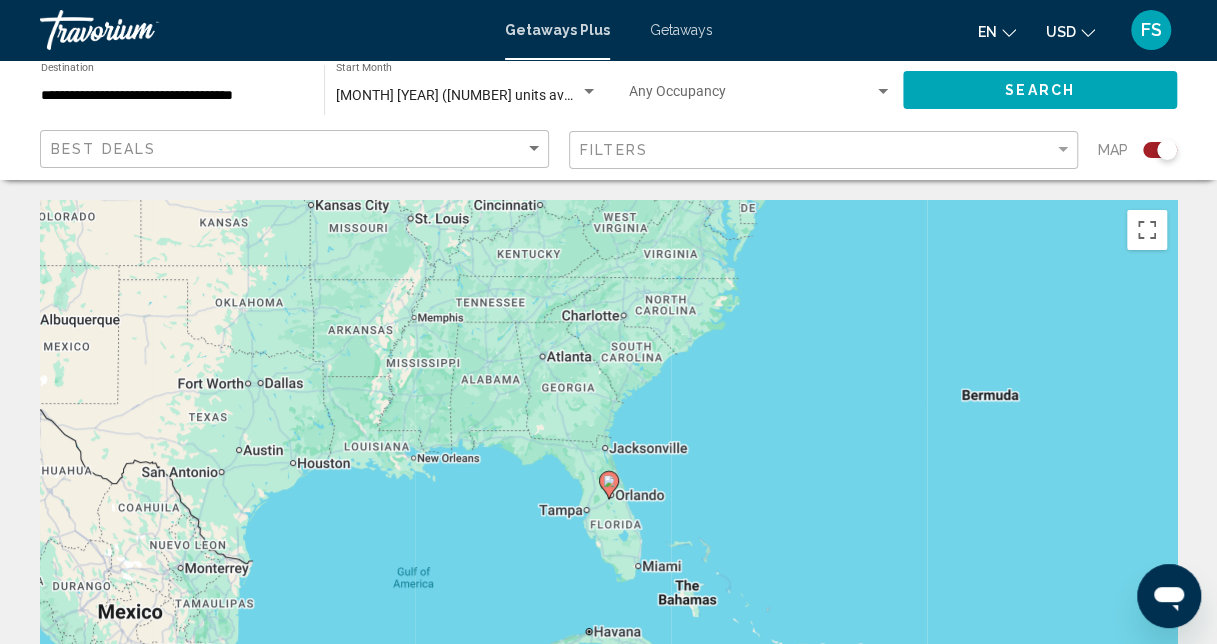click 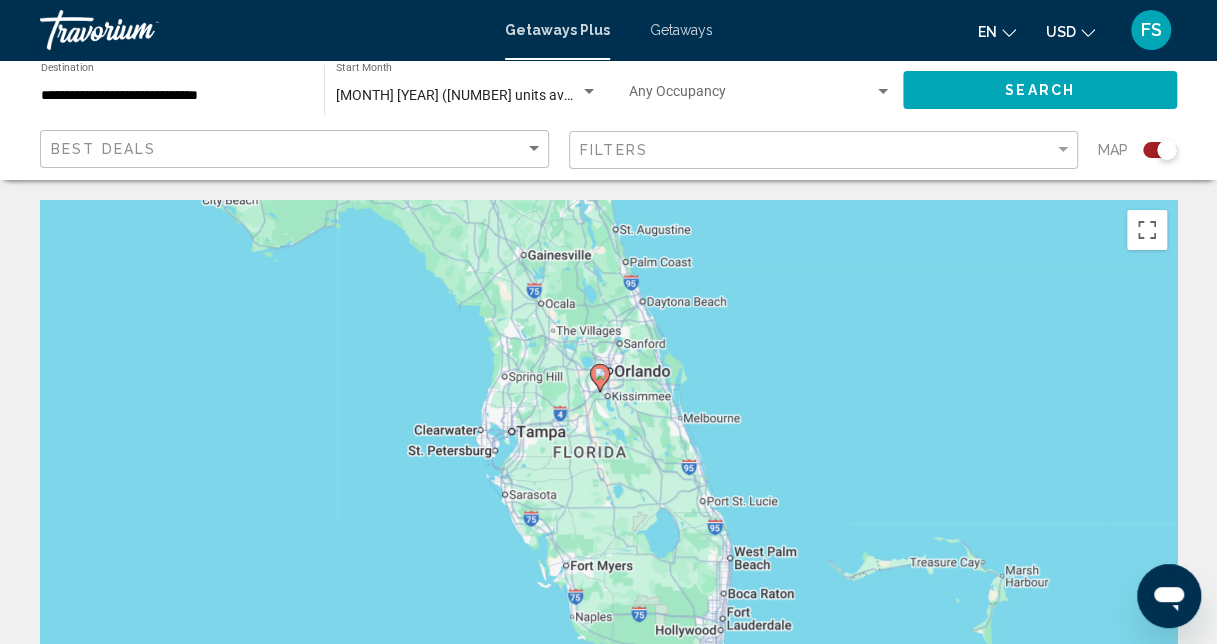 drag, startPoint x: 634, startPoint y: 533, endPoint x: 625, endPoint y: 424, distance: 109.370926 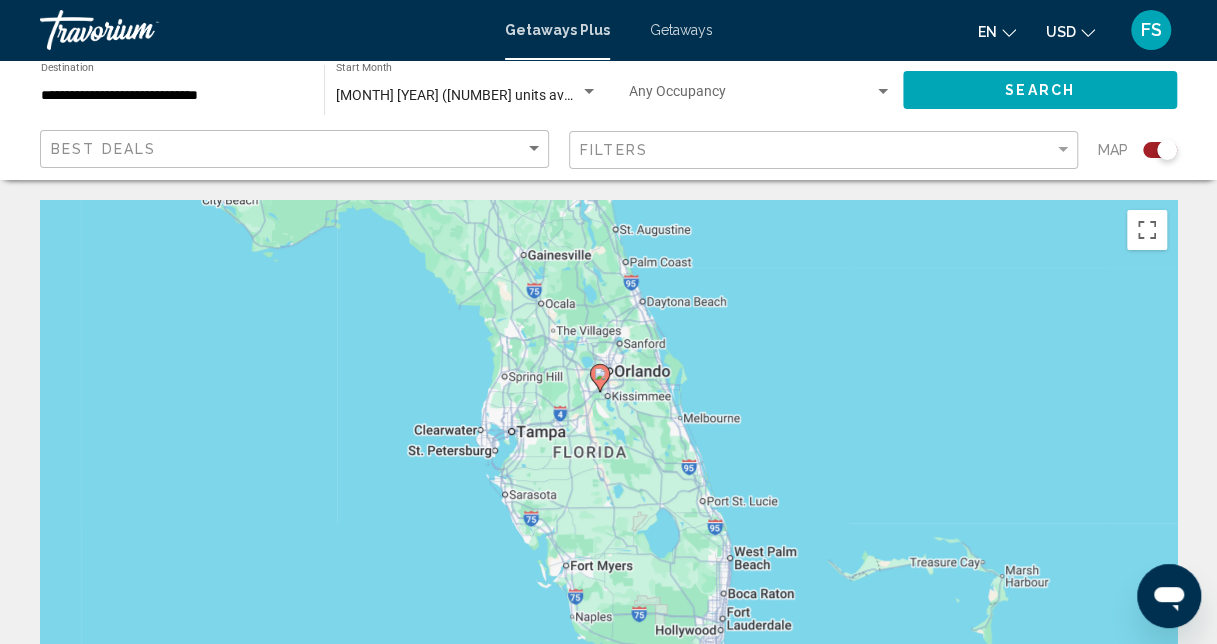 click 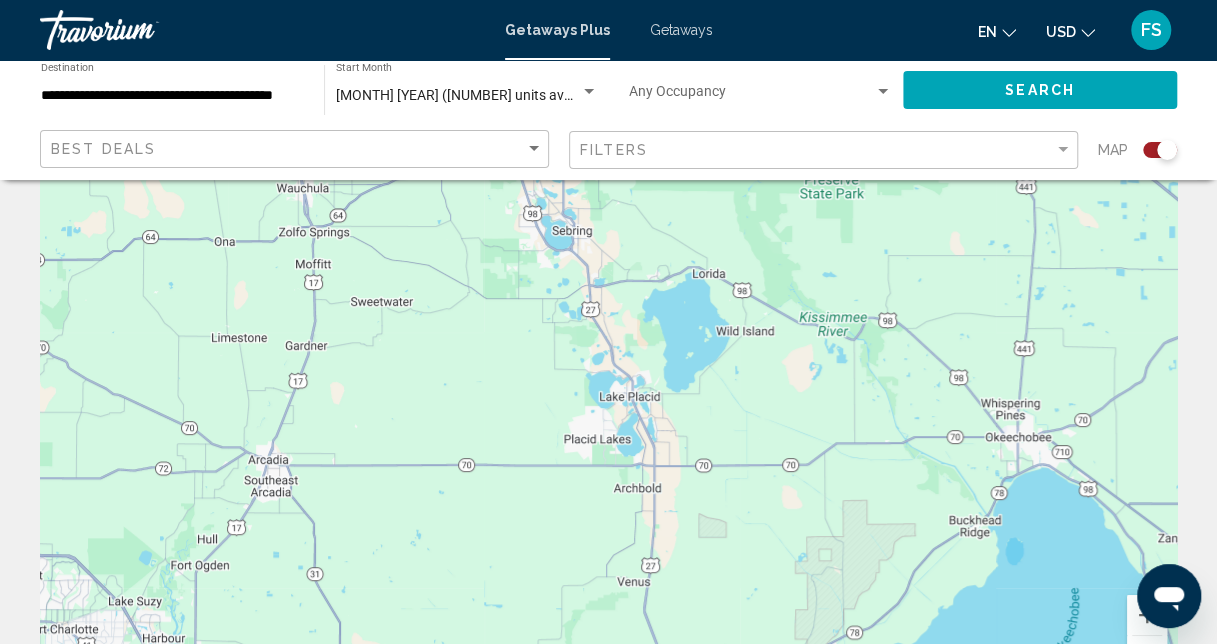 scroll, scrollTop: 0, scrollLeft: 0, axis: both 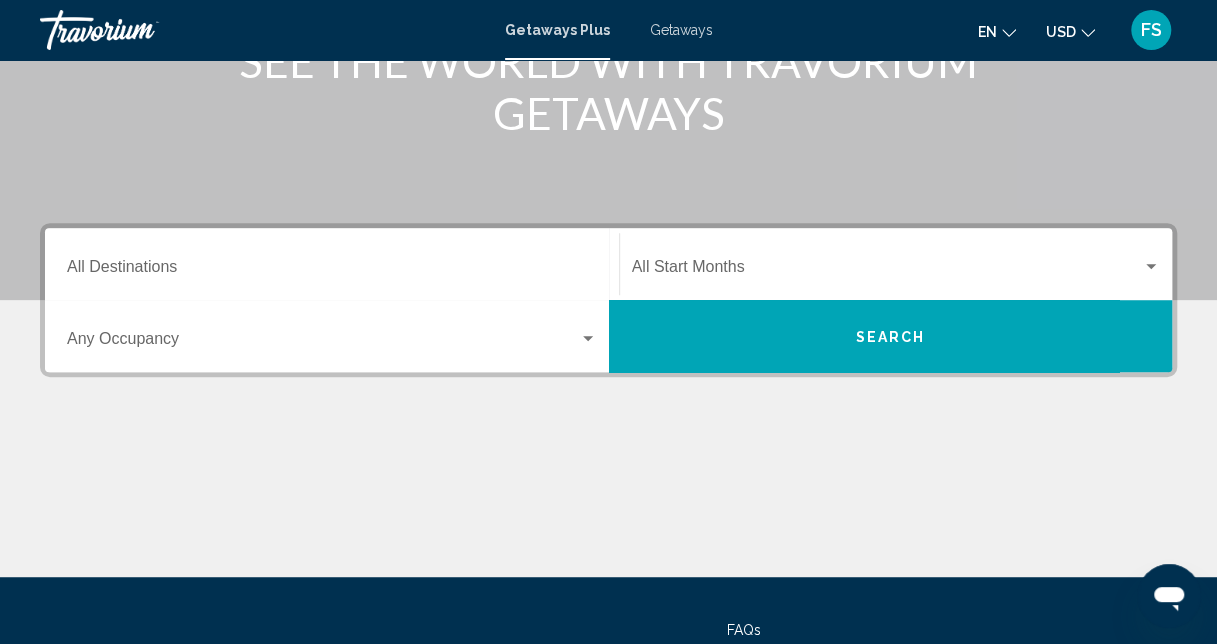 click on "Destination All Destinations" at bounding box center [332, 271] 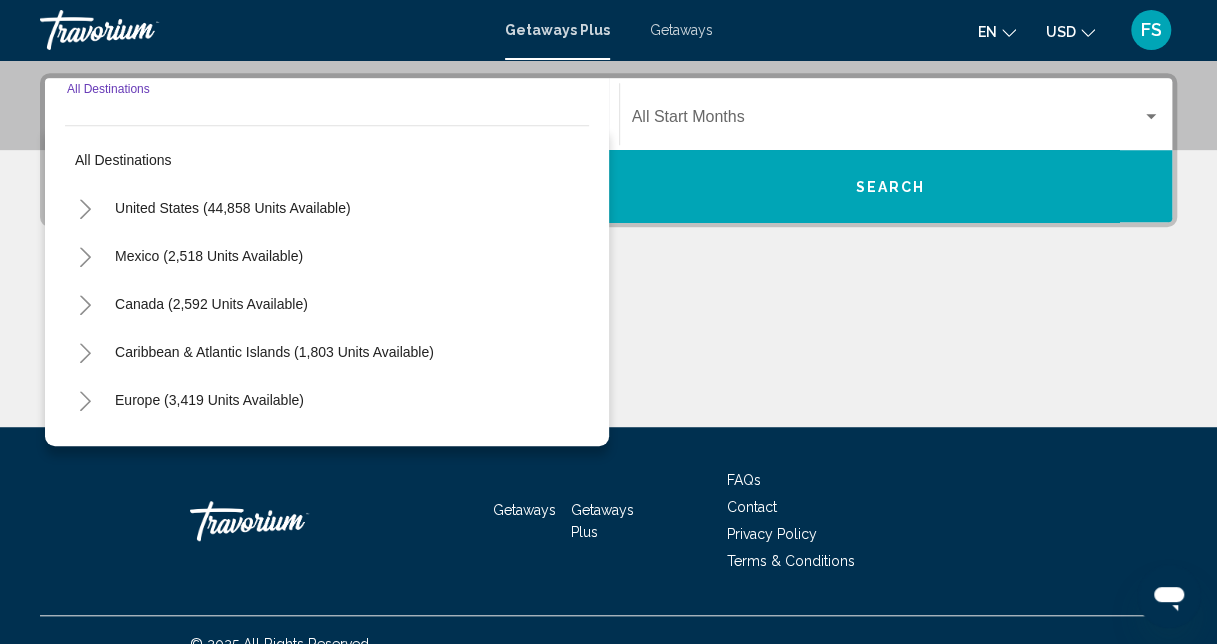 scroll, scrollTop: 458, scrollLeft: 0, axis: vertical 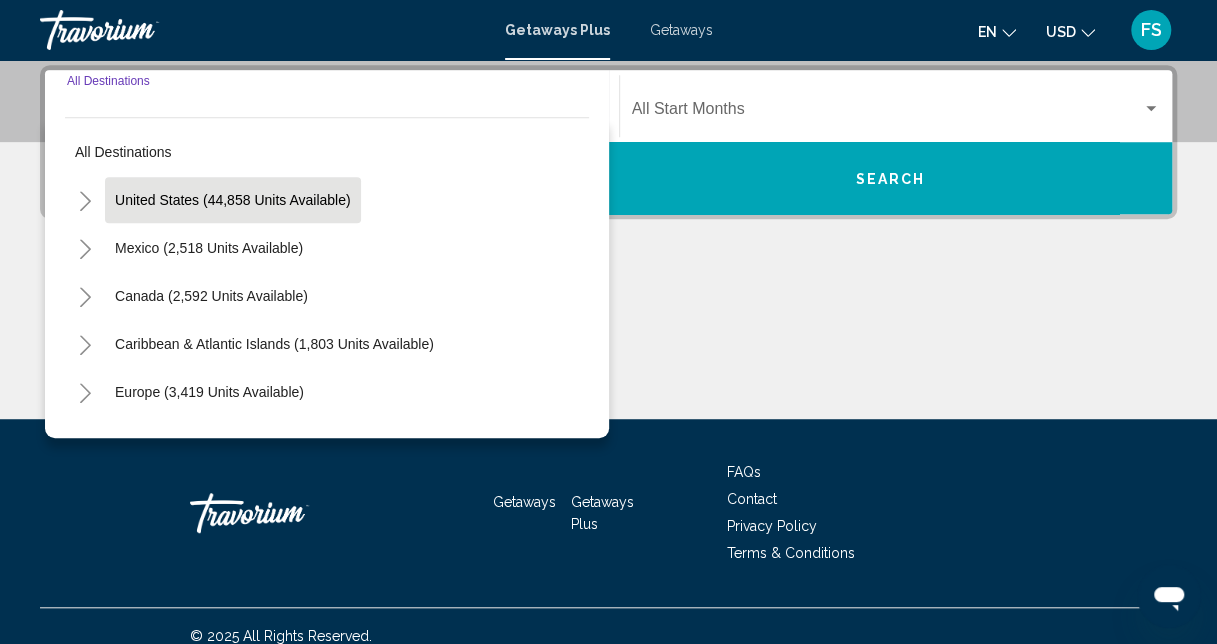 click on "United States (44,858 units available)" at bounding box center (209, 248) 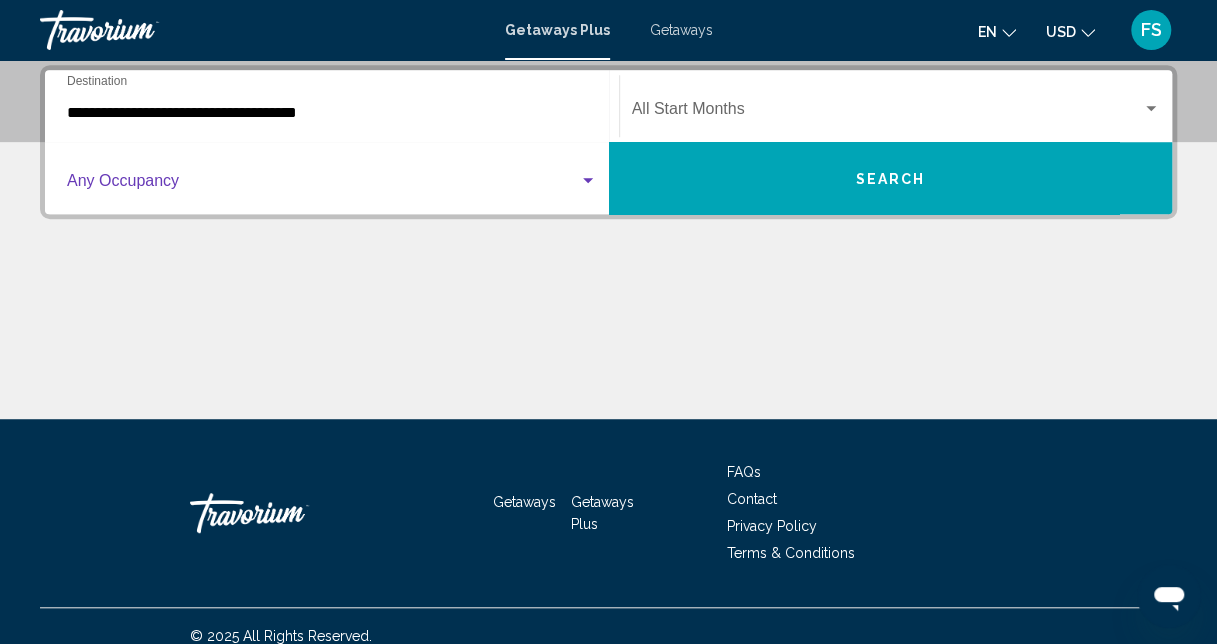 click at bounding box center [588, 180] 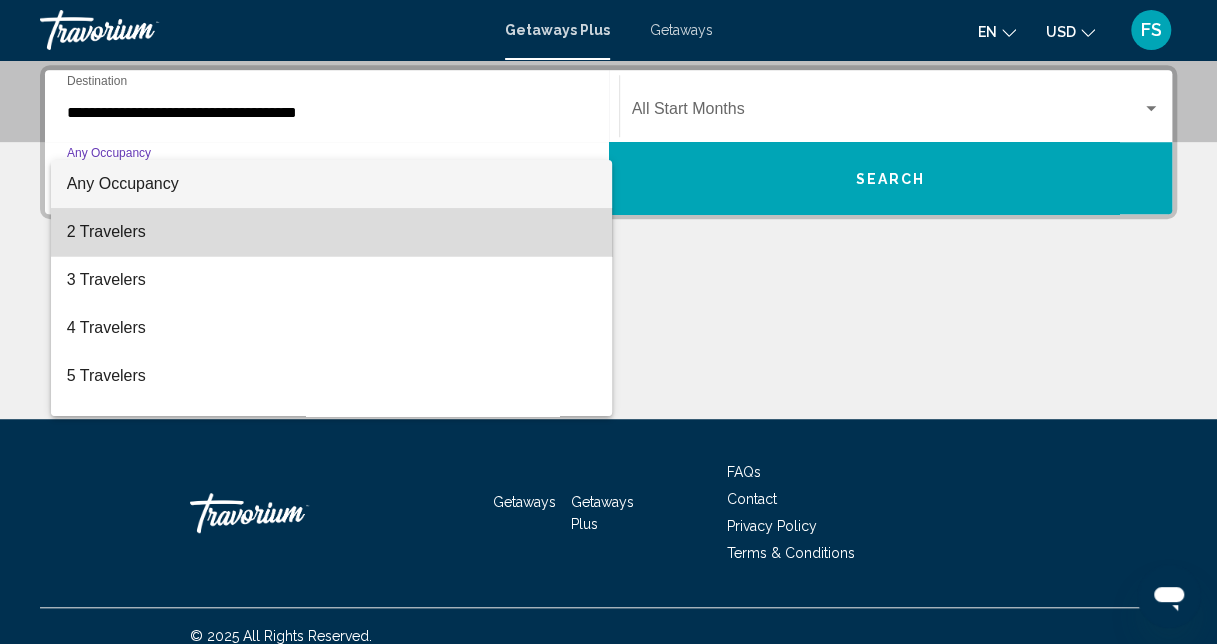 click on "2 Travelers" at bounding box center [332, 232] 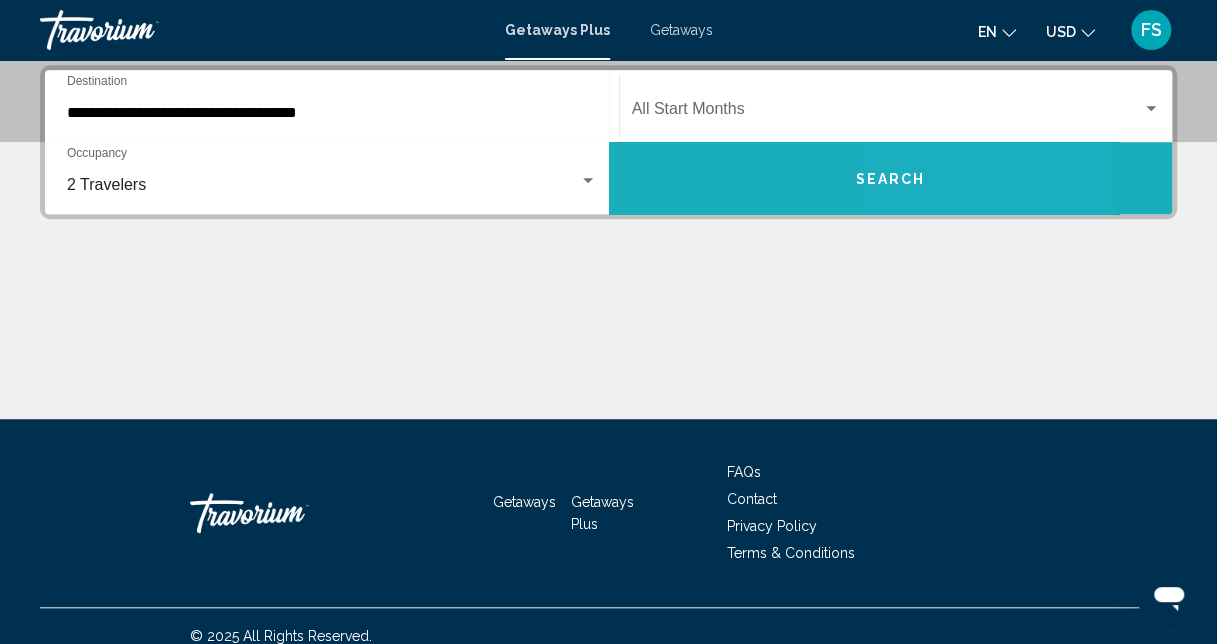click on "Search" at bounding box center [891, 178] 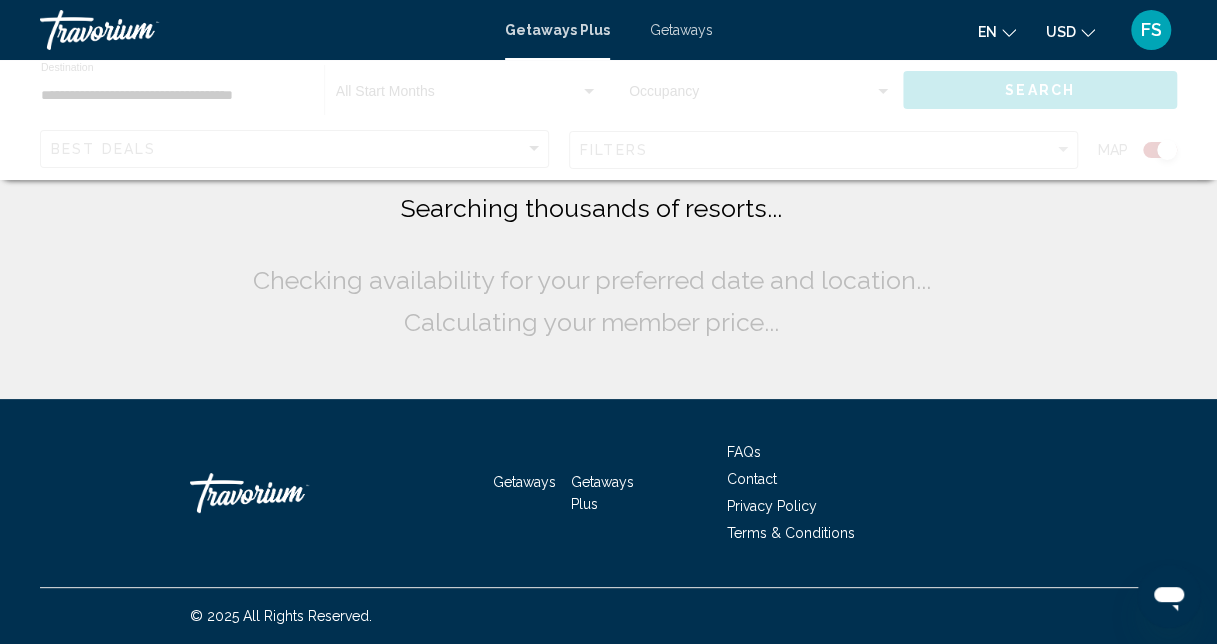 scroll, scrollTop: 0, scrollLeft: 0, axis: both 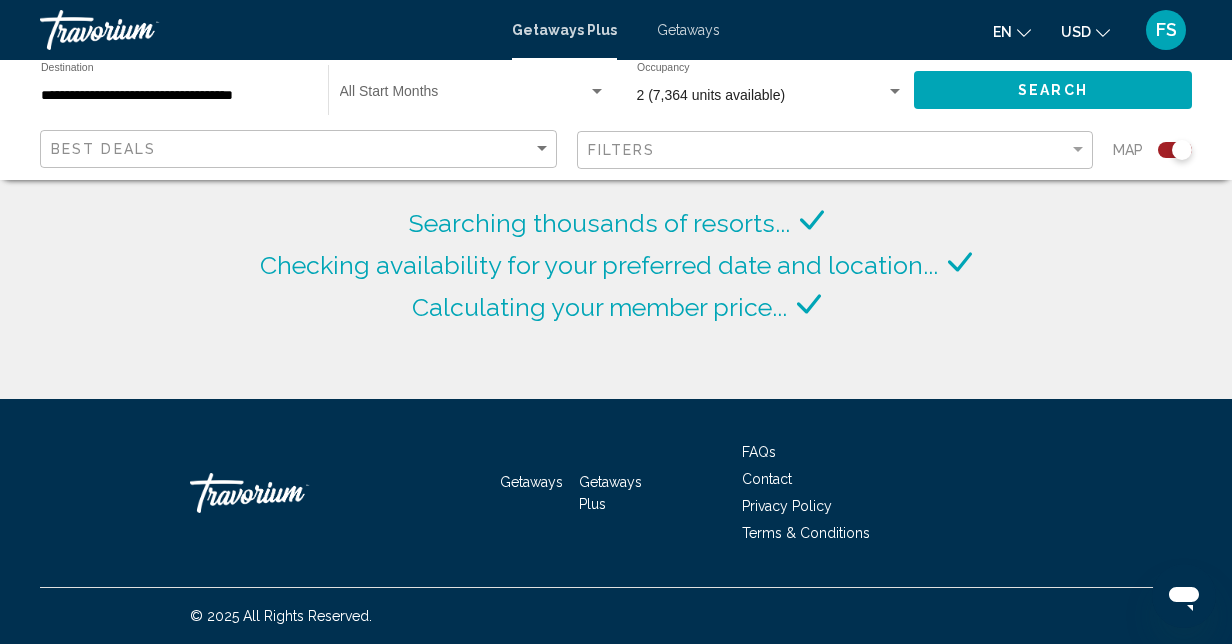 click on "Getaways Plus" at bounding box center (610, 493) 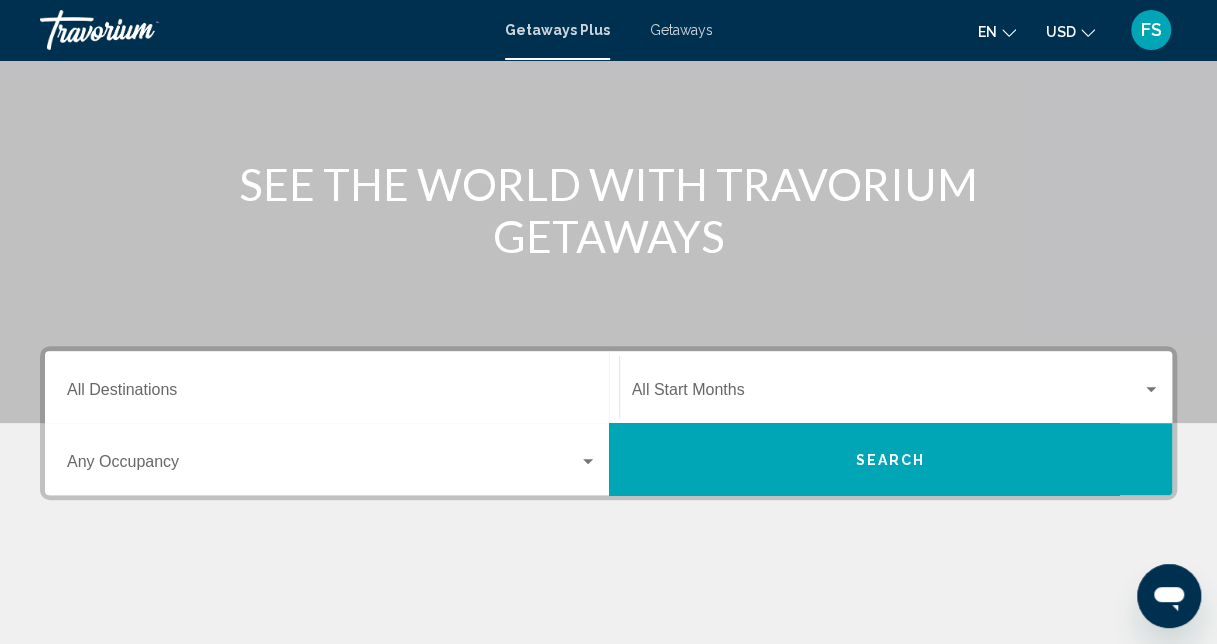 scroll, scrollTop: 477, scrollLeft: 0, axis: vertical 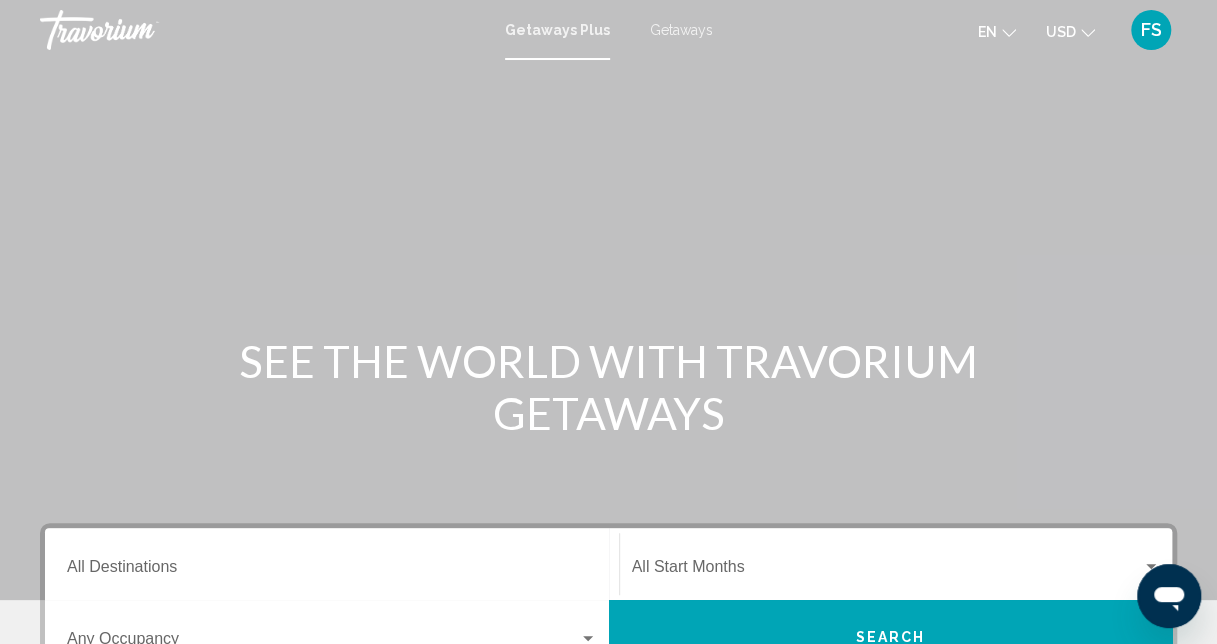 click on "Getaways" at bounding box center (681, 30) 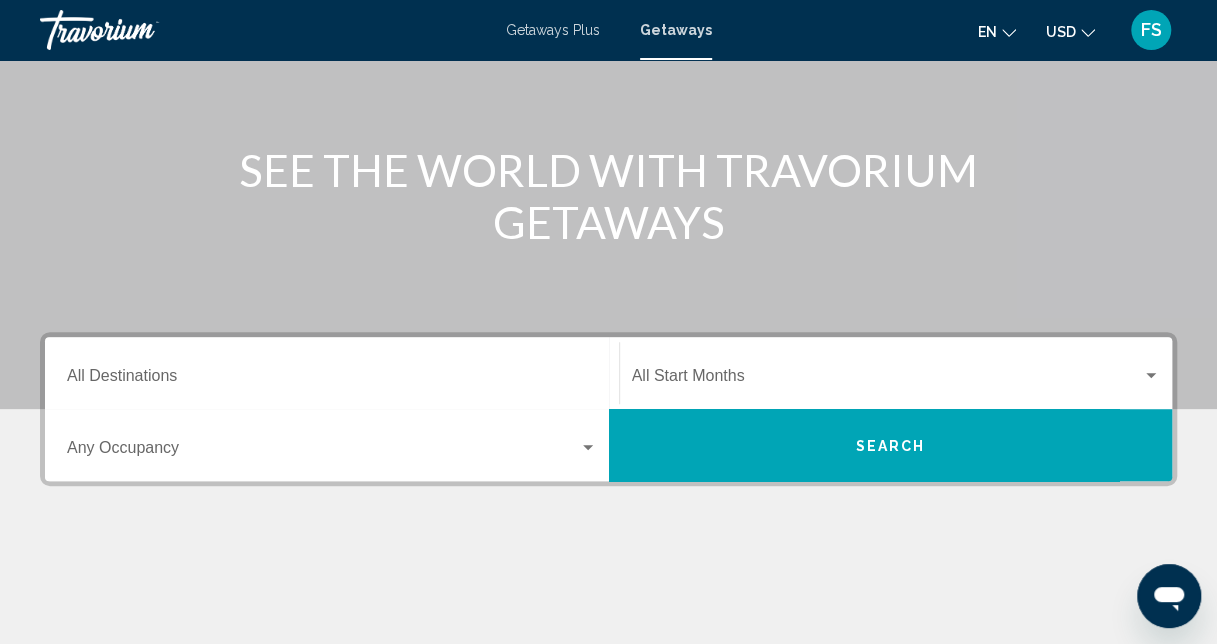 scroll, scrollTop: 200, scrollLeft: 0, axis: vertical 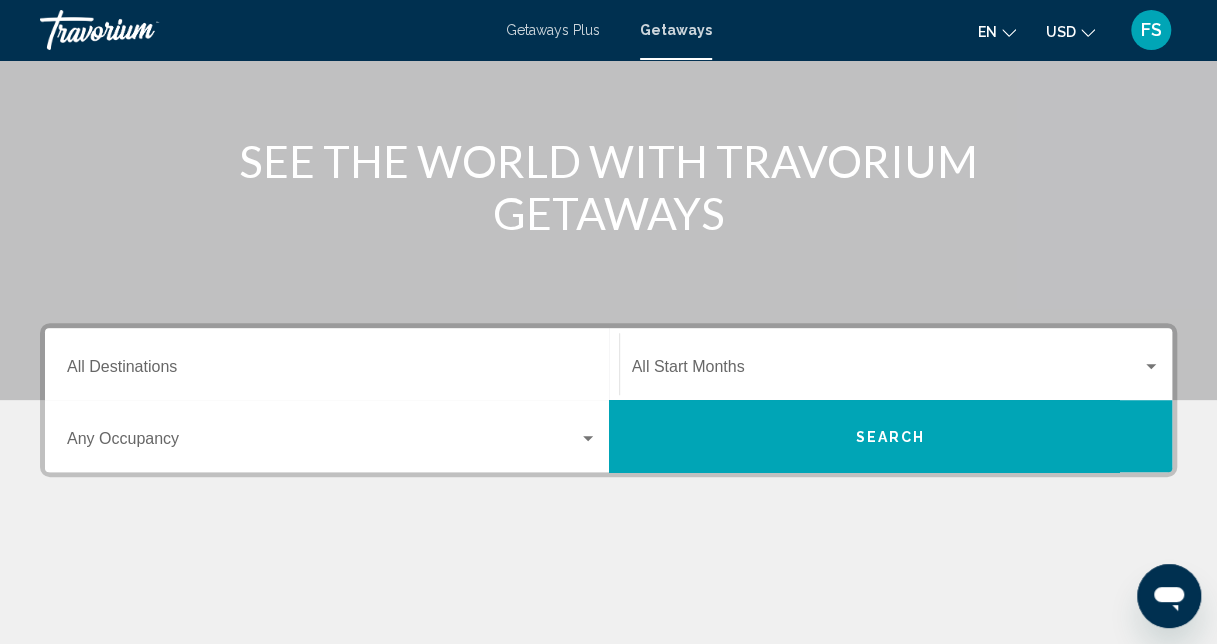 click on "Destination All Destinations" at bounding box center [332, 364] 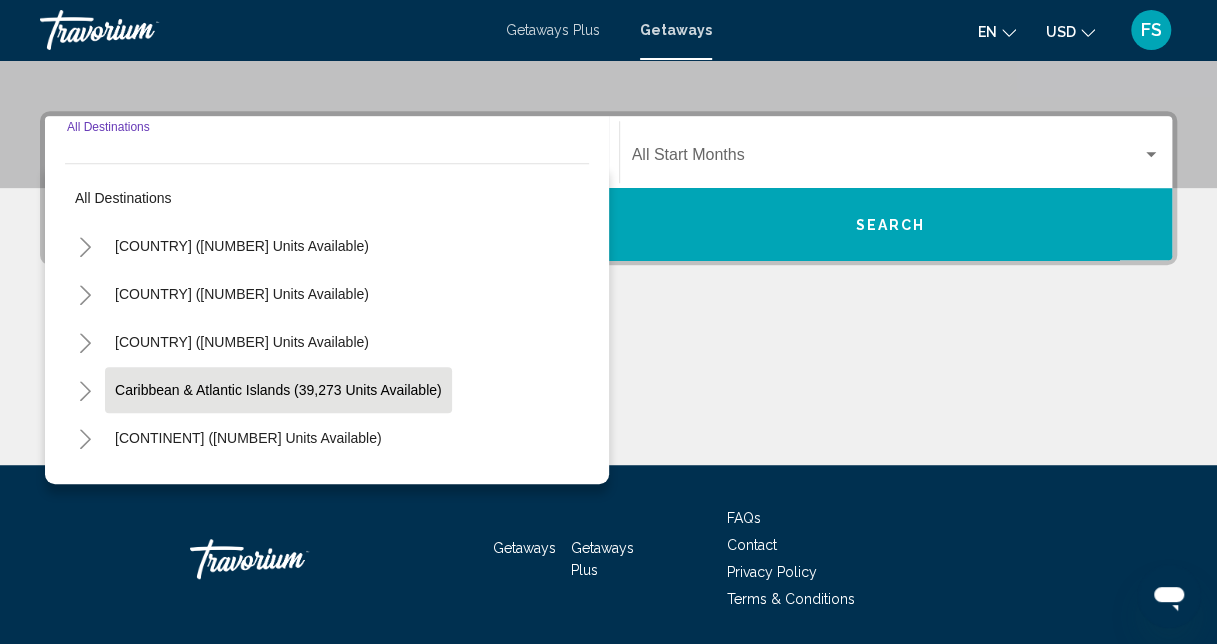 scroll, scrollTop: 458, scrollLeft: 0, axis: vertical 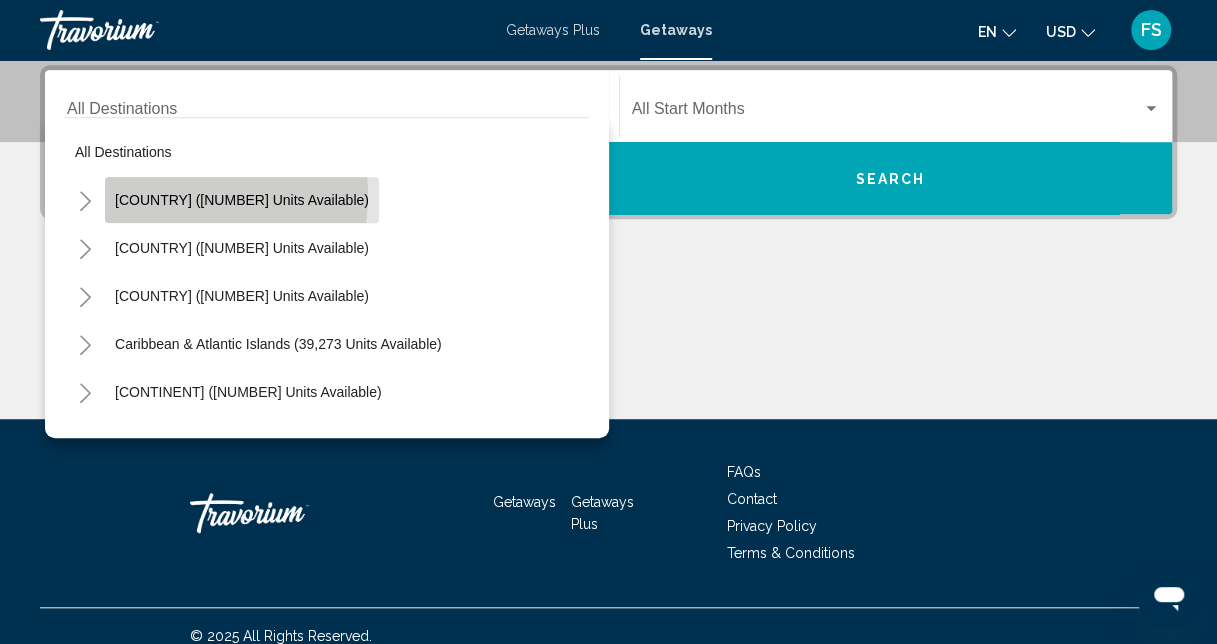 click on "[COUNTRY] ([NUMBER] units available)" 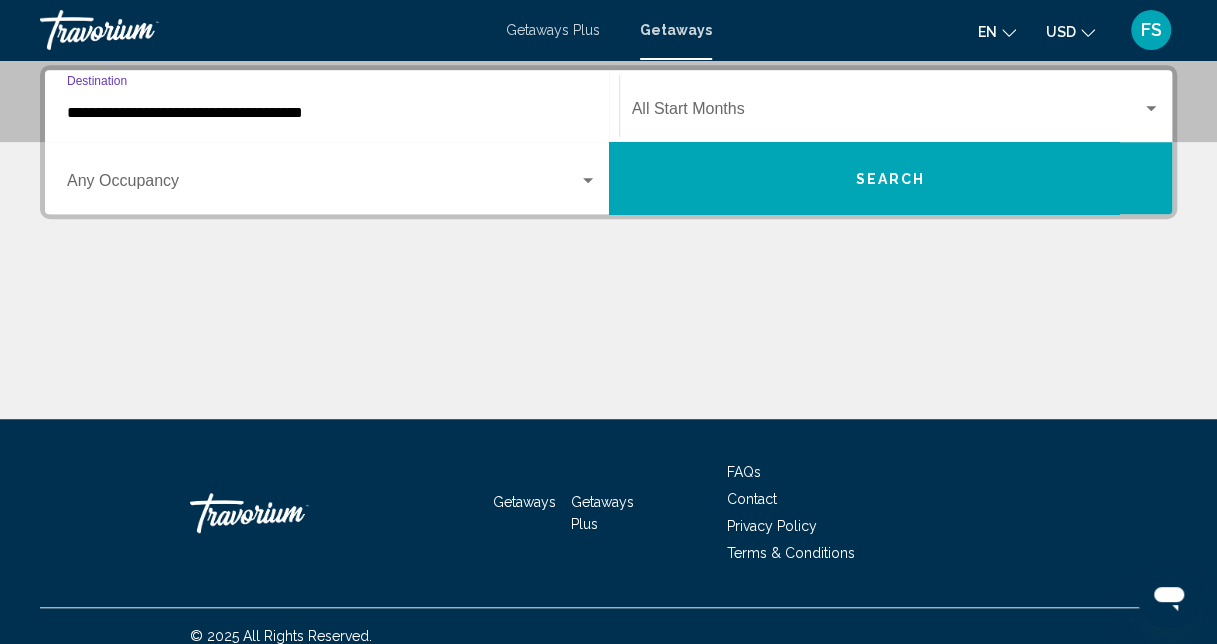 click at bounding box center (1151, 109) 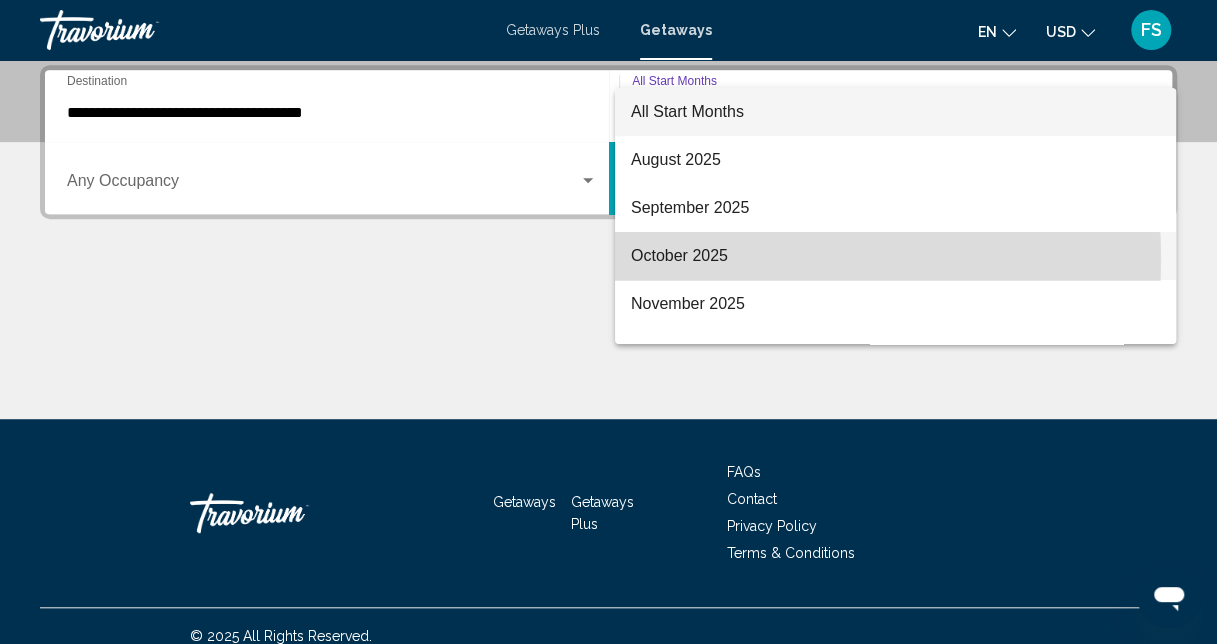 click on "October 2025" at bounding box center [895, 256] 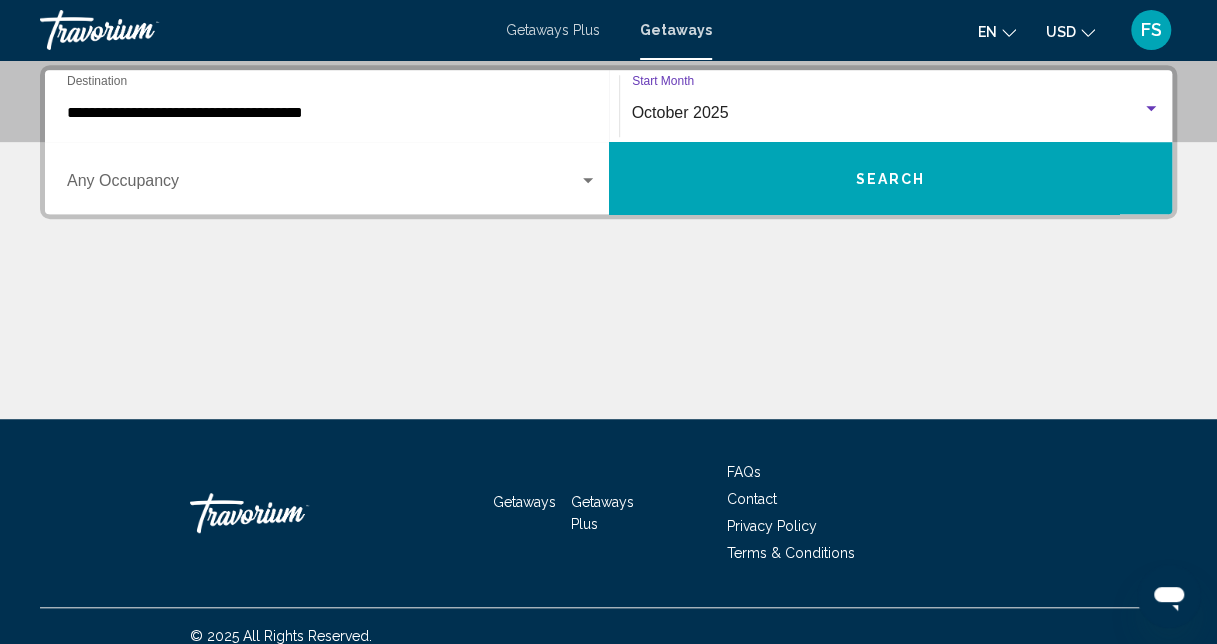 click on "**********" at bounding box center [332, 113] 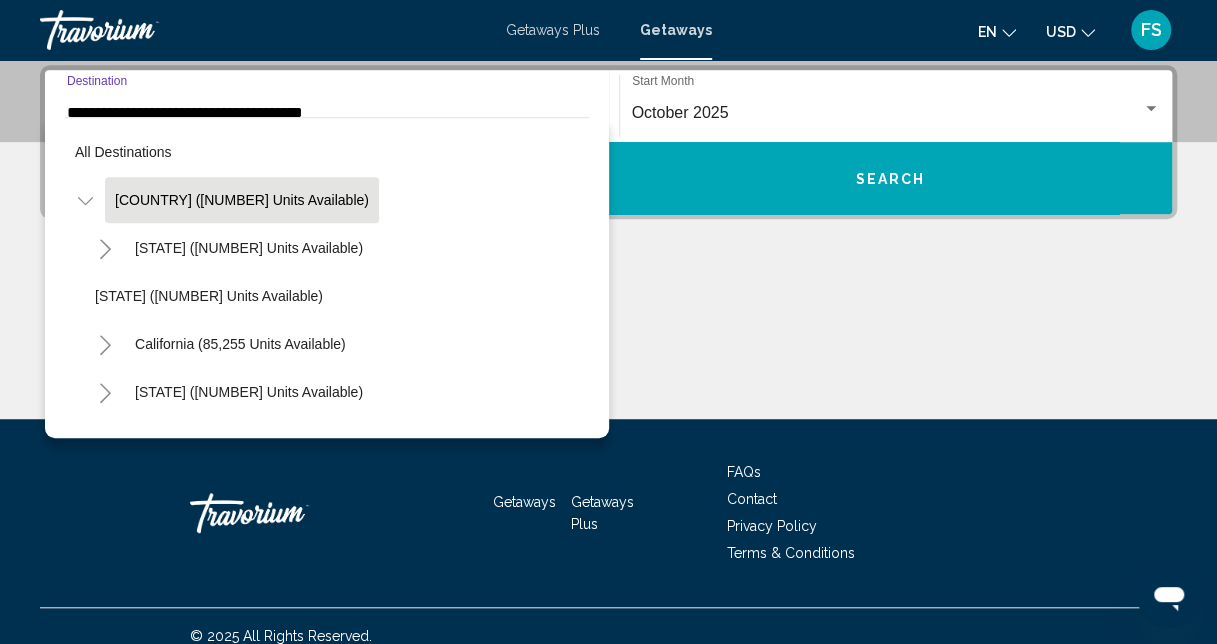 scroll, scrollTop: 335, scrollLeft: 0, axis: vertical 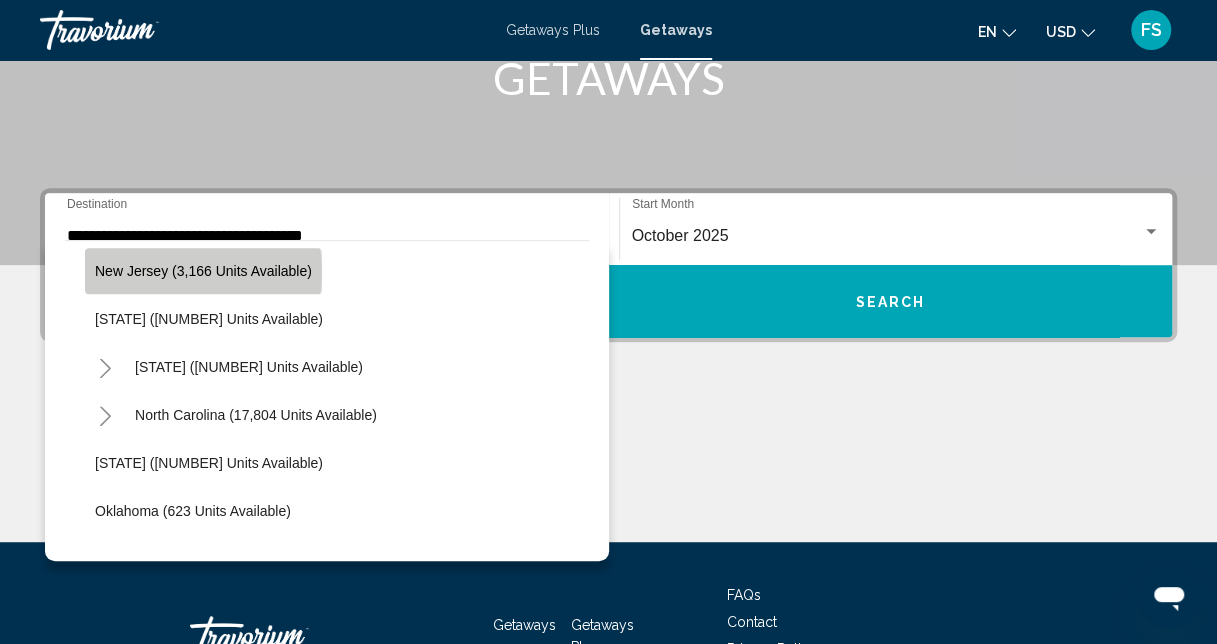 click on "New Jersey (3,166 units available)" 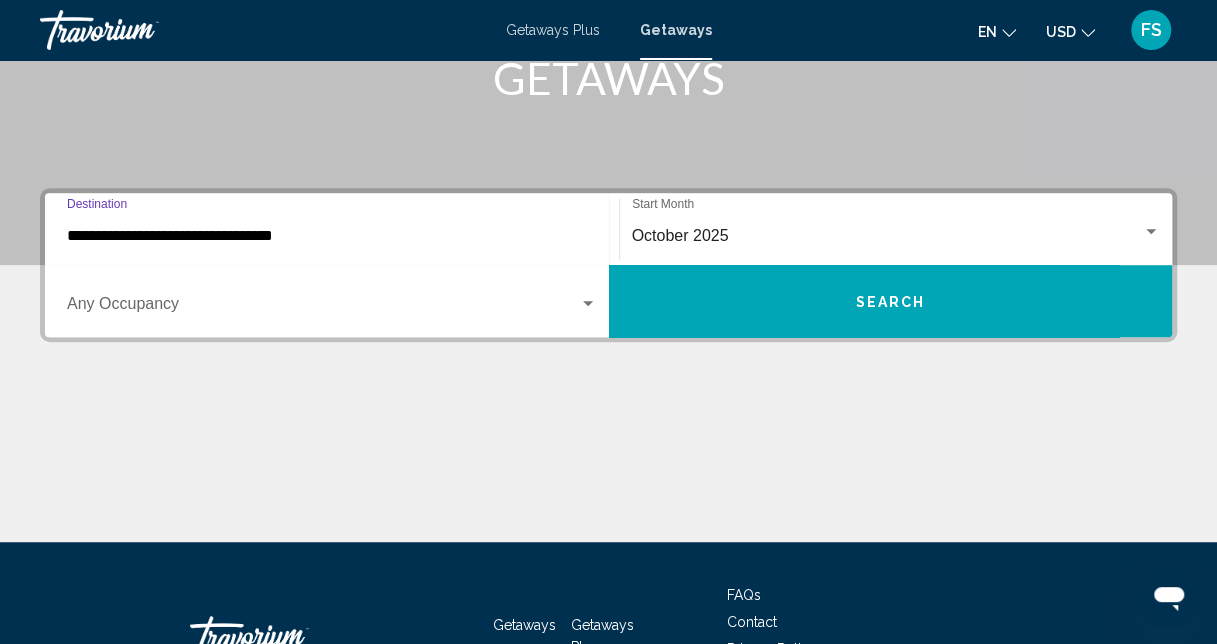 scroll, scrollTop: 458, scrollLeft: 0, axis: vertical 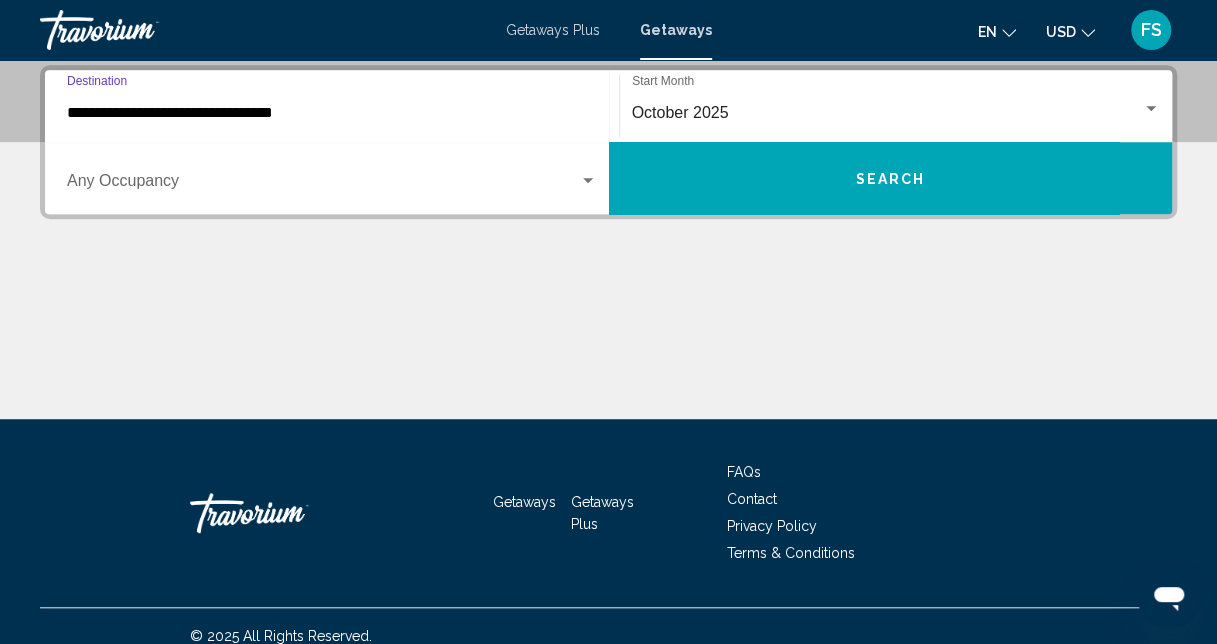 click on "Search" at bounding box center [890, 179] 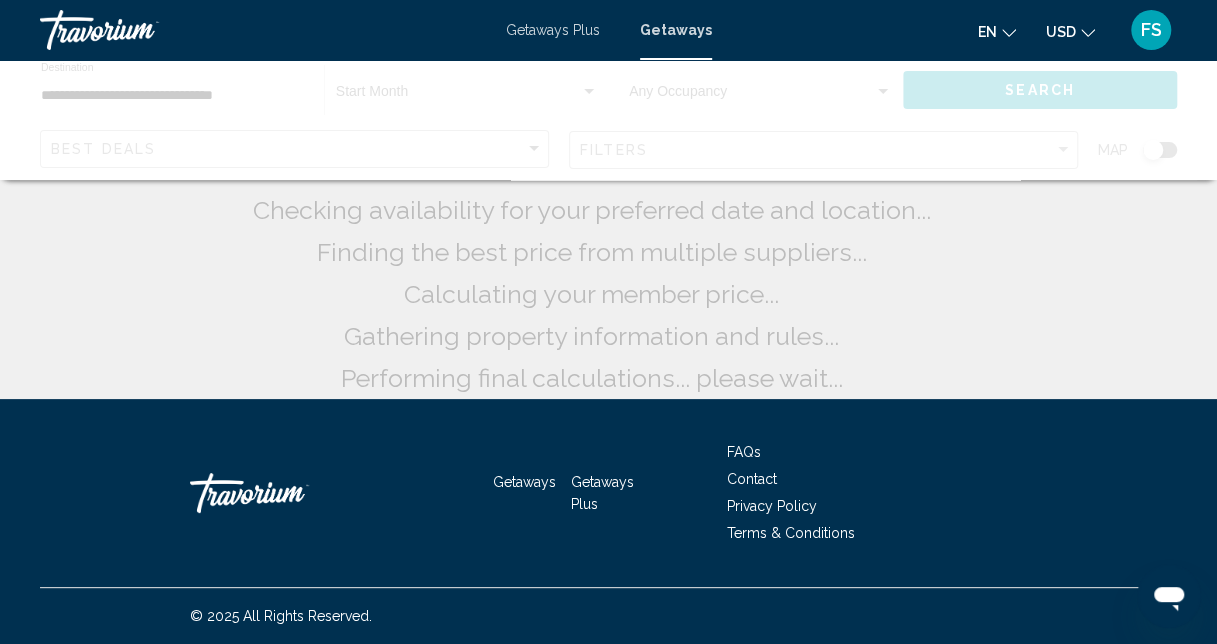 scroll, scrollTop: 0, scrollLeft: 0, axis: both 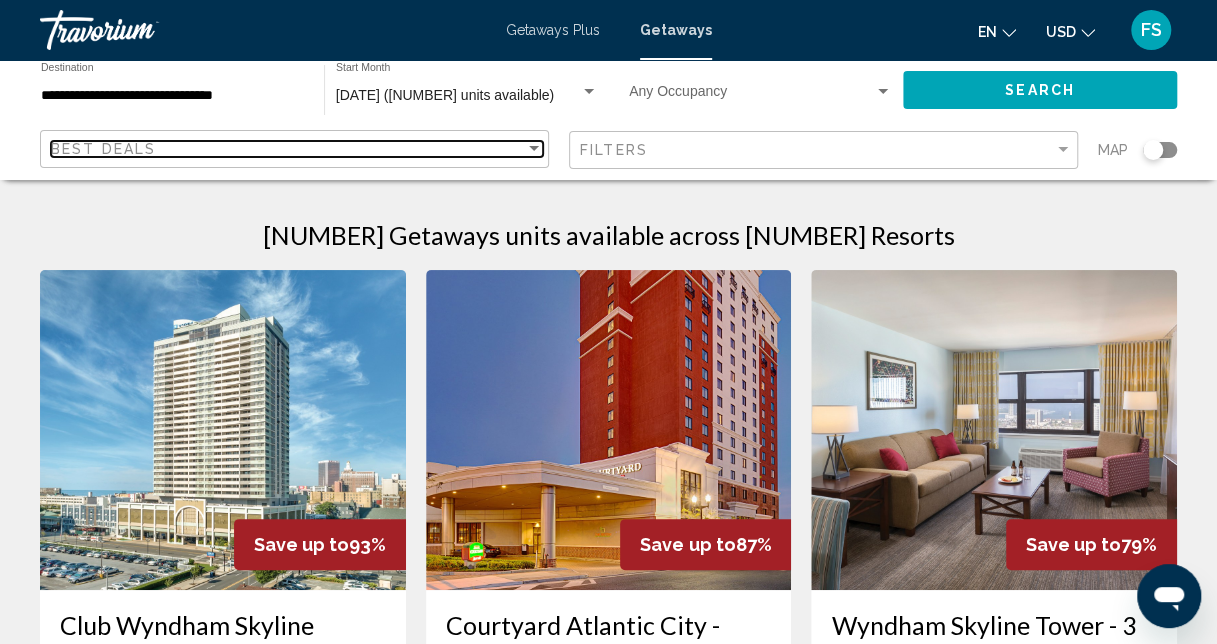 click at bounding box center [534, 148] 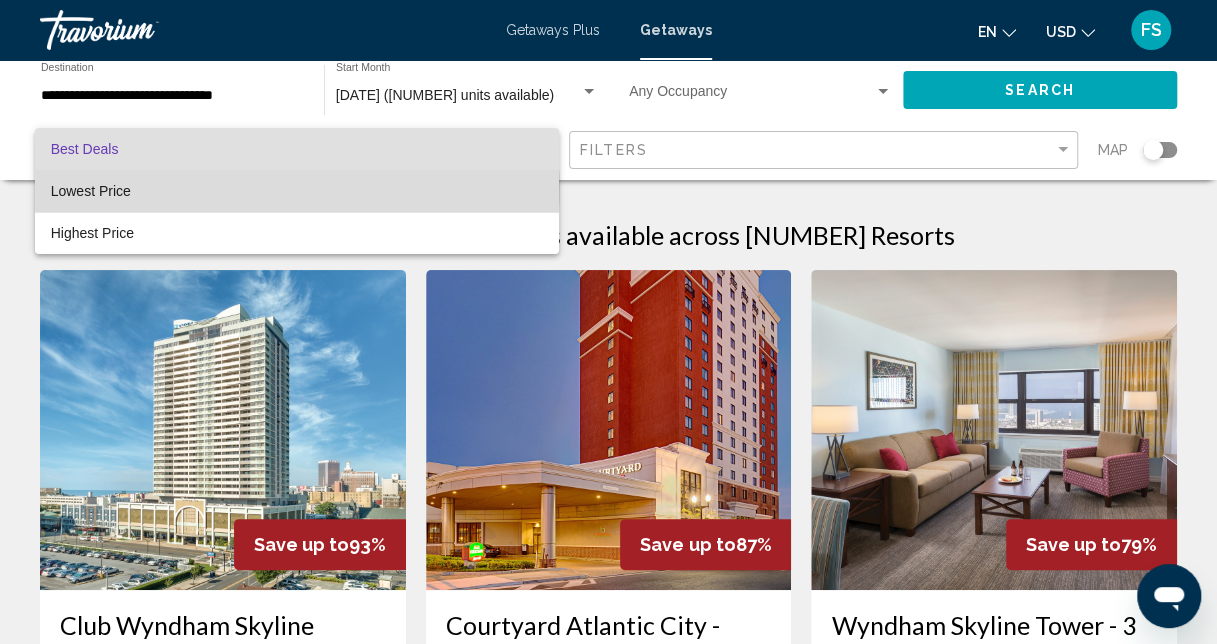 click on "Lowest Price" at bounding box center (297, 191) 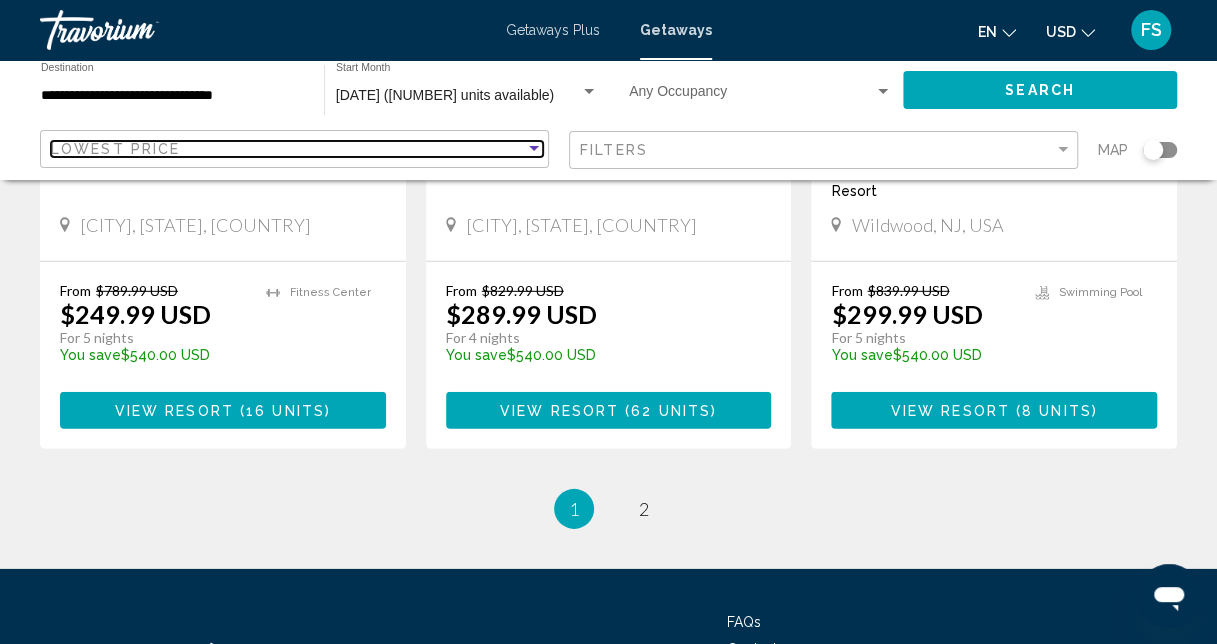 scroll, scrollTop: 2794, scrollLeft: 0, axis: vertical 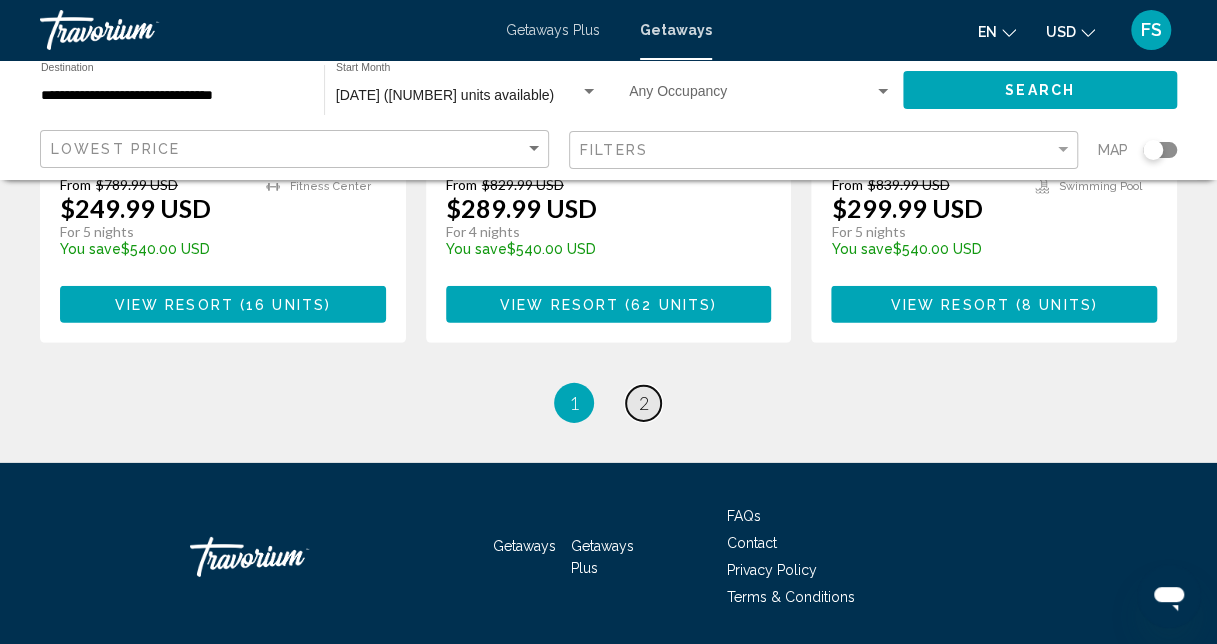 click on "2" at bounding box center [644, 403] 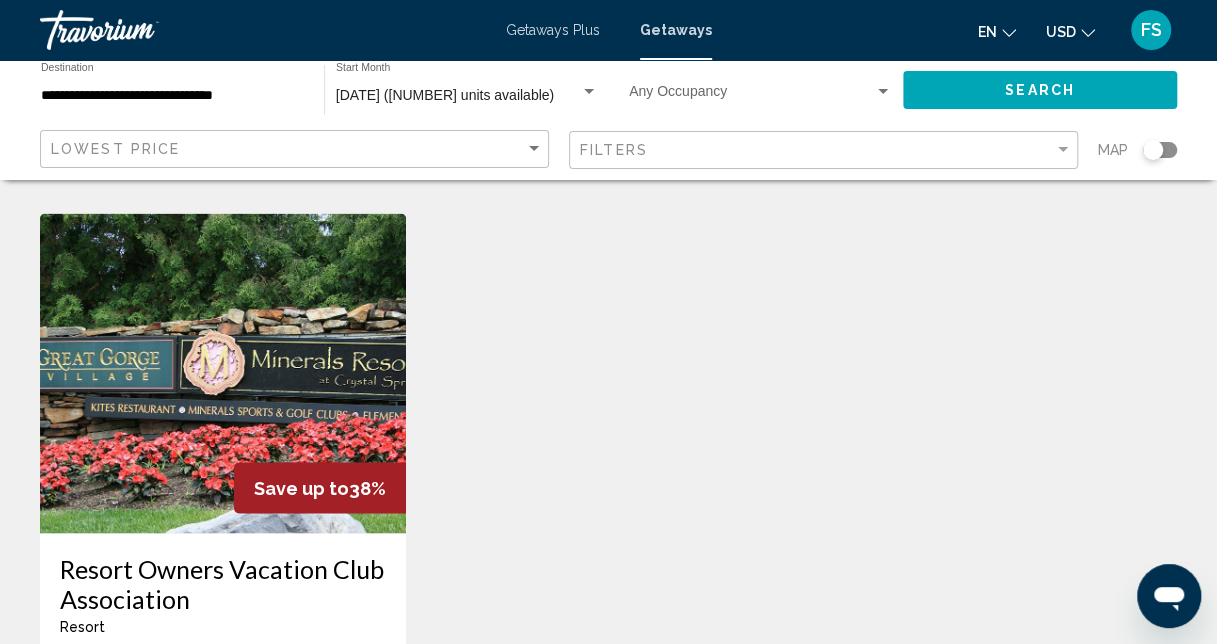 scroll, scrollTop: 1500, scrollLeft: 0, axis: vertical 